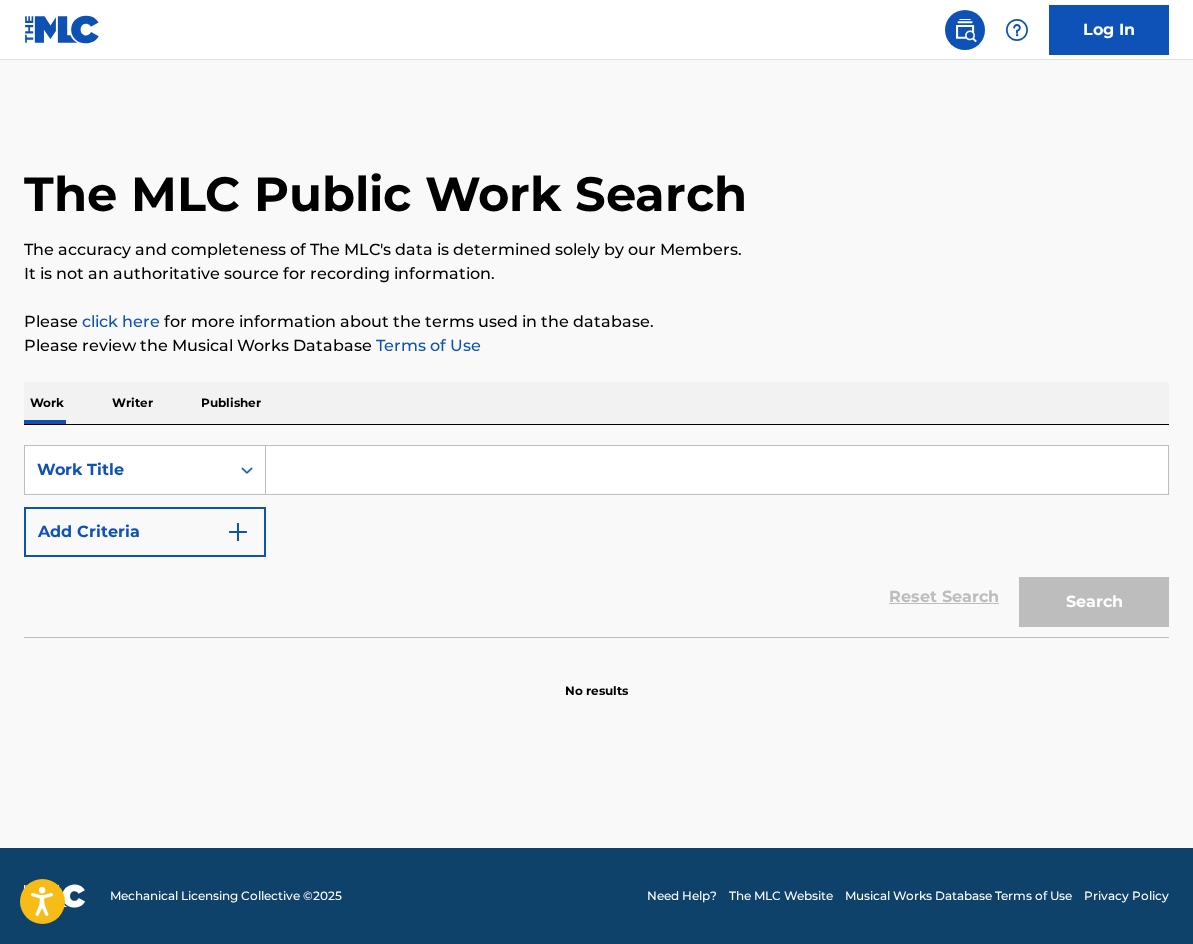 scroll, scrollTop: 0, scrollLeft: 0, axis: both 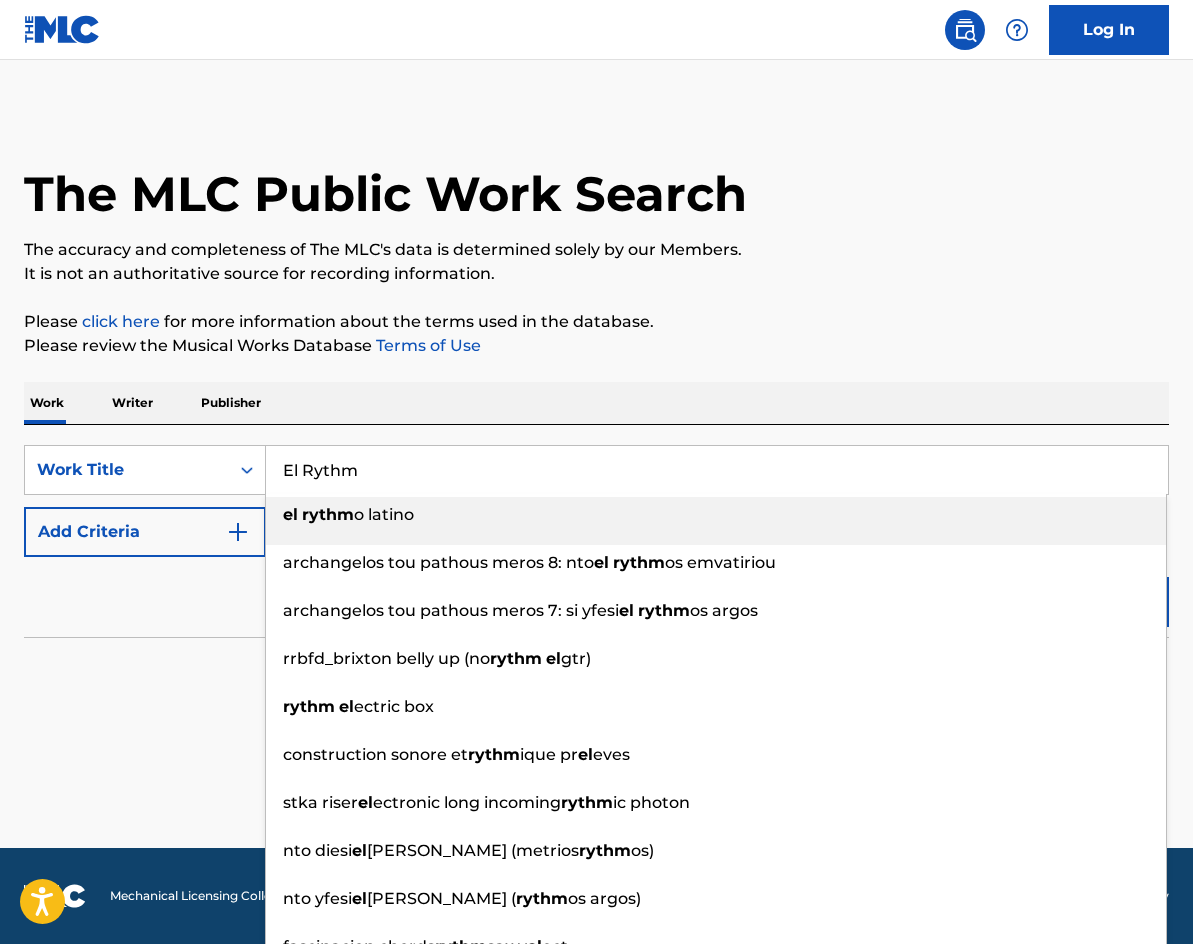 type on "El Rythm" 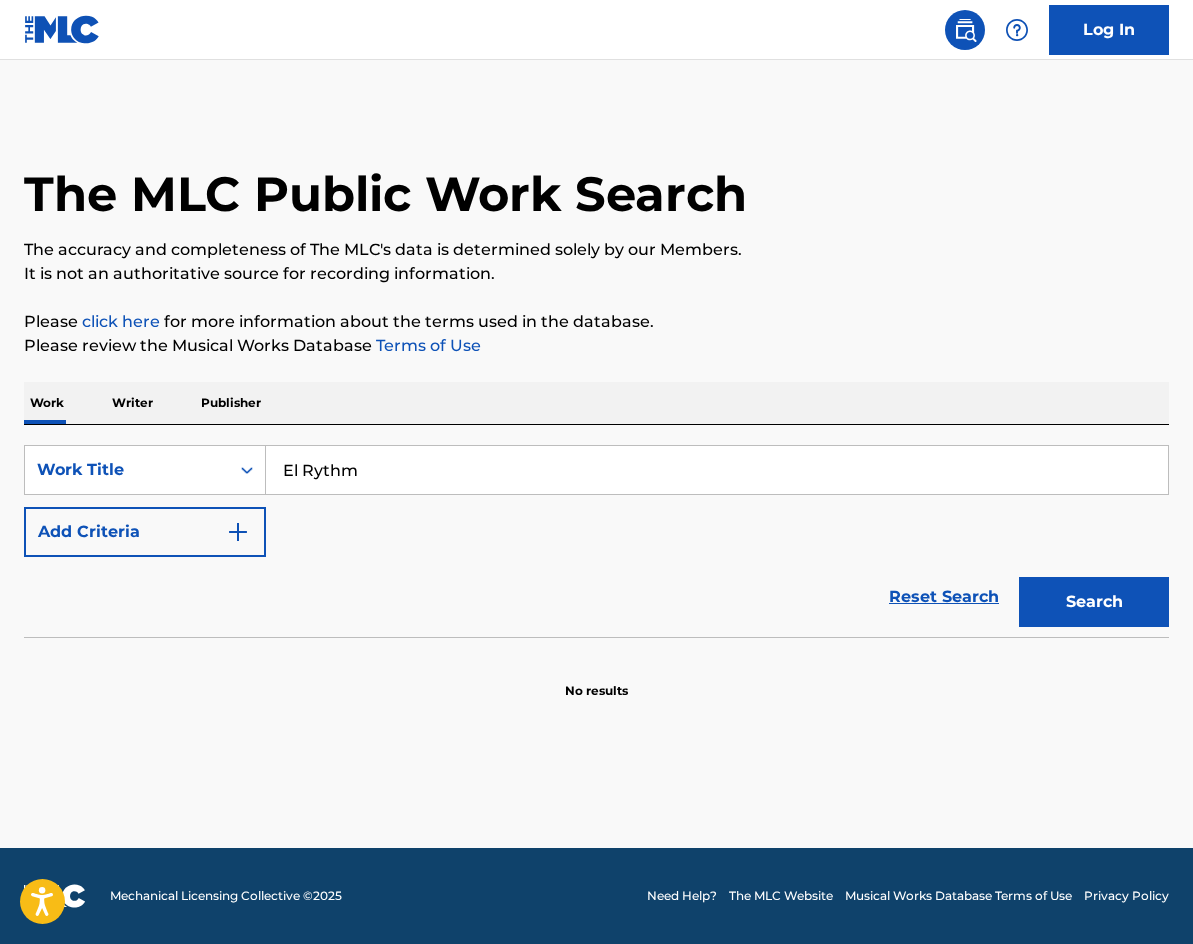click at bounding box center [238, 532] 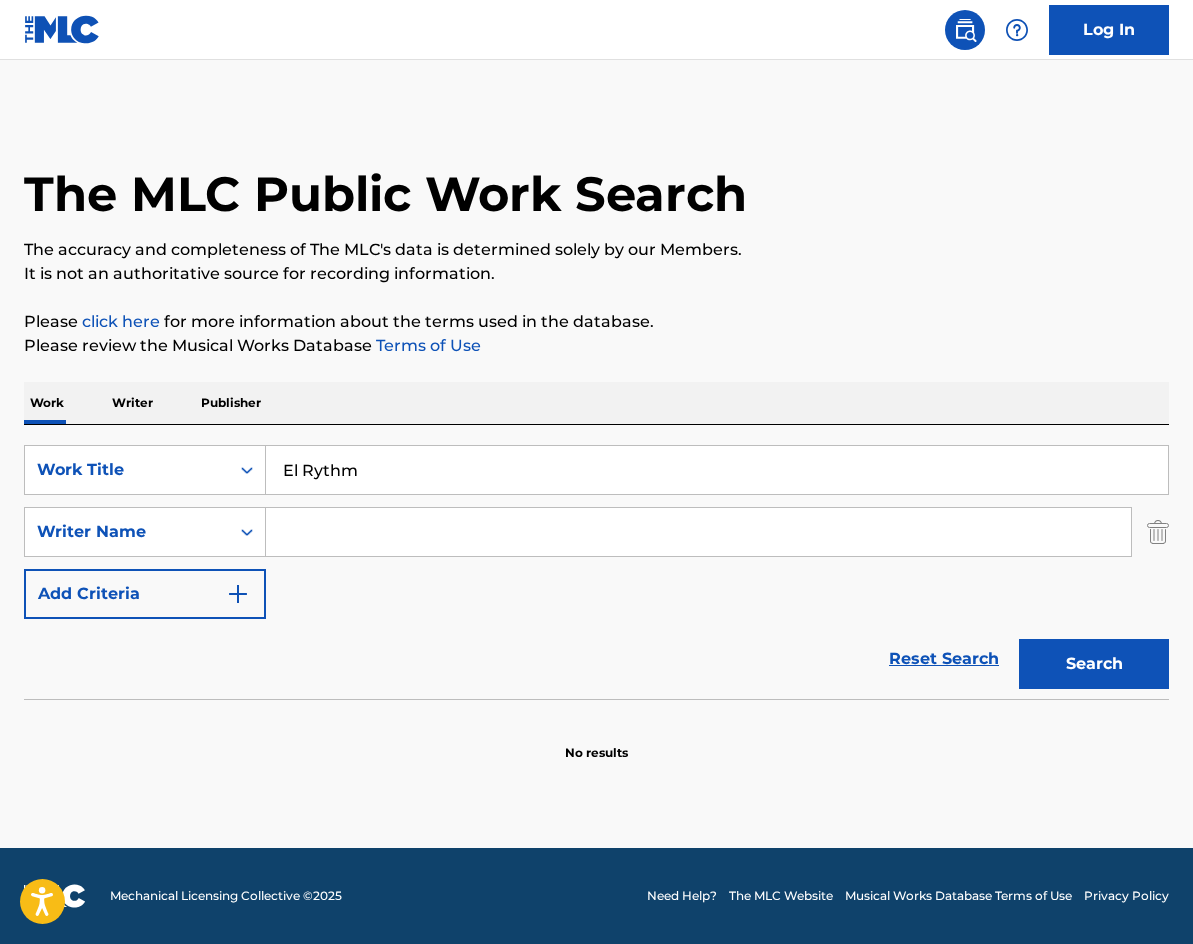 drag, startPoint x: 402, startPoint y: 516, endPoint x: 411, endPoint y: 524, distance: 12.0415945 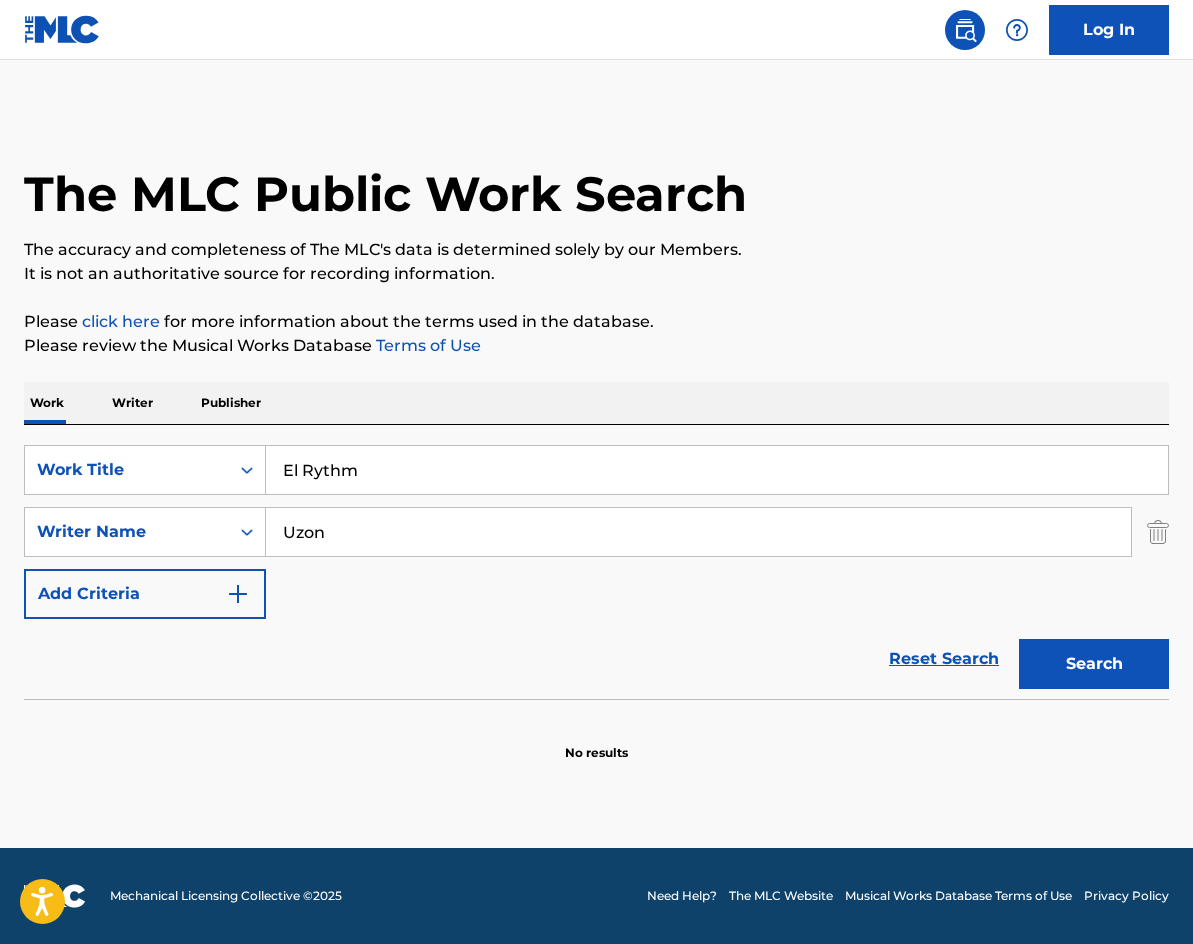 click on "Search" at bounding box center [1094, 664] 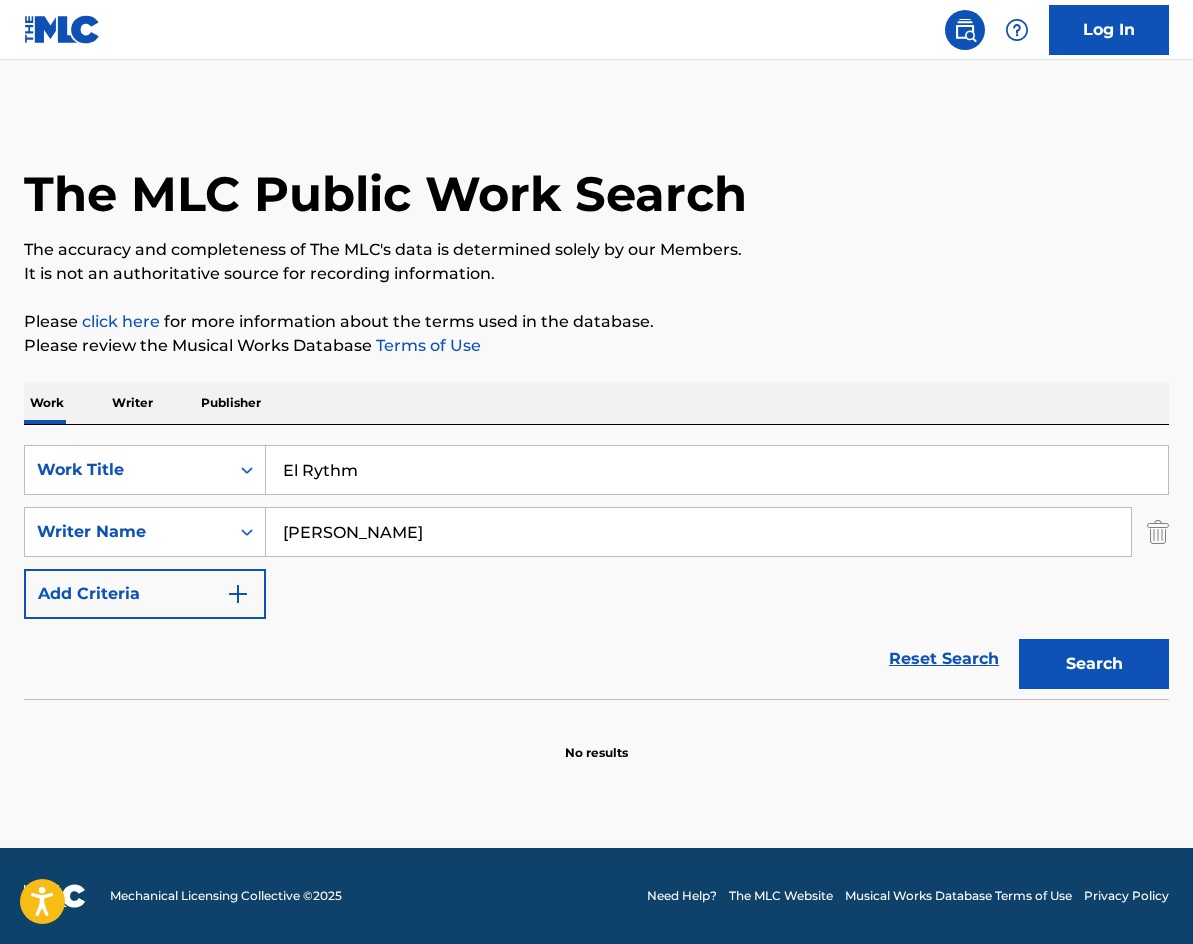 type on "[PERSON_NAME]" 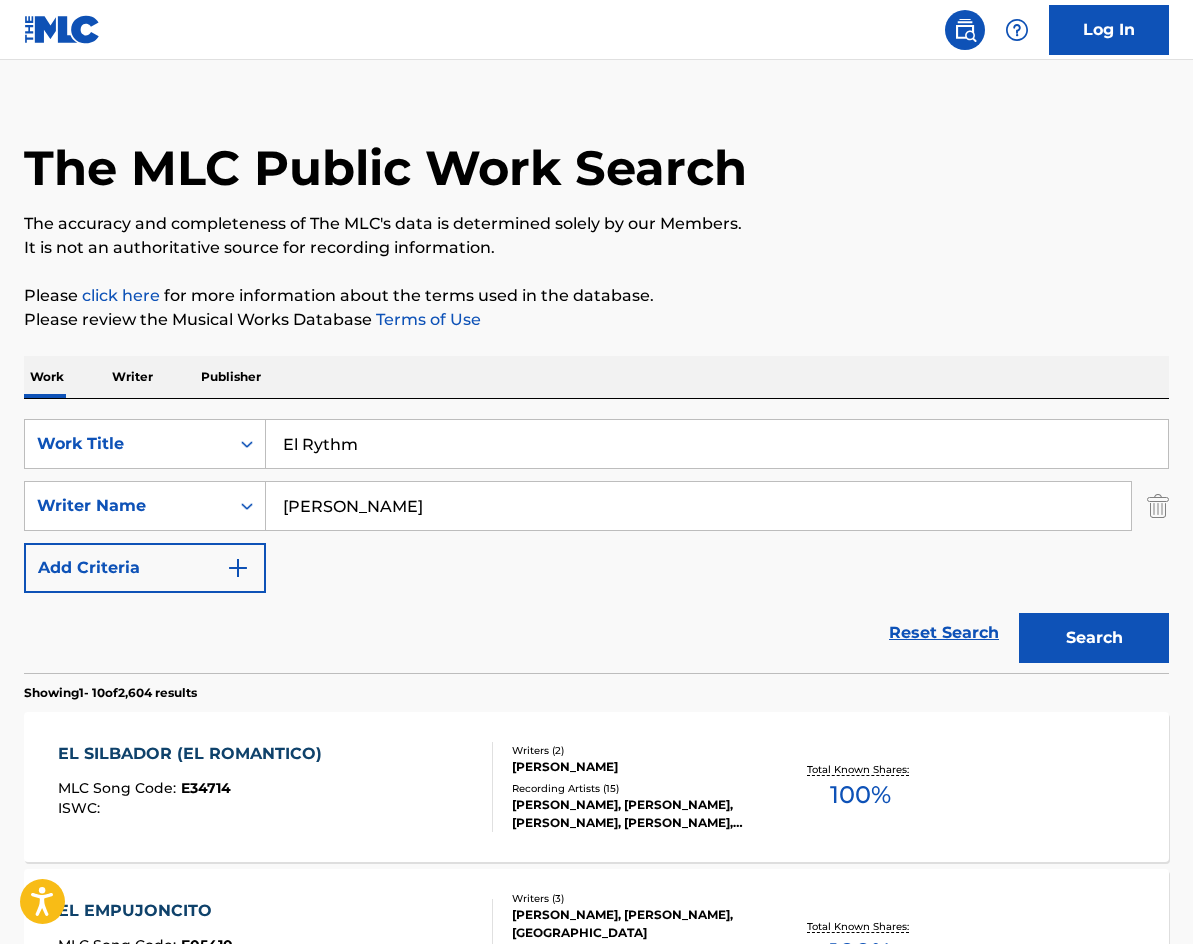 scroll, scrollTop: 300, scrollLeft: 0, axis: vertical 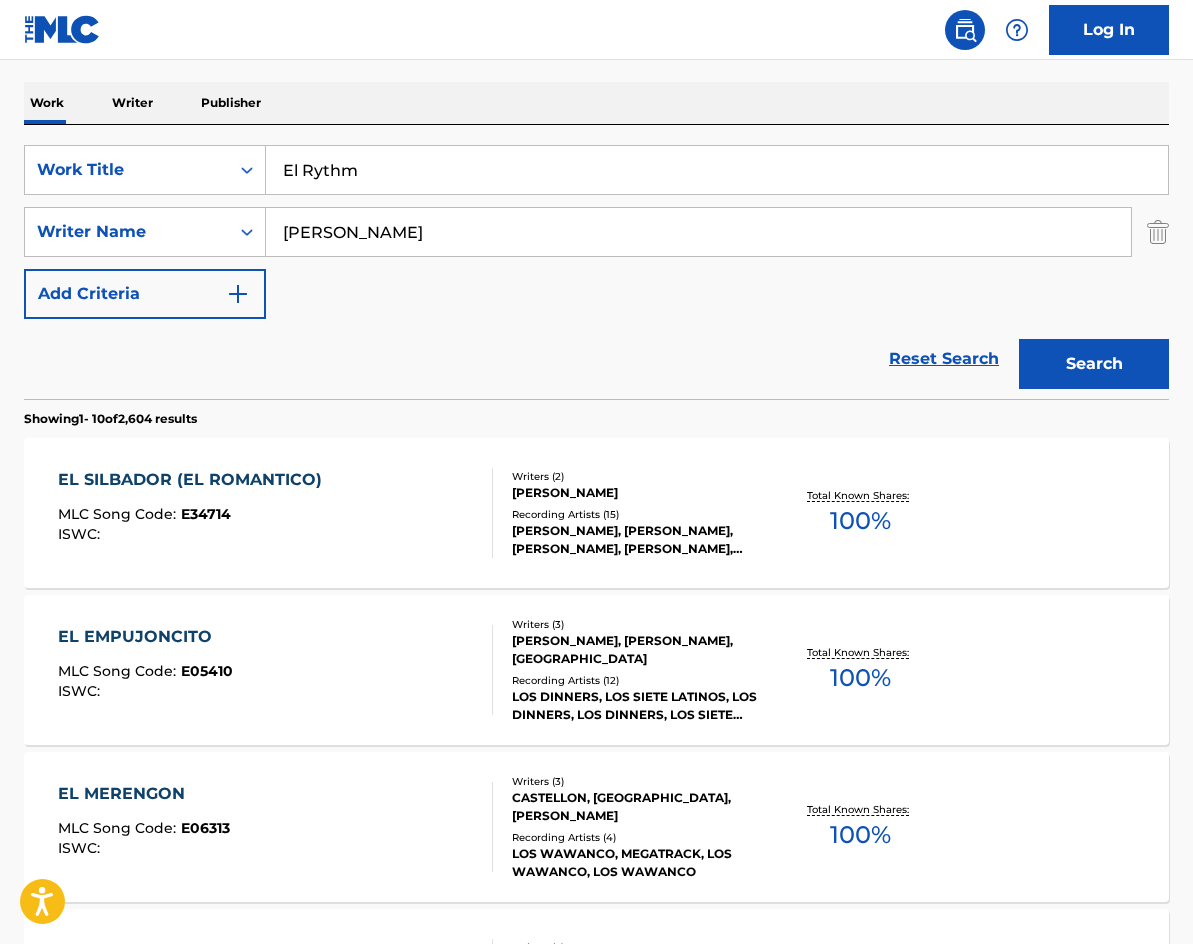 drag, startPoint x: 496, startPoint y: 171, endPoint x: 205, endPoint y: 122, distance: 295.0966 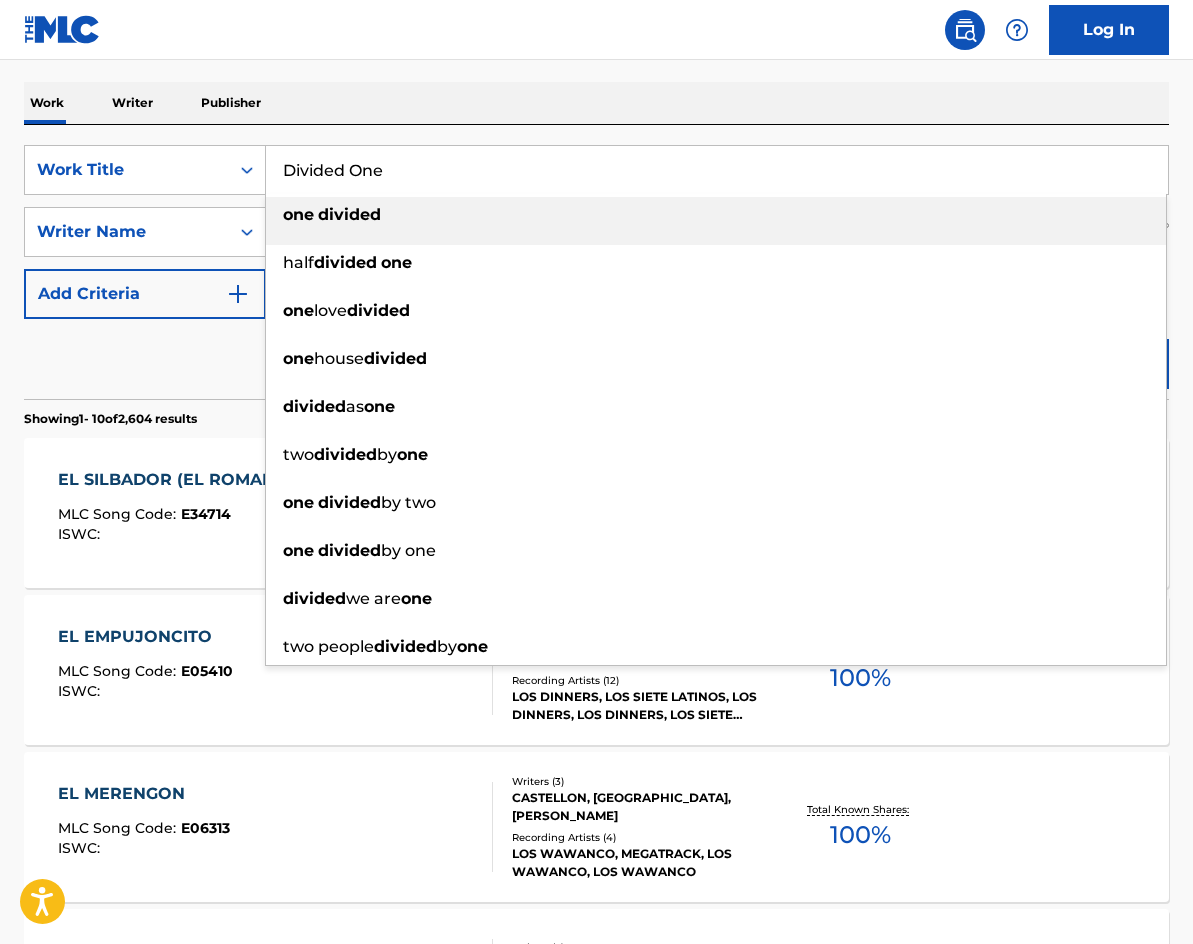 type on "Divided One" 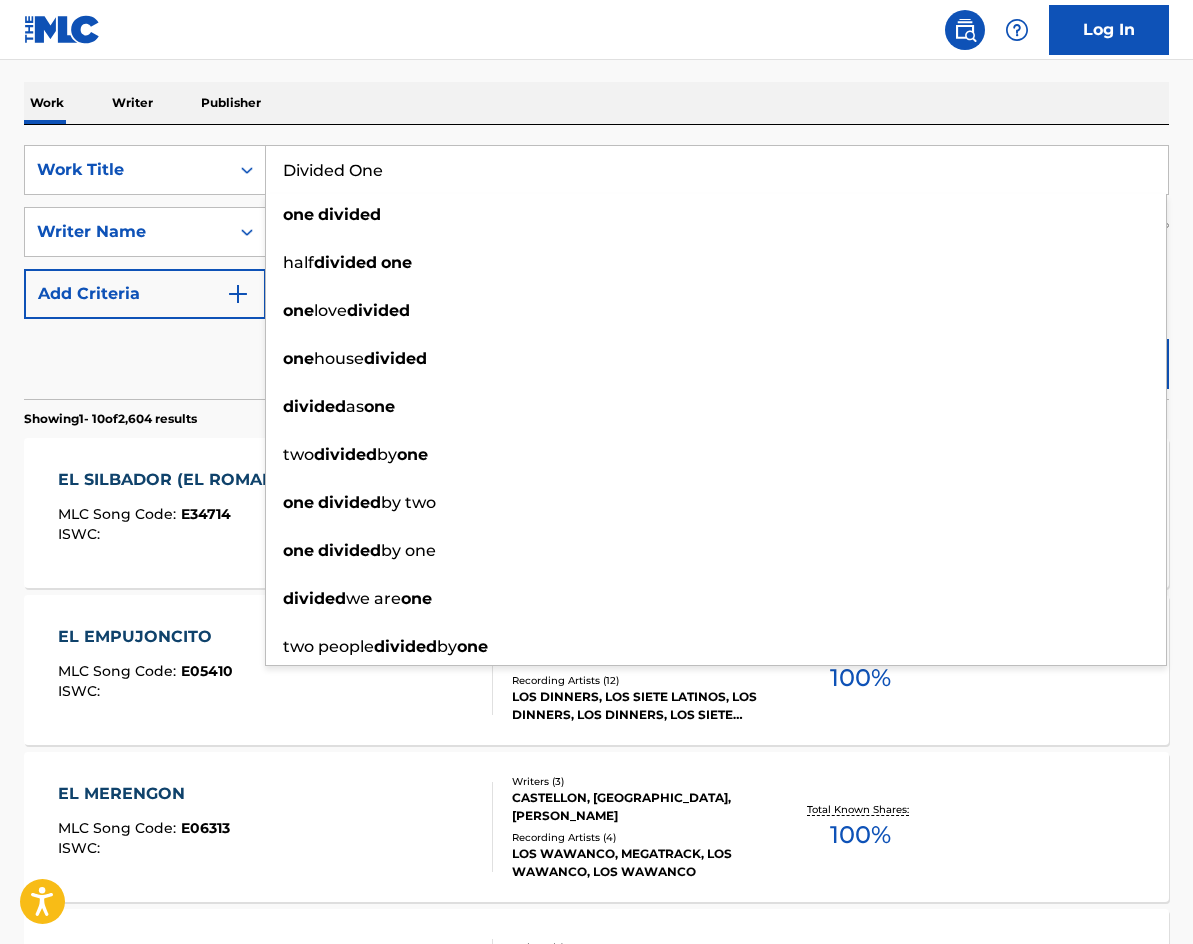 click on "Work Writer Publisher" at bounding box center (596, 103) 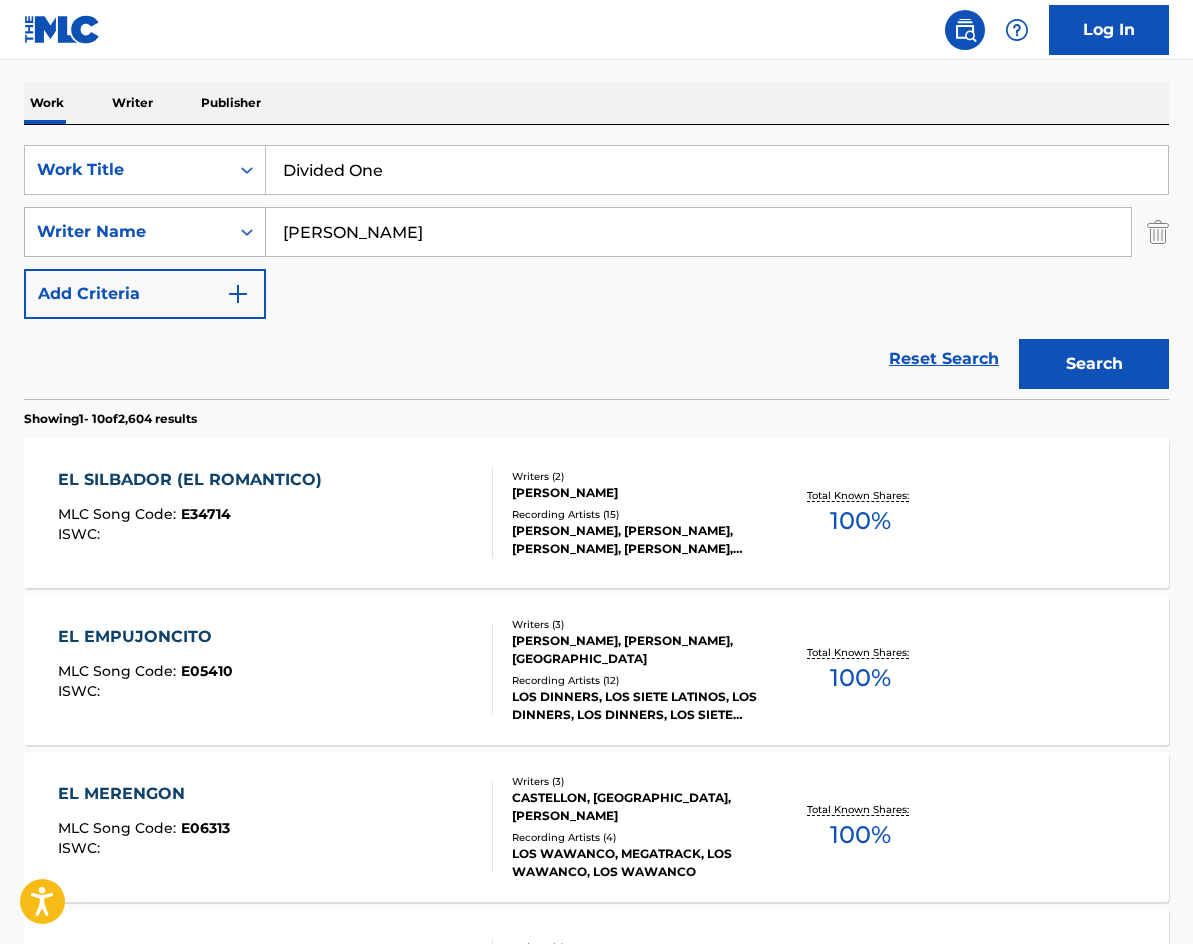 drag, startPoint x: 378, startPoint y: 247, endPoint x: 133, endPoint y: 220, distance: 246.48326 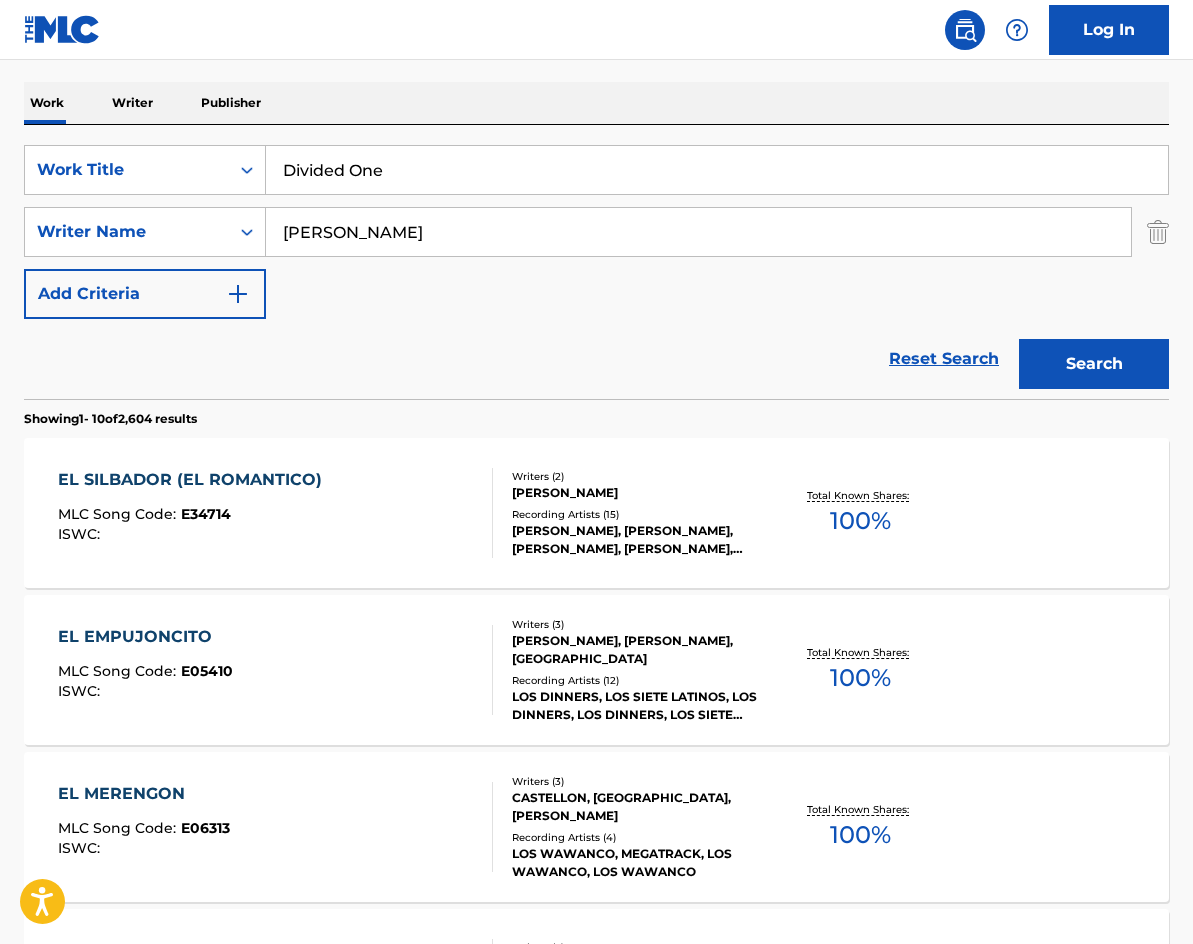 paste on "[PERSON_NAME]" 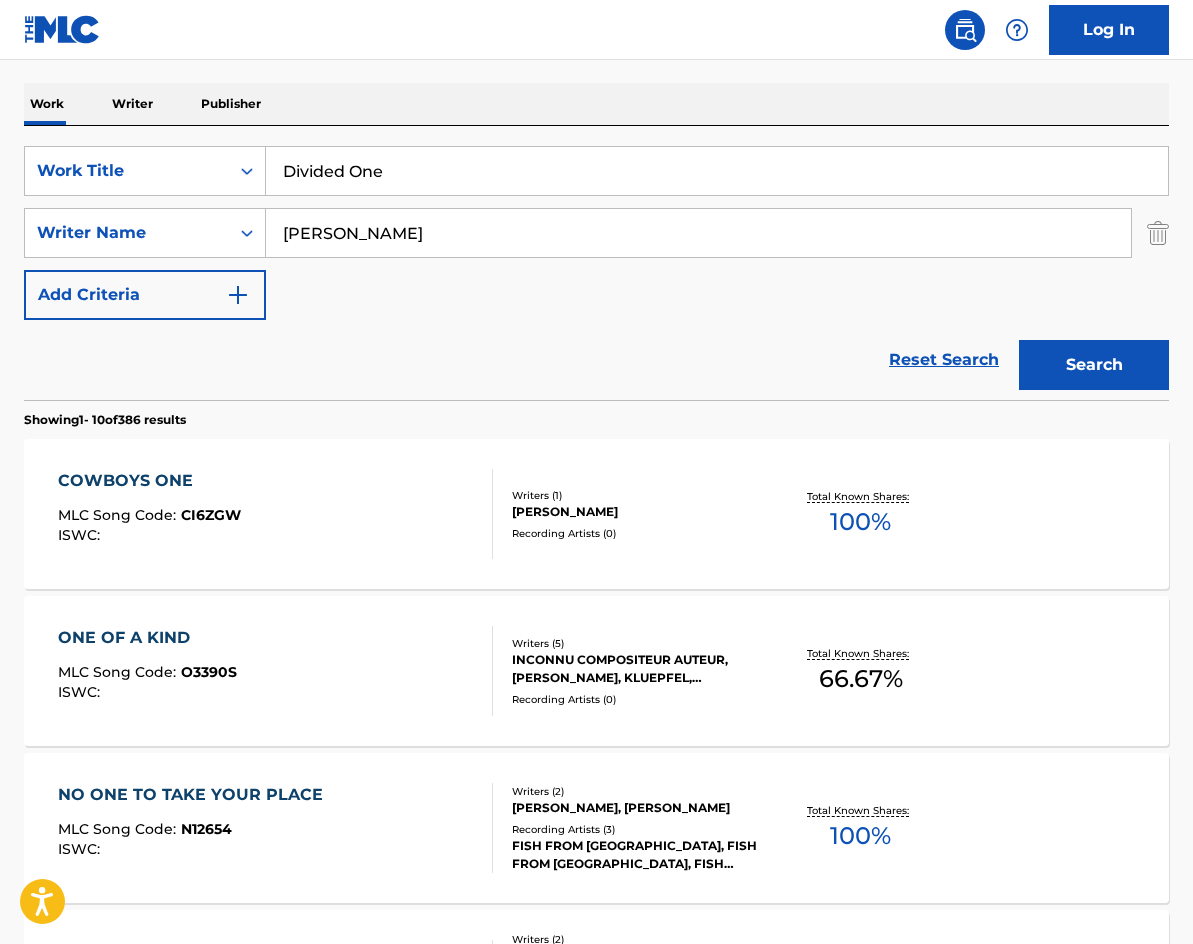 scroll, scrollTop: 300, scrollLeft: 0, axis: vertical 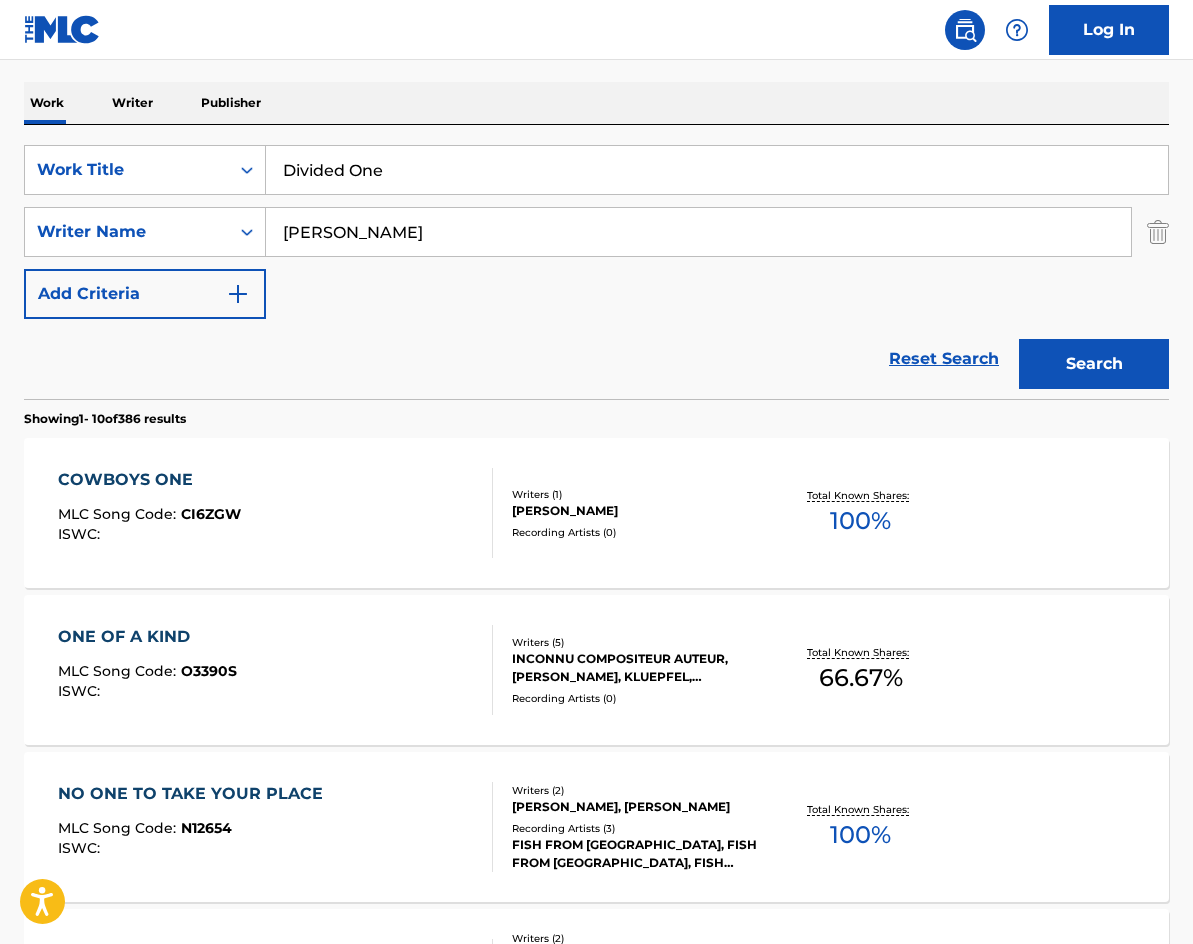 drag, startPoint x: 490, startPoint y: 171, endPoint x: 208, endPoint y: 58, distance: 303.79764 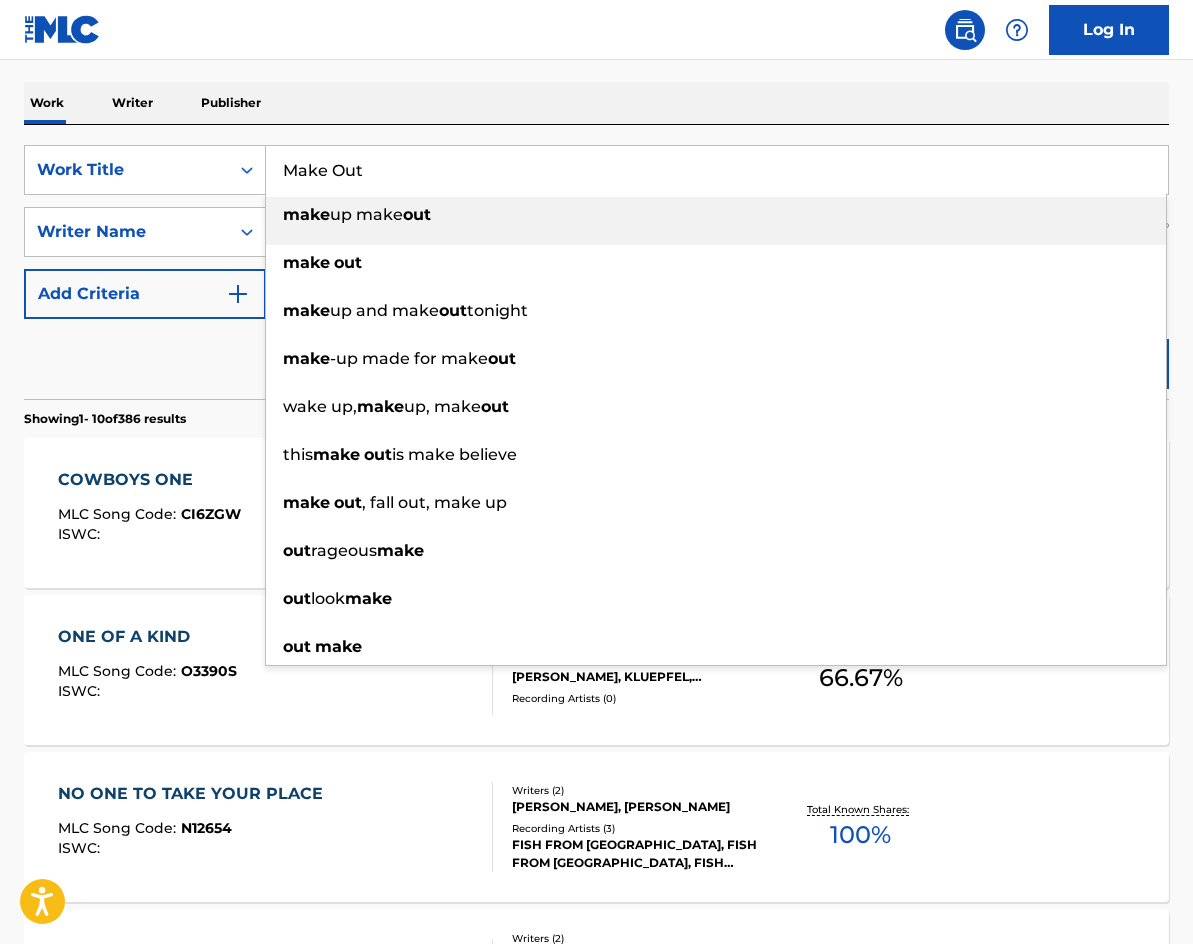 type on "Make Out" 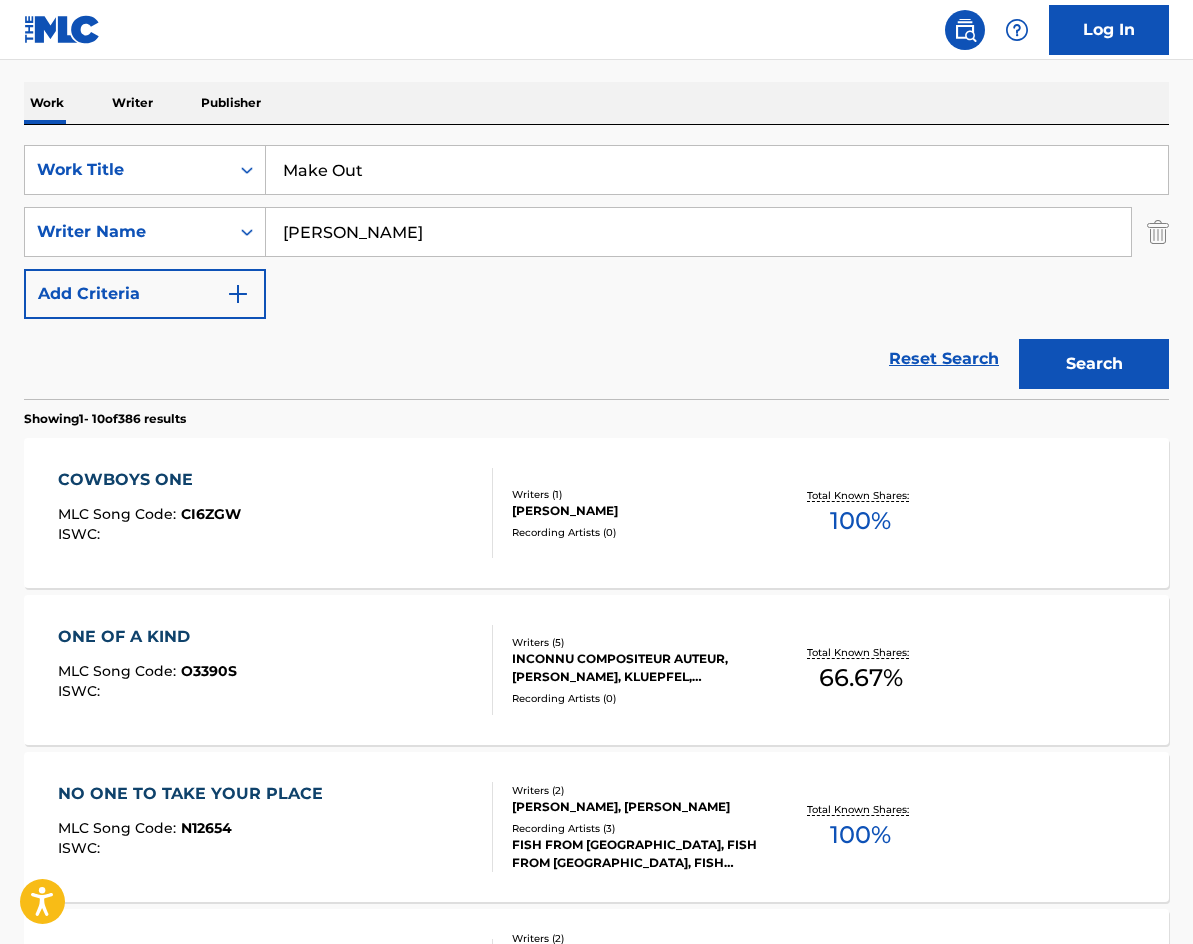 click on "Work Writer Publisher" at bounding box center (596, 103) 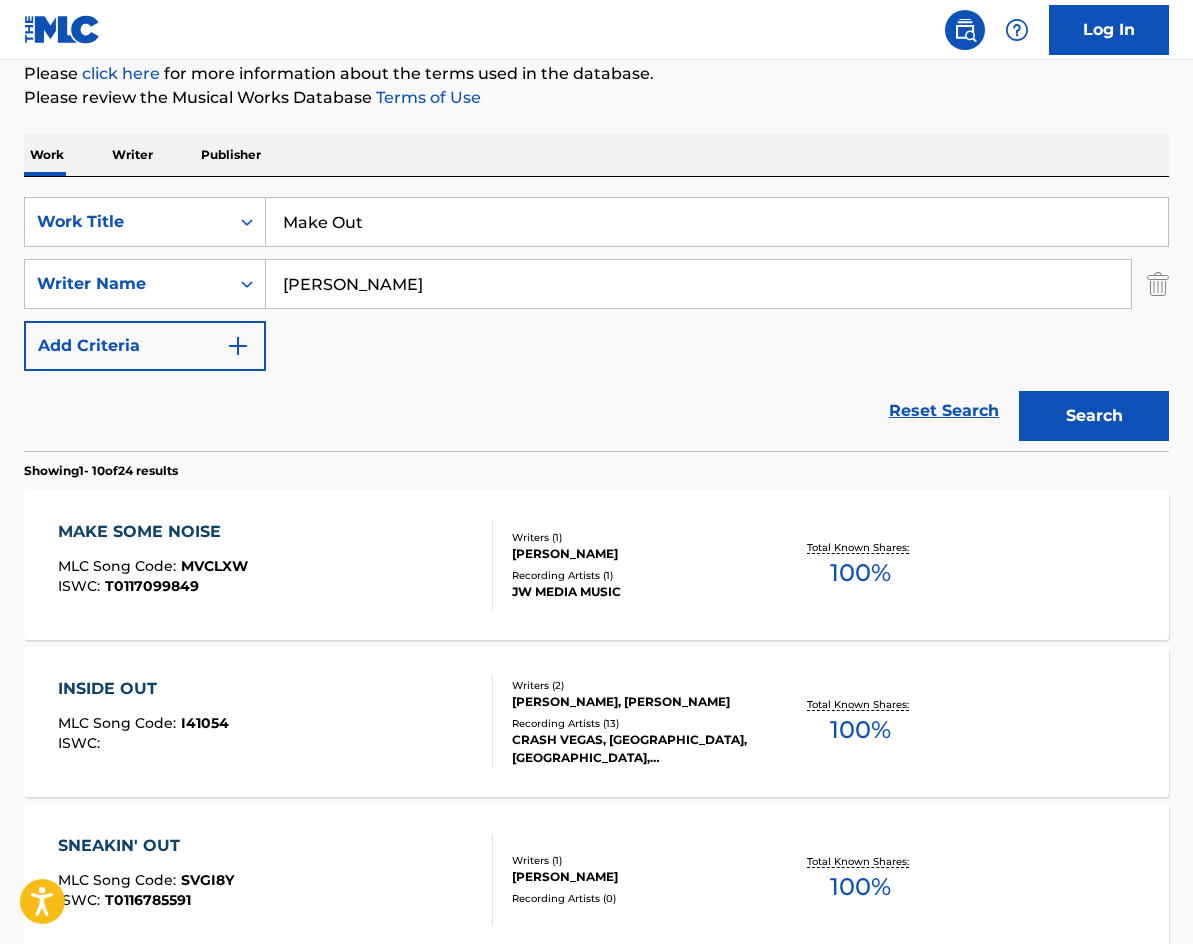 scroll, scrollTop: 400, scrollLeft: 0, axis: vertical 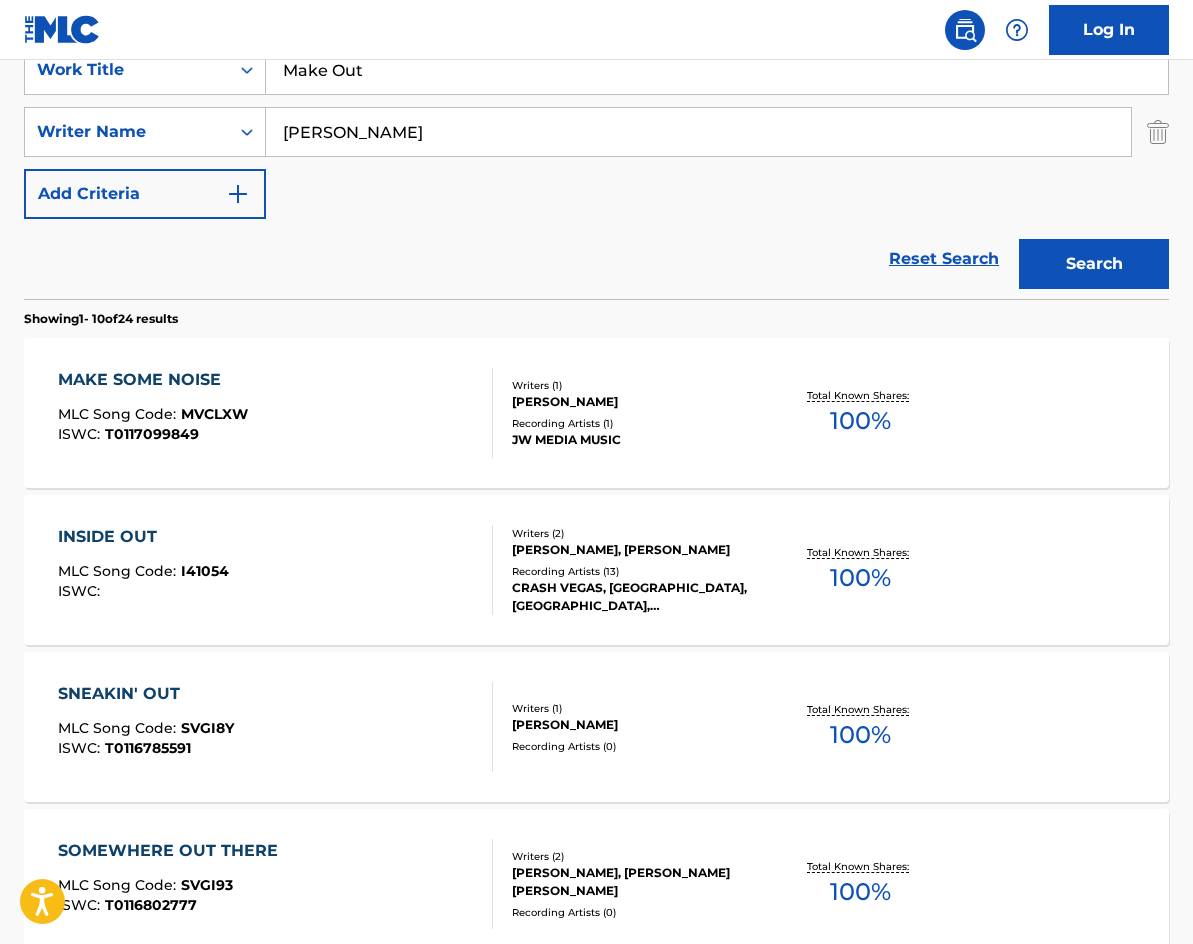 drag, startPoint x: 274, startPoint y: 67, endPoint x: 182, endPoint y: 45, distance: 94.59387 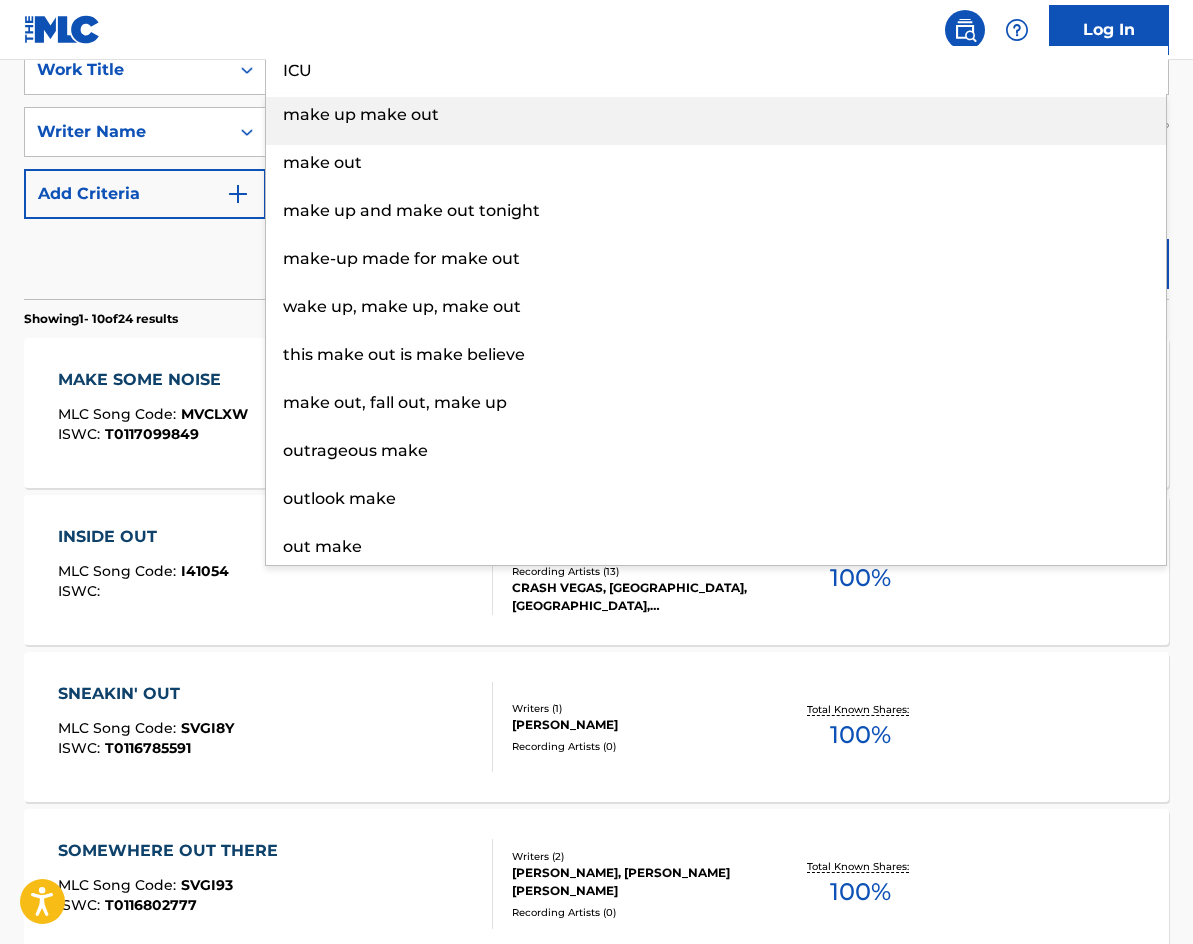 type on "ICU" 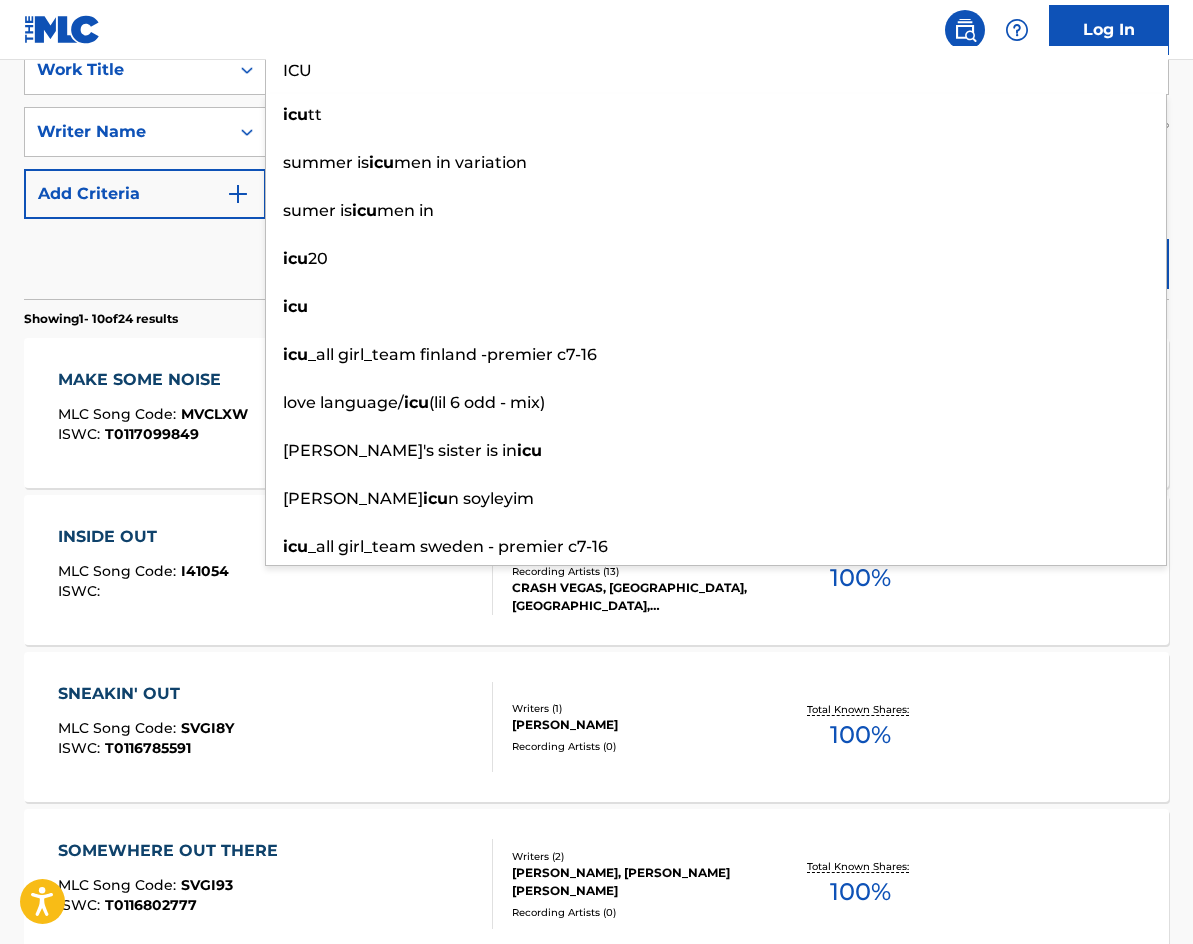 click on "Reset Search Search" at bounding box center [596, 259] 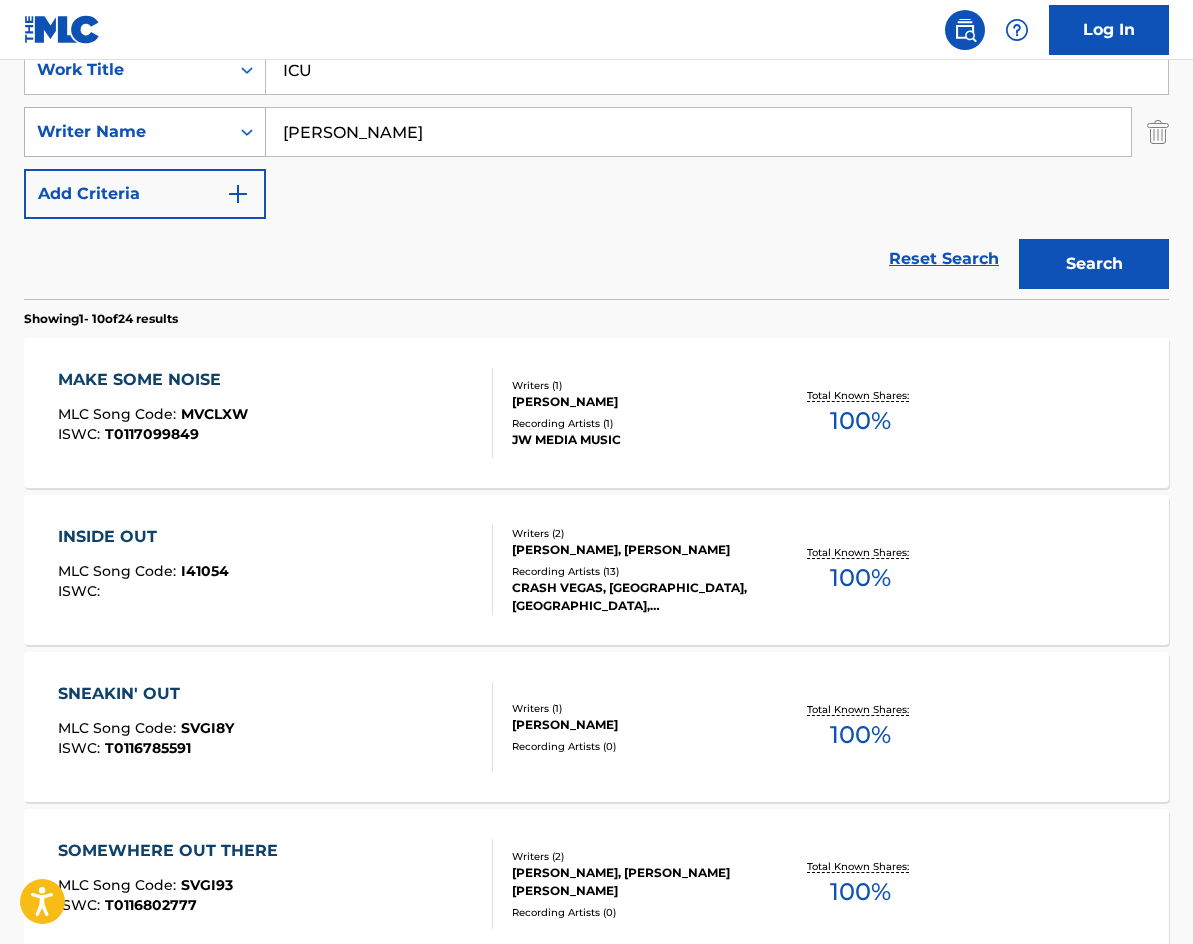 drag, startPoint x: 396, startPoint y: 152, endPoint x: 188, endPoint y: 130, distance: 209.16023 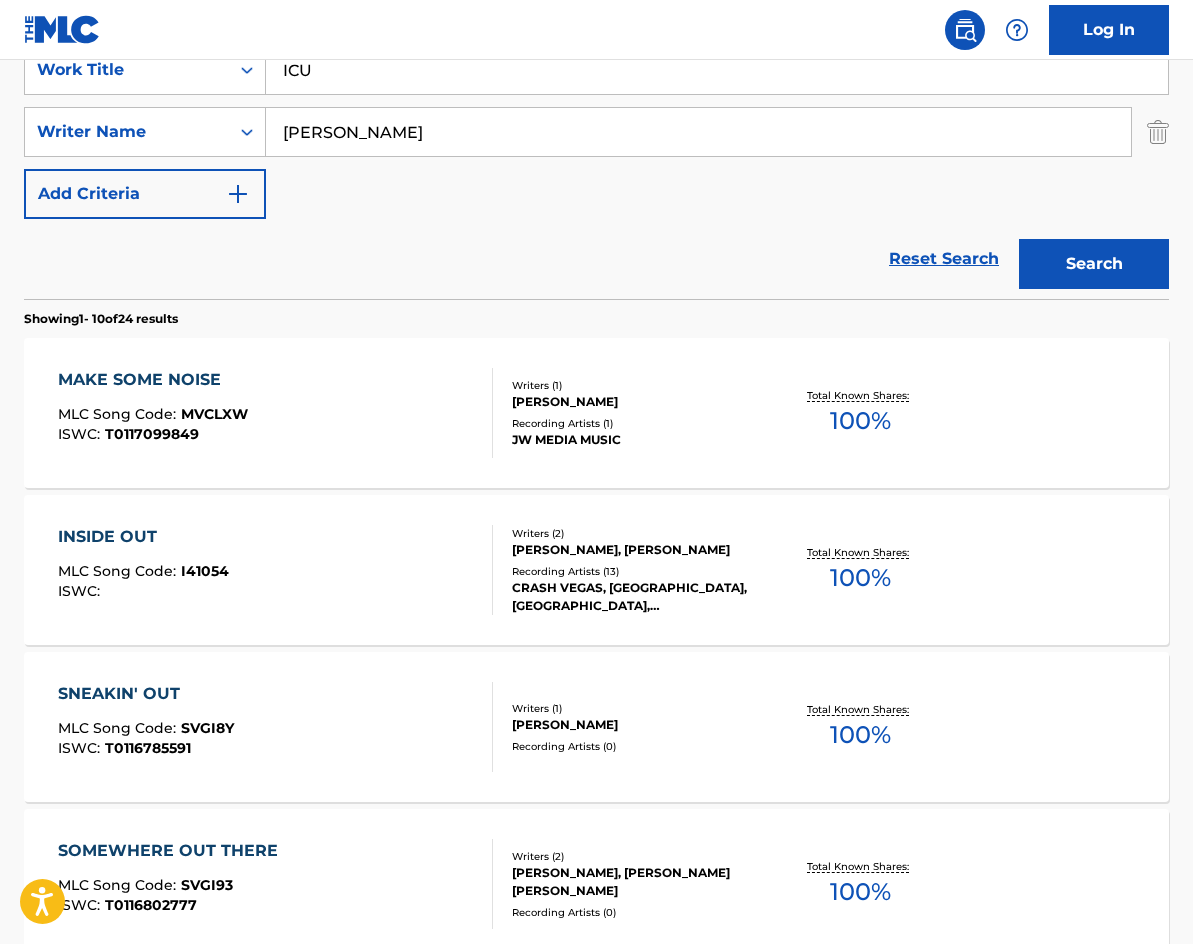 paste on "[PERSON_NAME]" 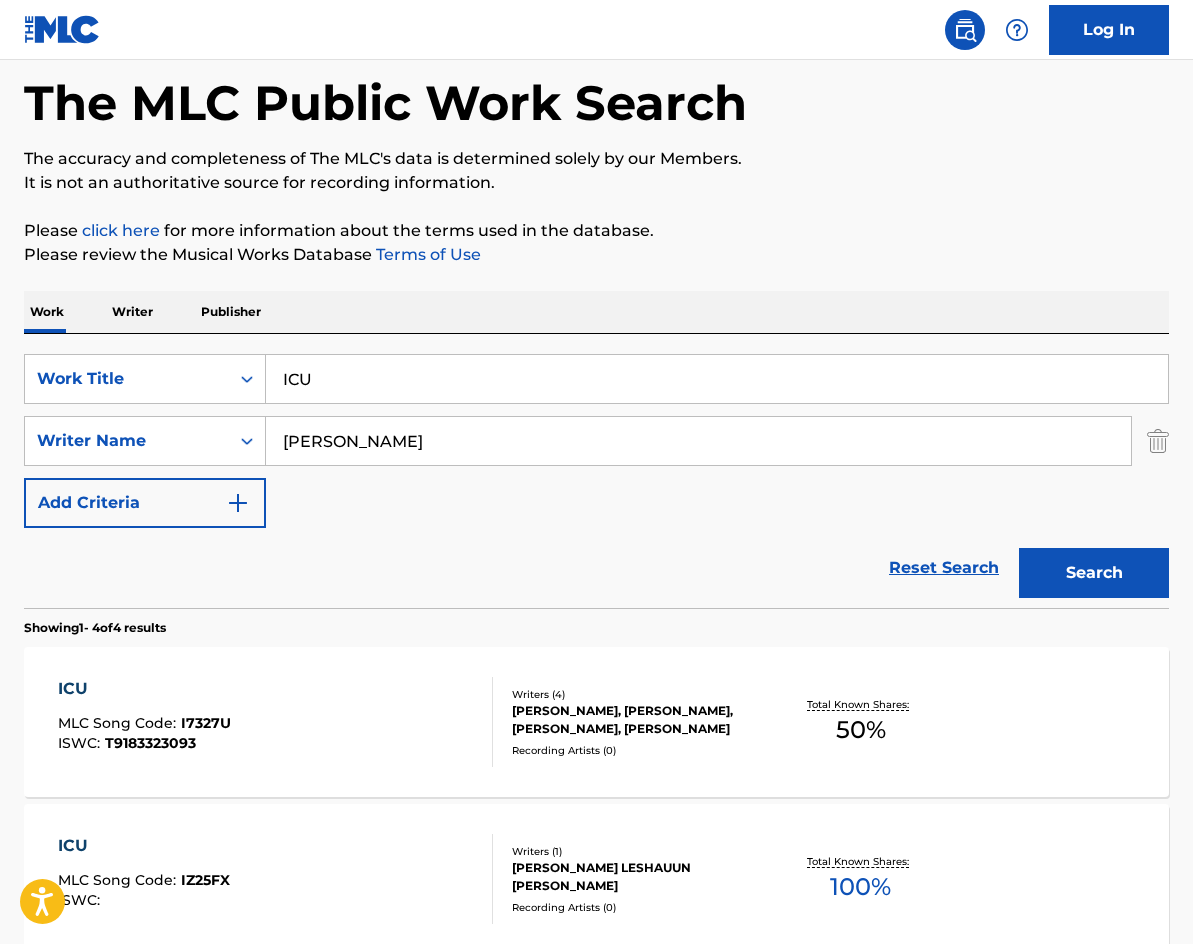 scroll, scrollTop: 0, scrollLeft: 0, axis: both 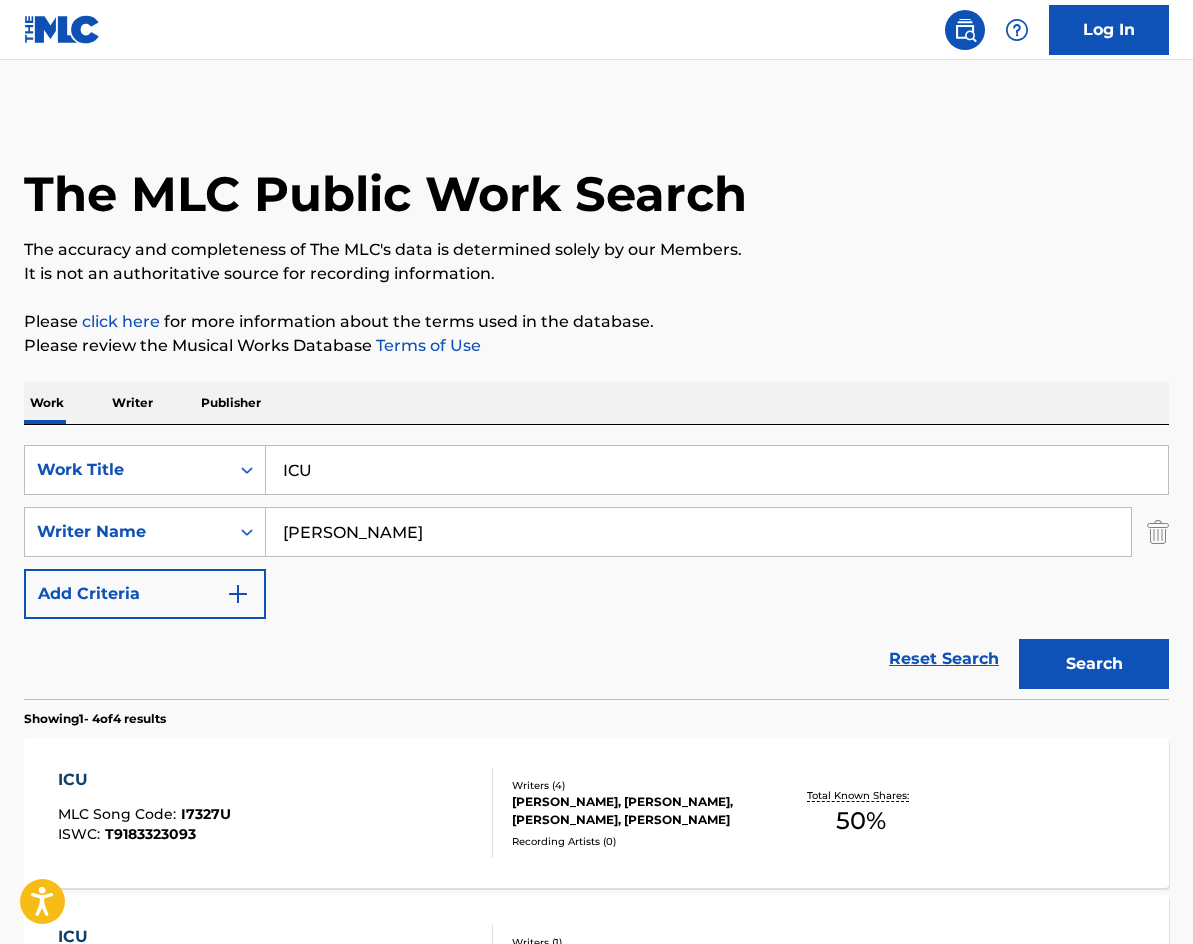 drag, startPoint x: 396, startPoint y: 542, endPoint x: 157, endPoint y: 275, distance: 358.3434 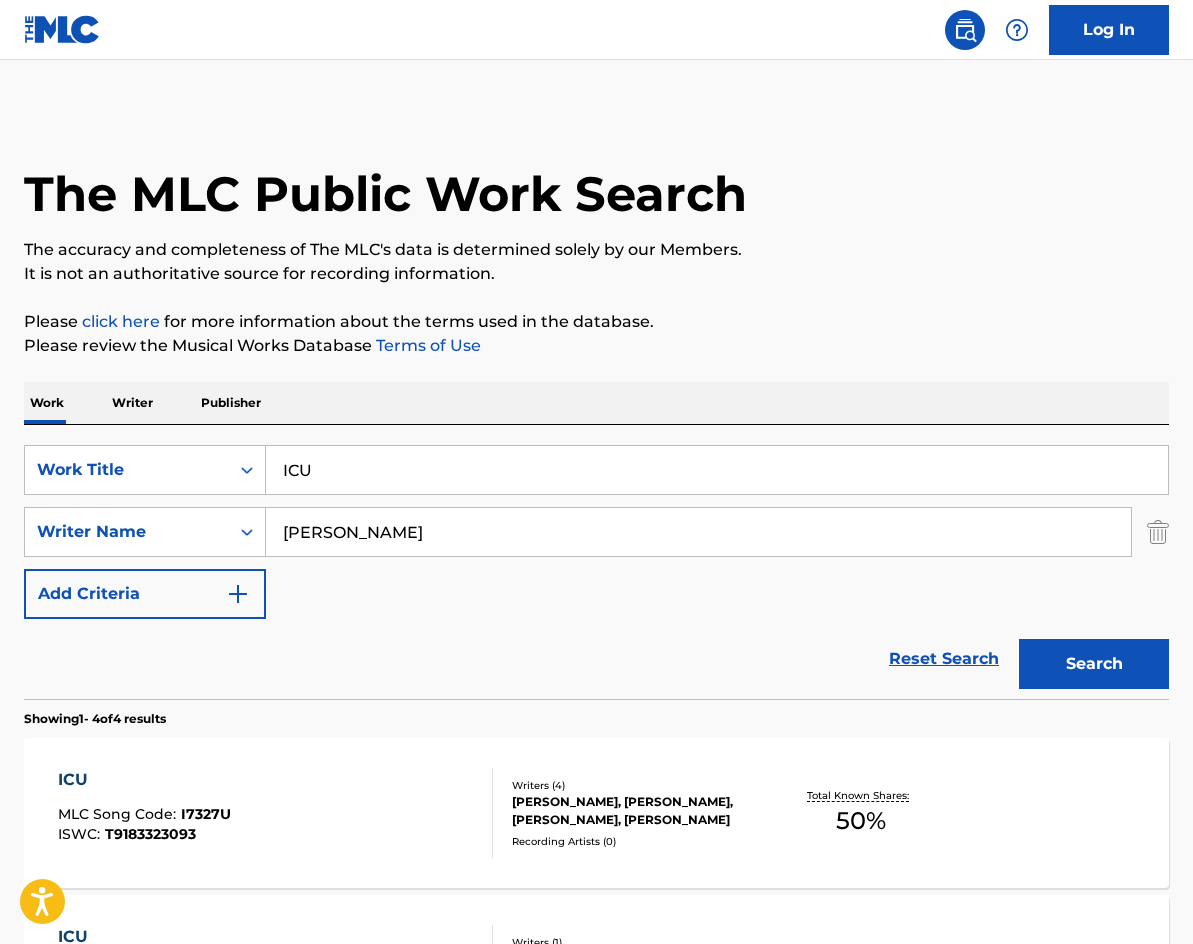 type on "[PERSON_NAME]" 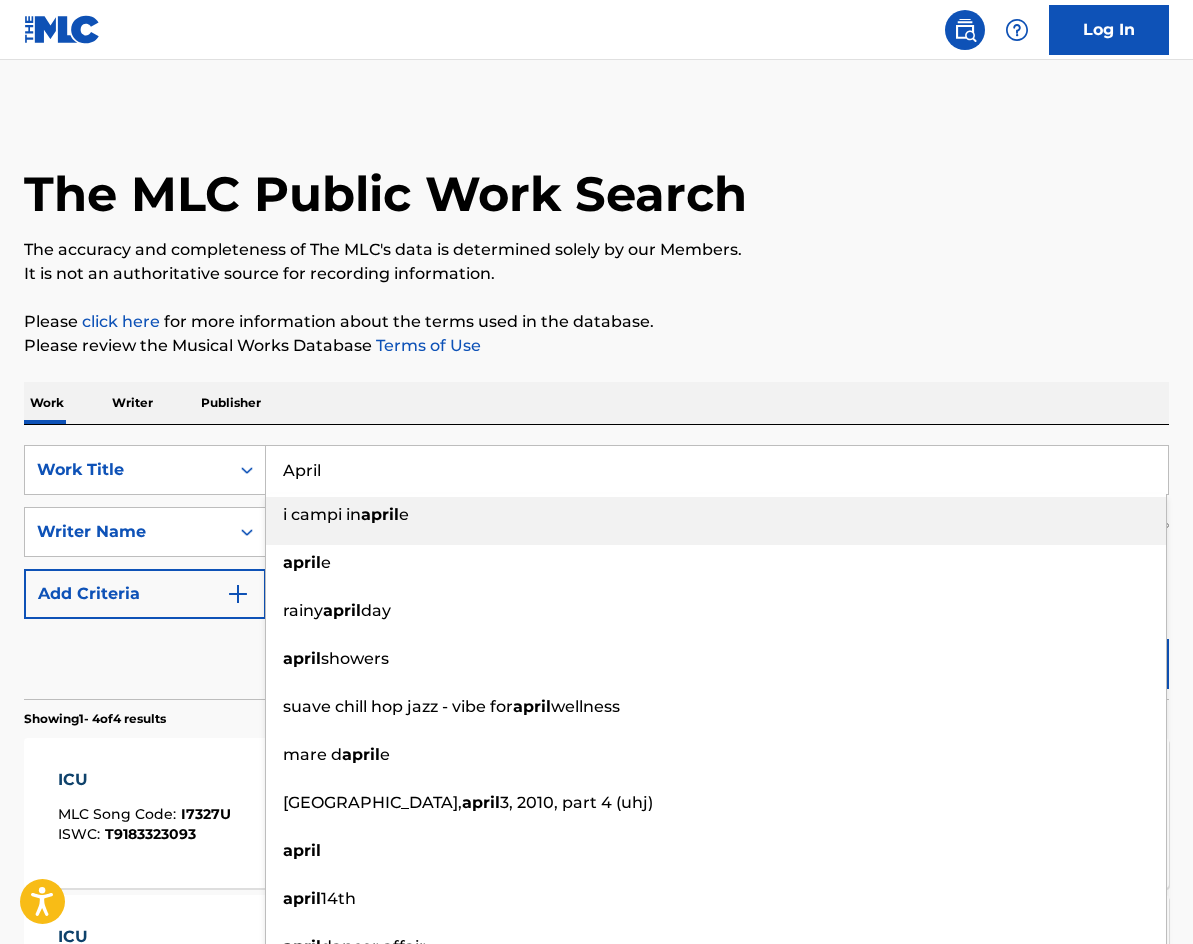 type on "April" 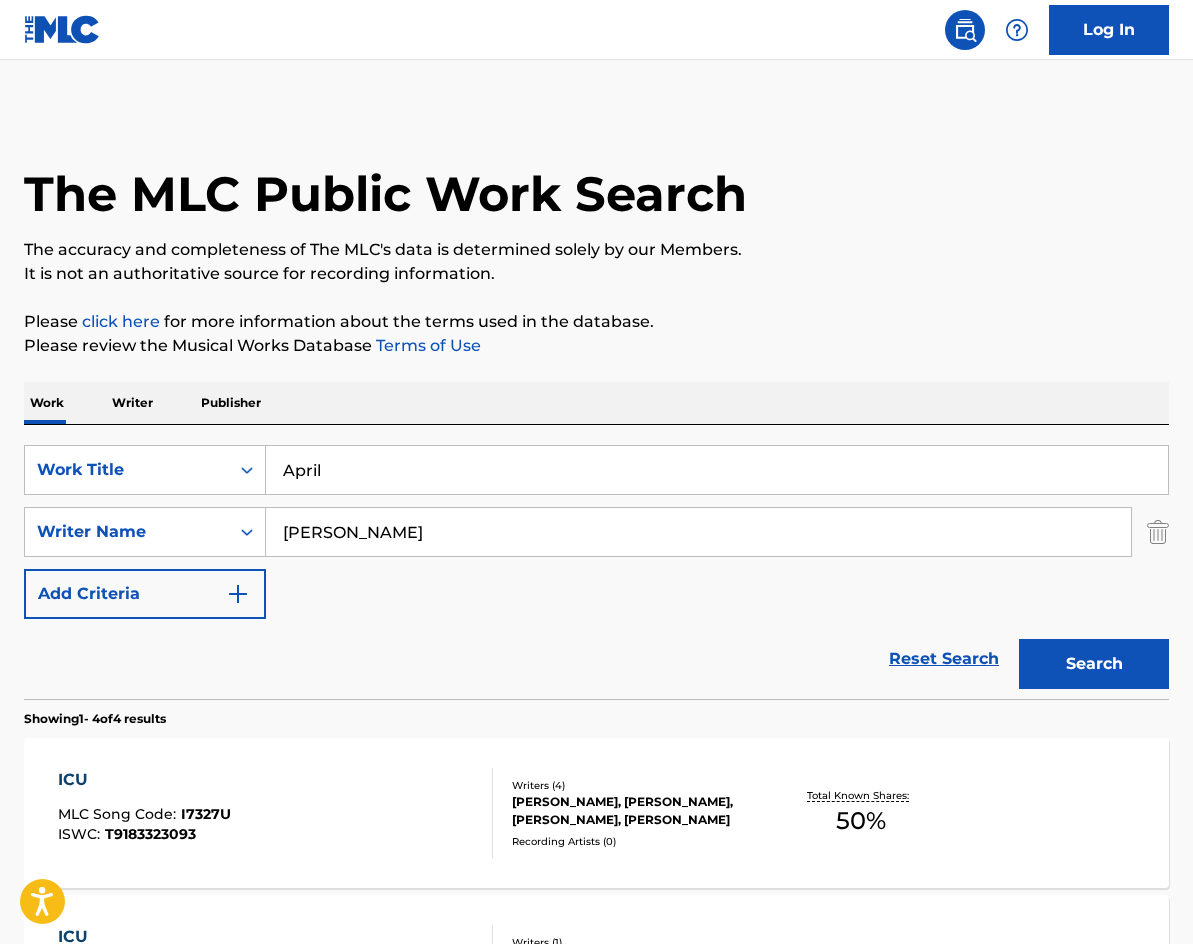 click on "Work Writer Publisher" at bounding box center (596, 403) 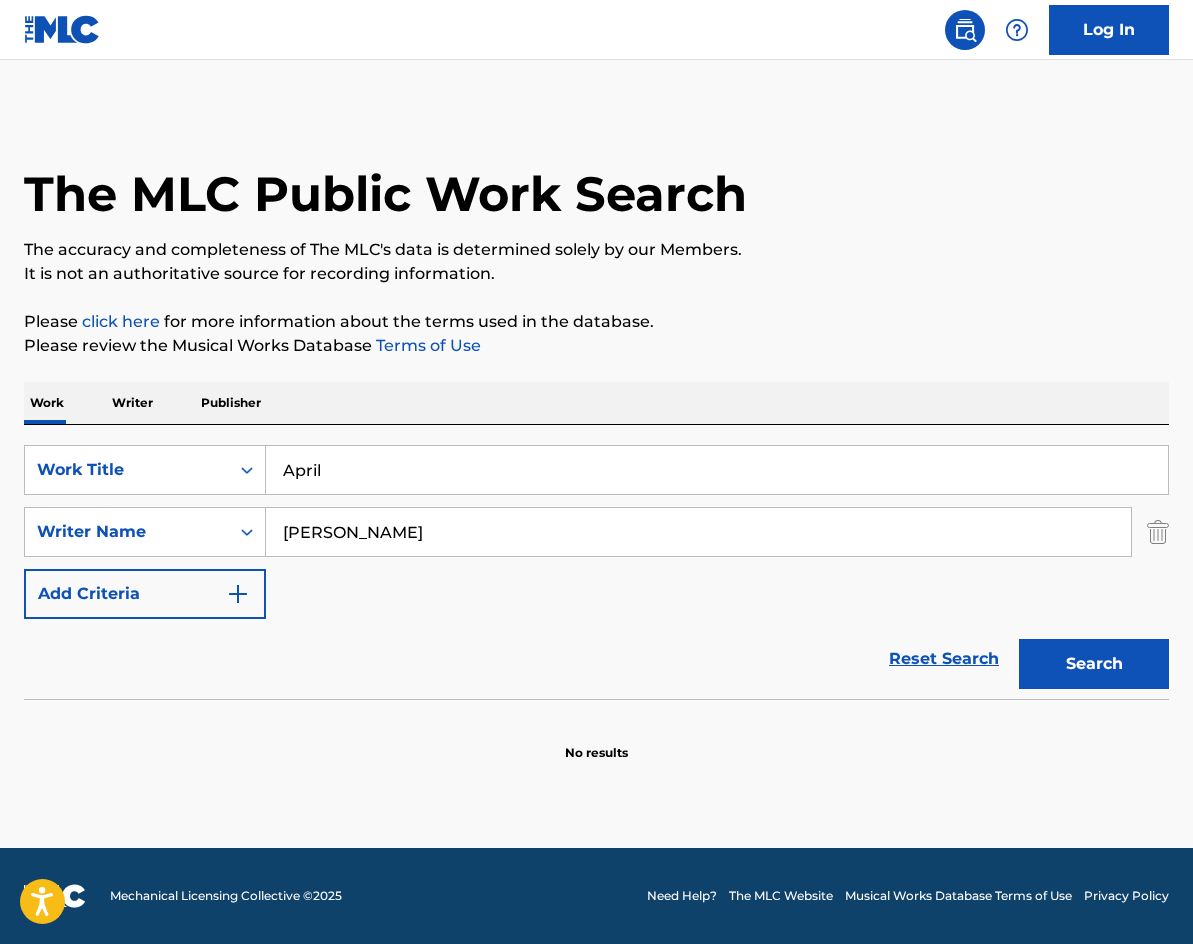 drag, startPoint x: 413, startPoint y: 519, endPoint x: 86, endPoint y: 271, distance: 410.40588 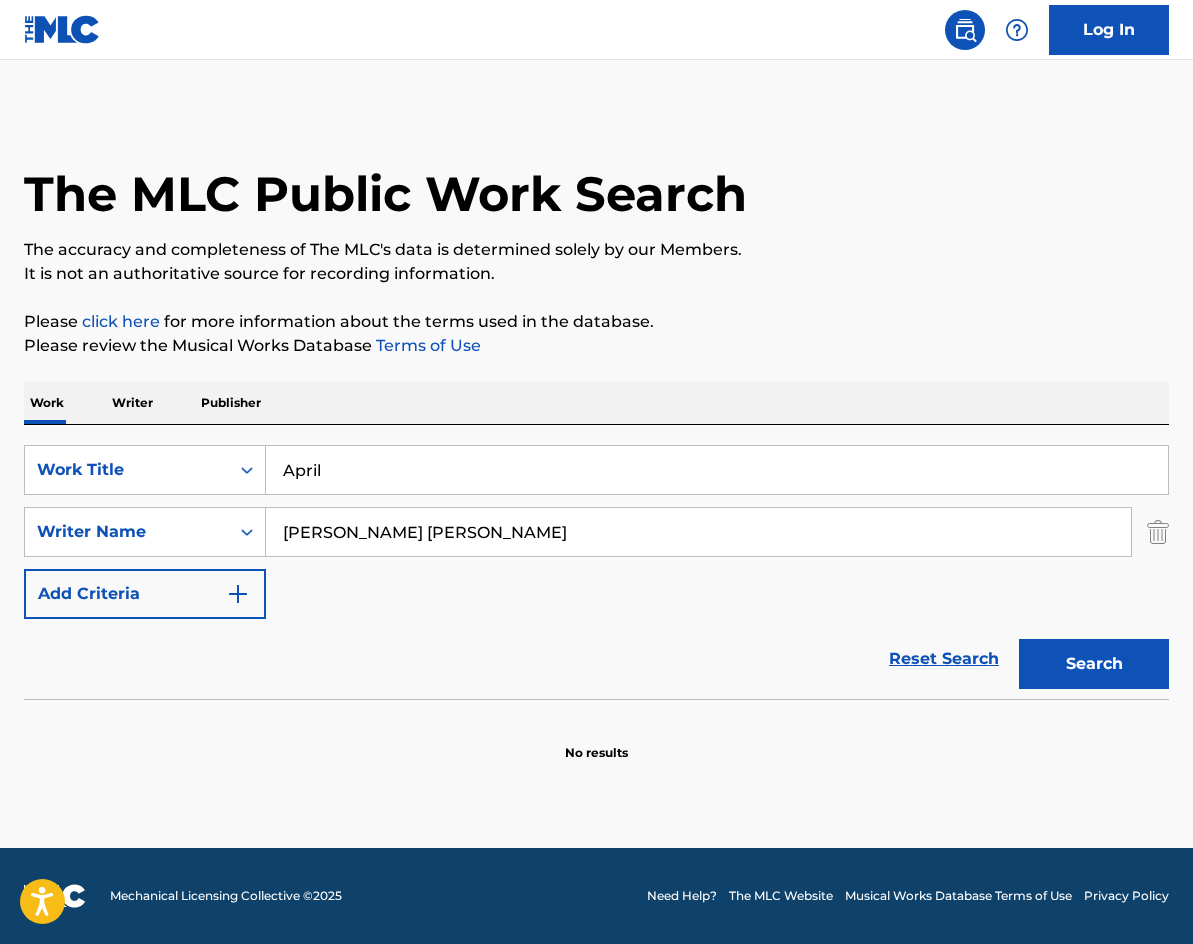 type on "[PERSON_NAME] [PERSON_NAME]" 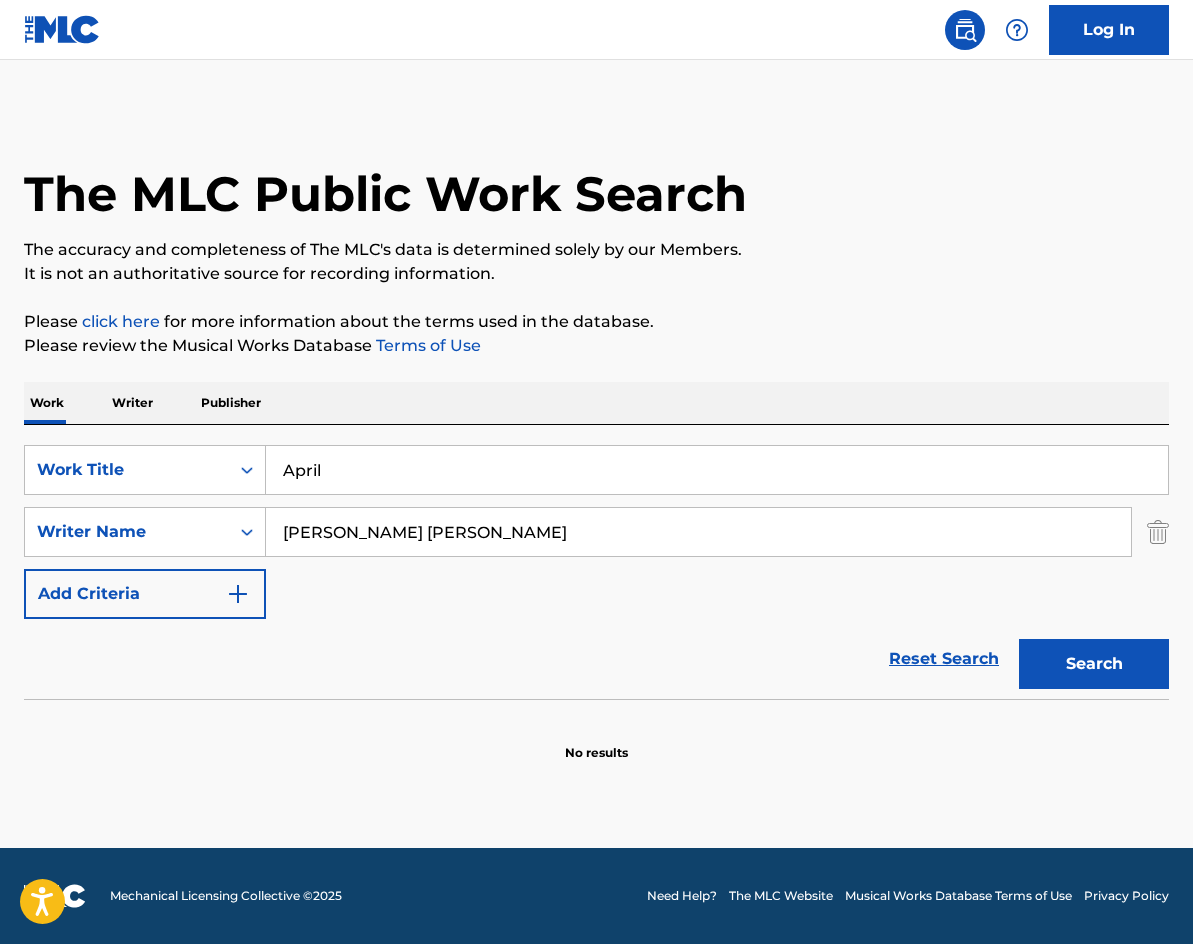 drag, startPoint x: 368, startPoint y: 460, endPoint x: 128, endPoint y: 442, distance: 240.67406 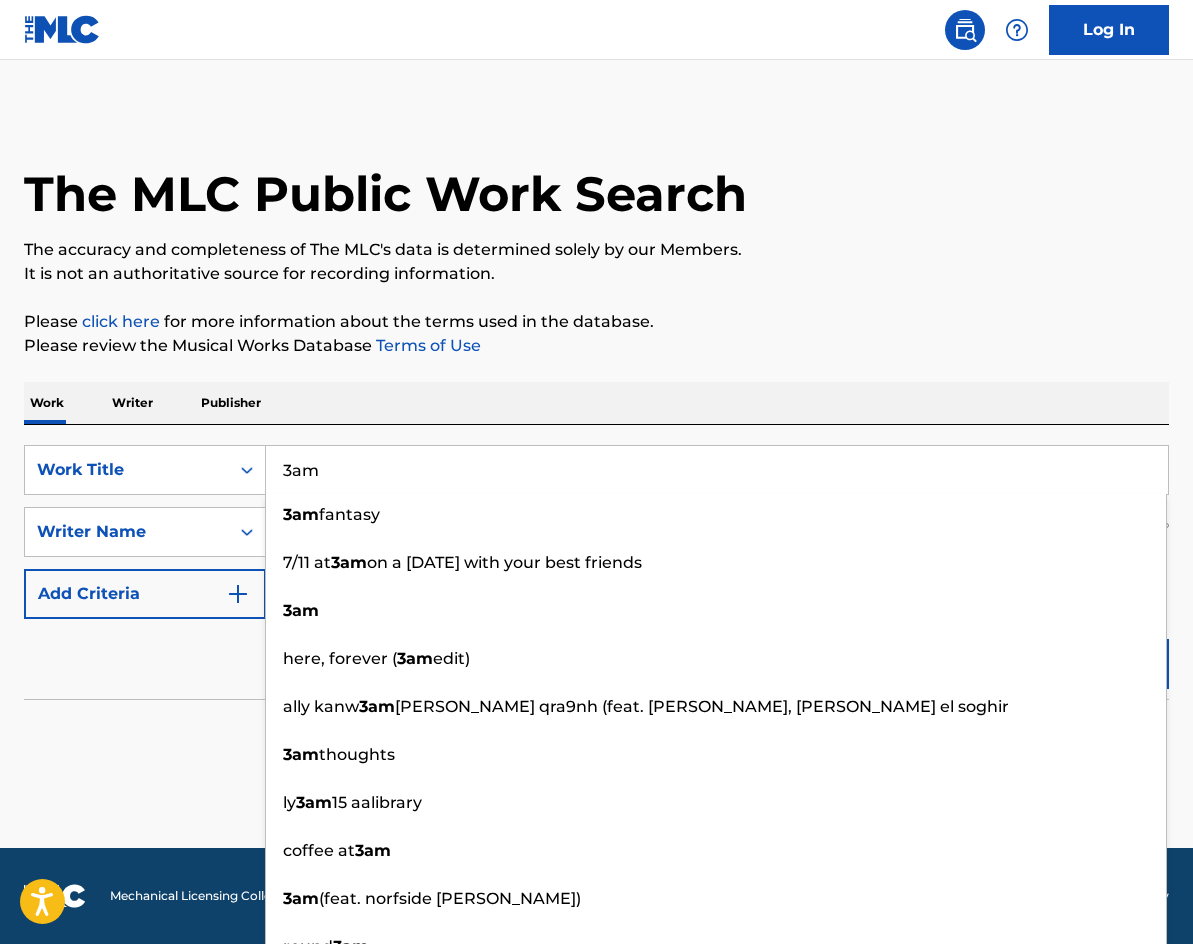 click on "Work Writer Publisher" at bounding box center [596, 403] 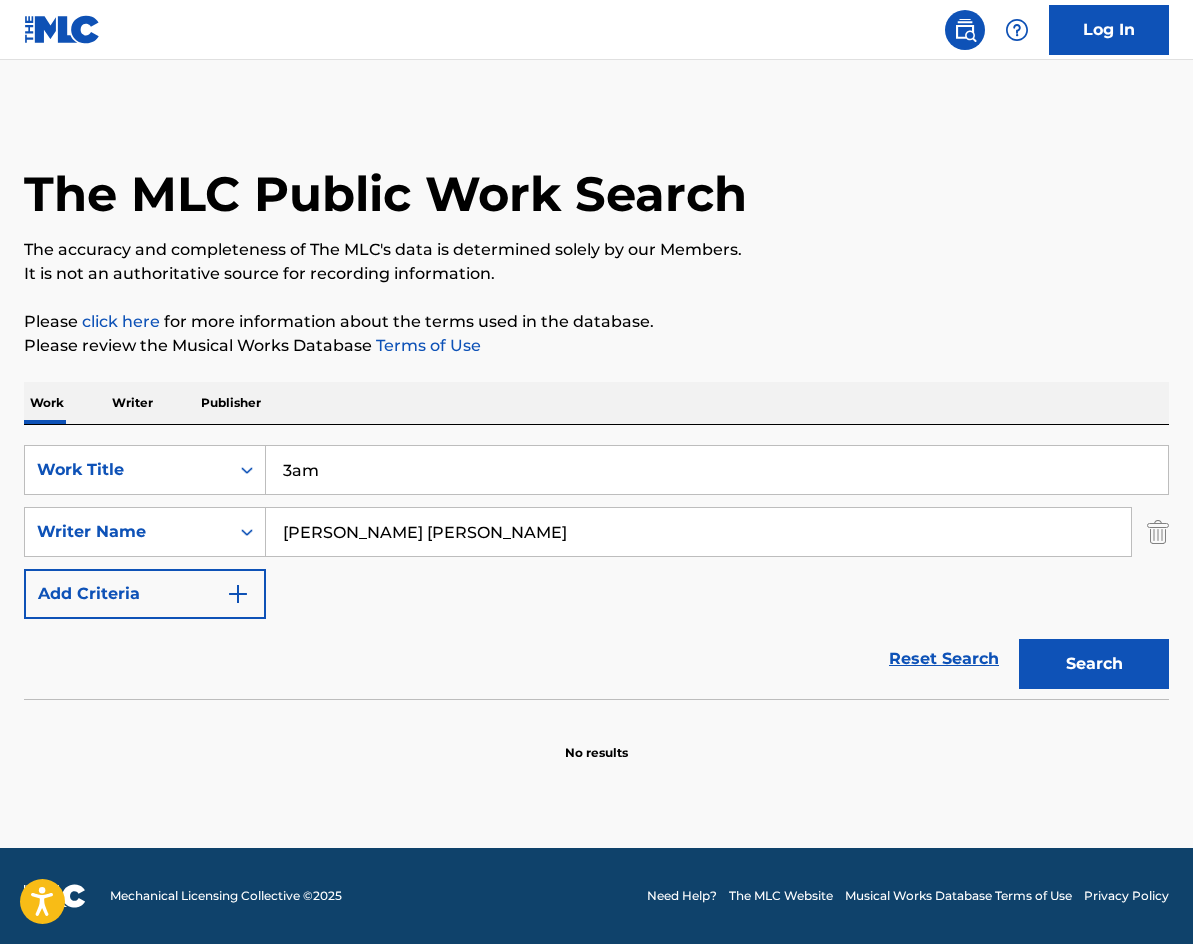 click on "Search" at bounding box center [1094, 664] 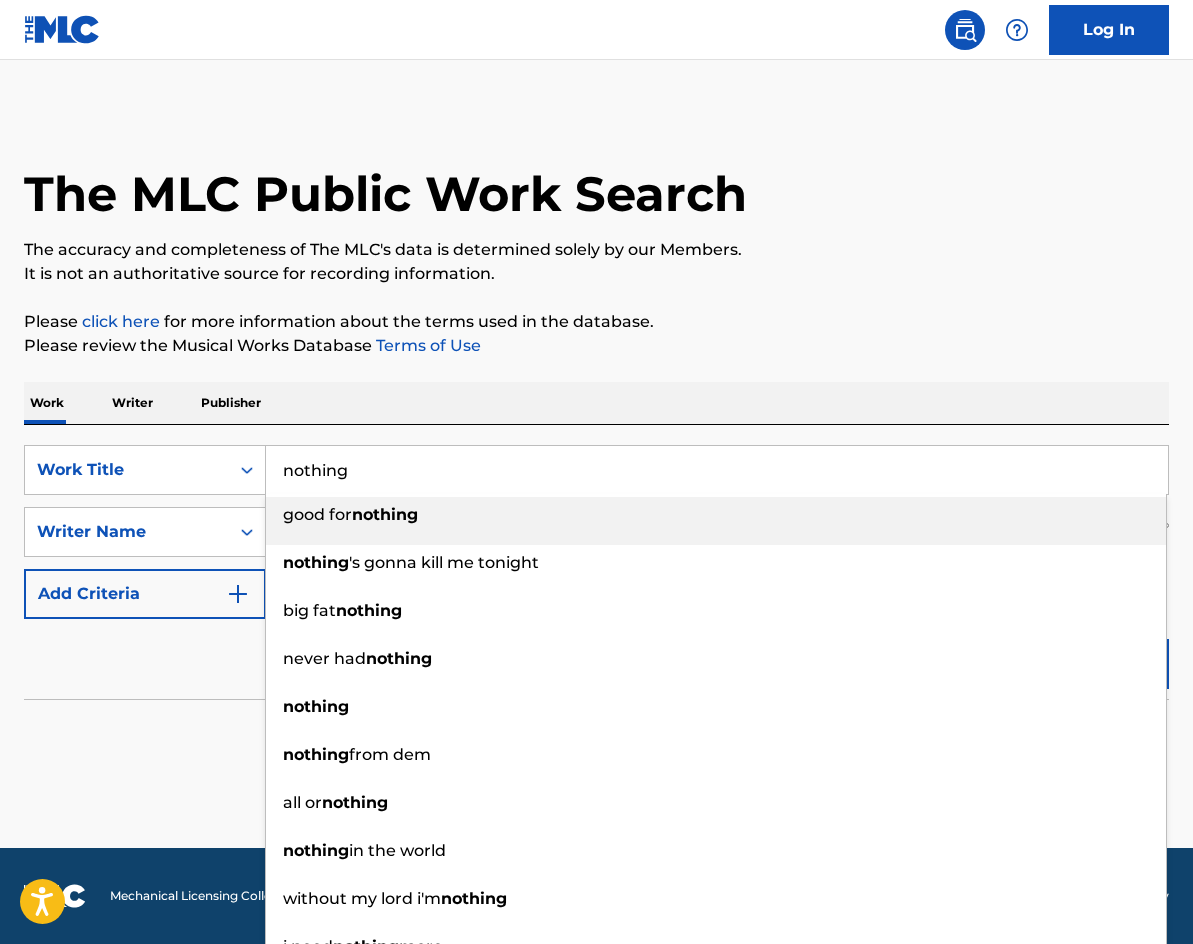 type on "nothing" 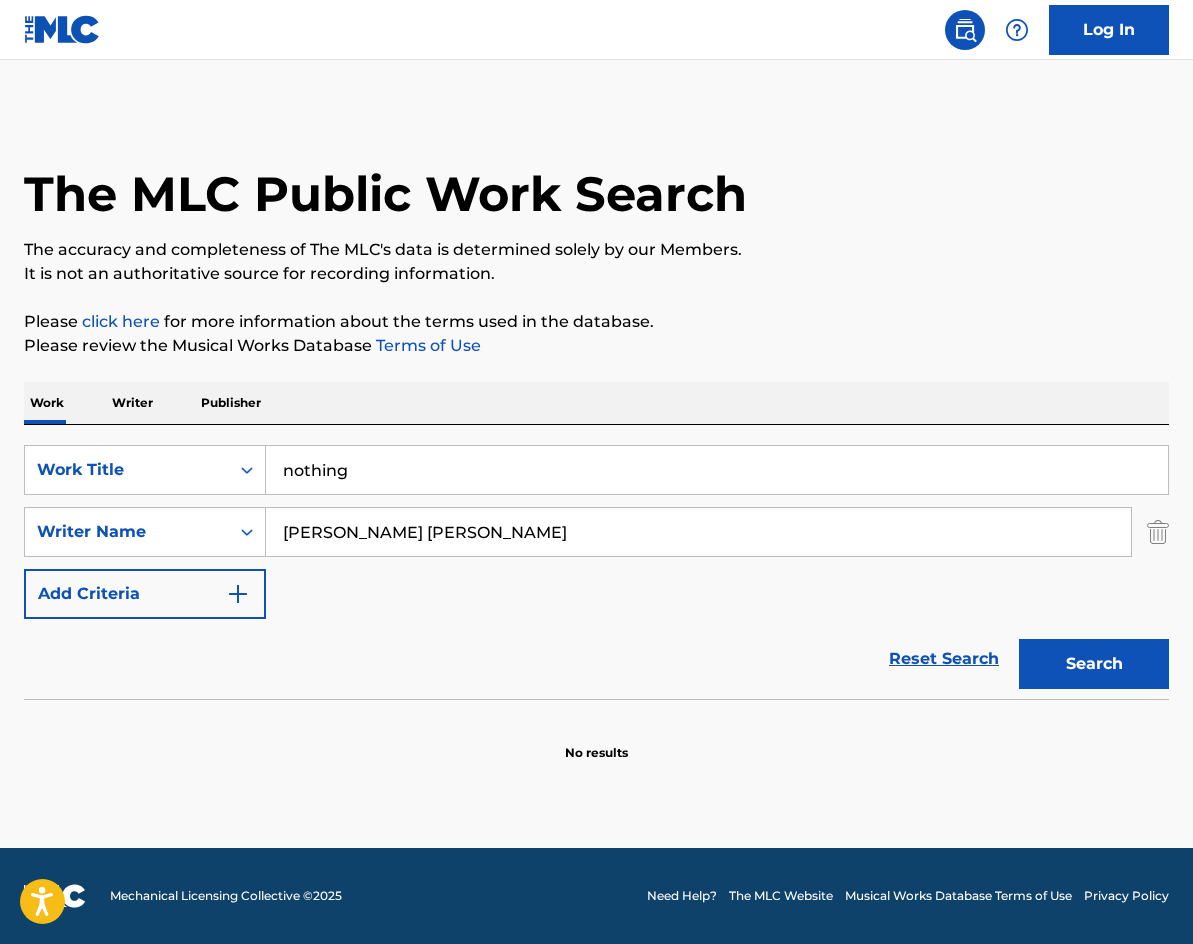 drag, startPoint x: 352, startPoint y: 533, endPoint x: 201, endPoint y: 497, distance: 155.23209 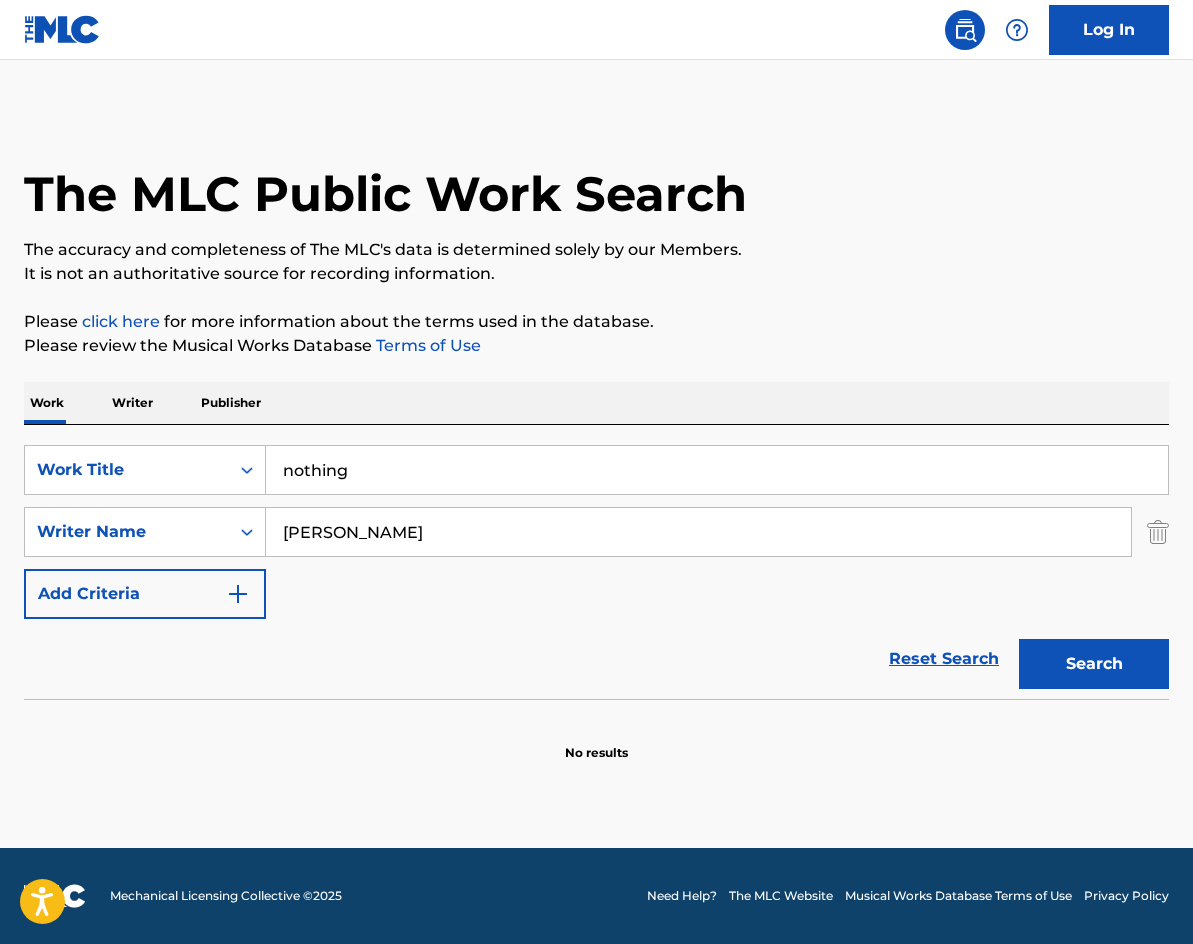 drag, startPoint x: 540, startPoint y: 528, endPoint x: 376, endPoint y: 519, distance: 164.24677 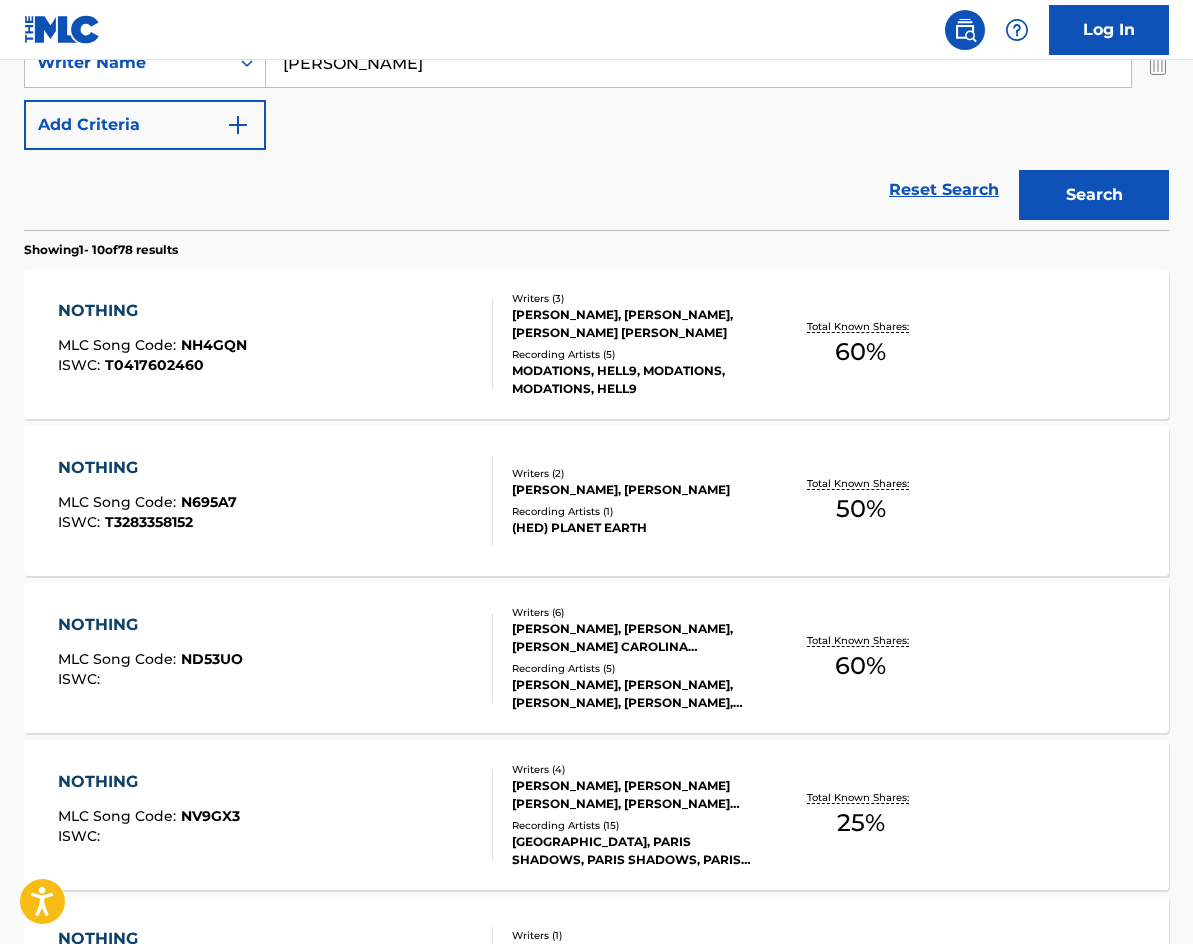 scroll, scrollTop: 500, scrollLeft: 0, axis: vertical 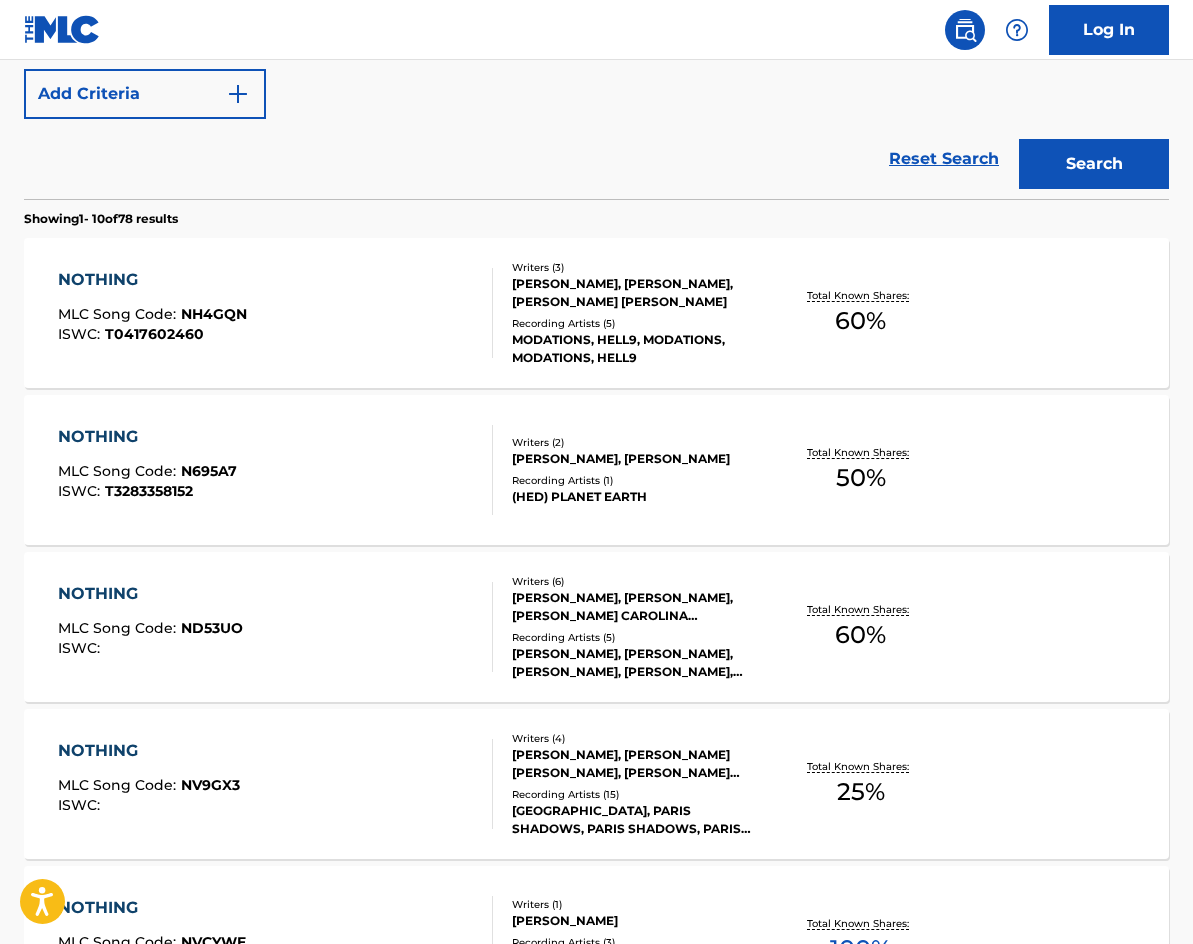 click on "NOTHING MLC Song Code : N695A7 ISWC : T3283358152 Writers ( 2 ) [PERSON_NAME], [PERSON_NAME] Recording Artists ( 1 ) (HED) PLANET EARTH Total Known Shares: 50 %" at bounding box center [596, 470] 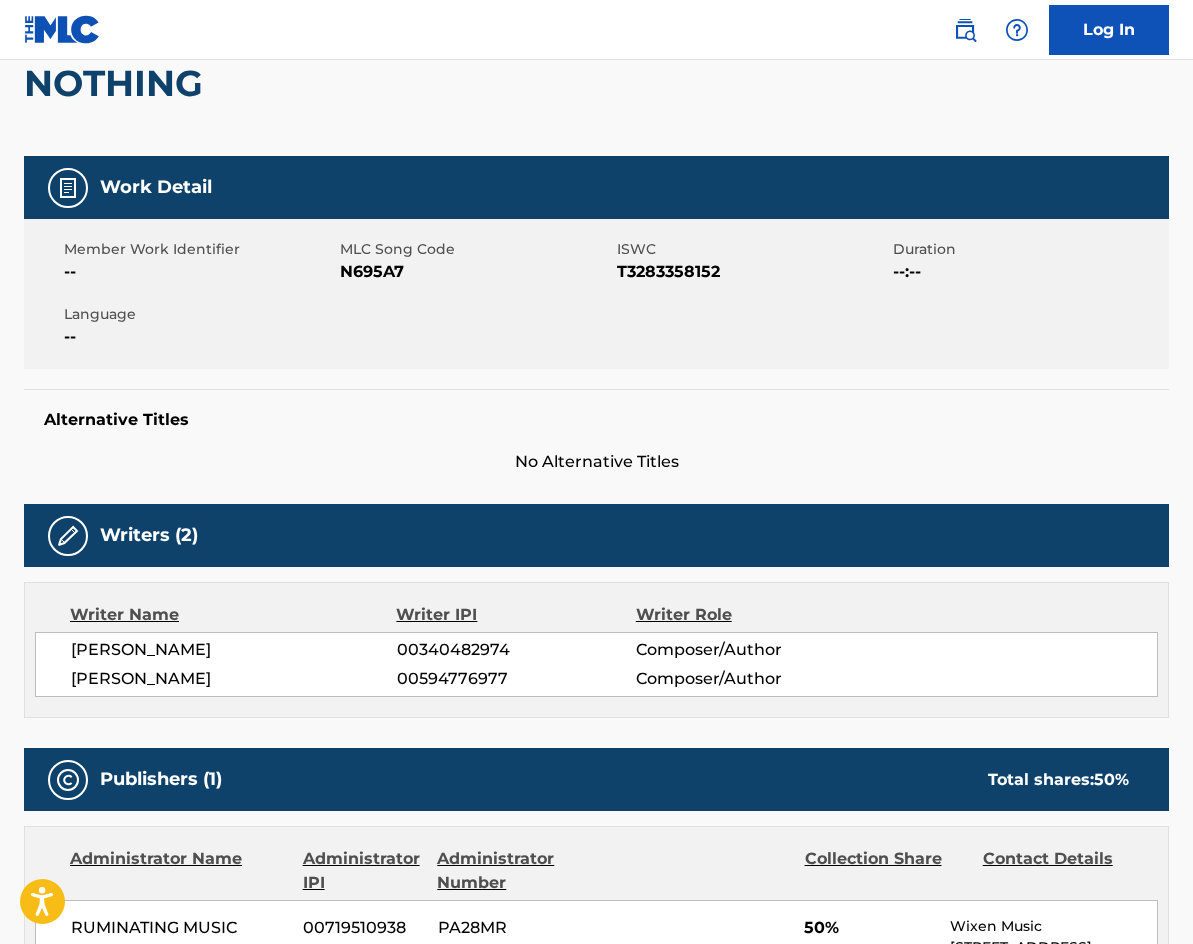 scroll, scrollTop: 0, scrollLeft: 0, axis: both 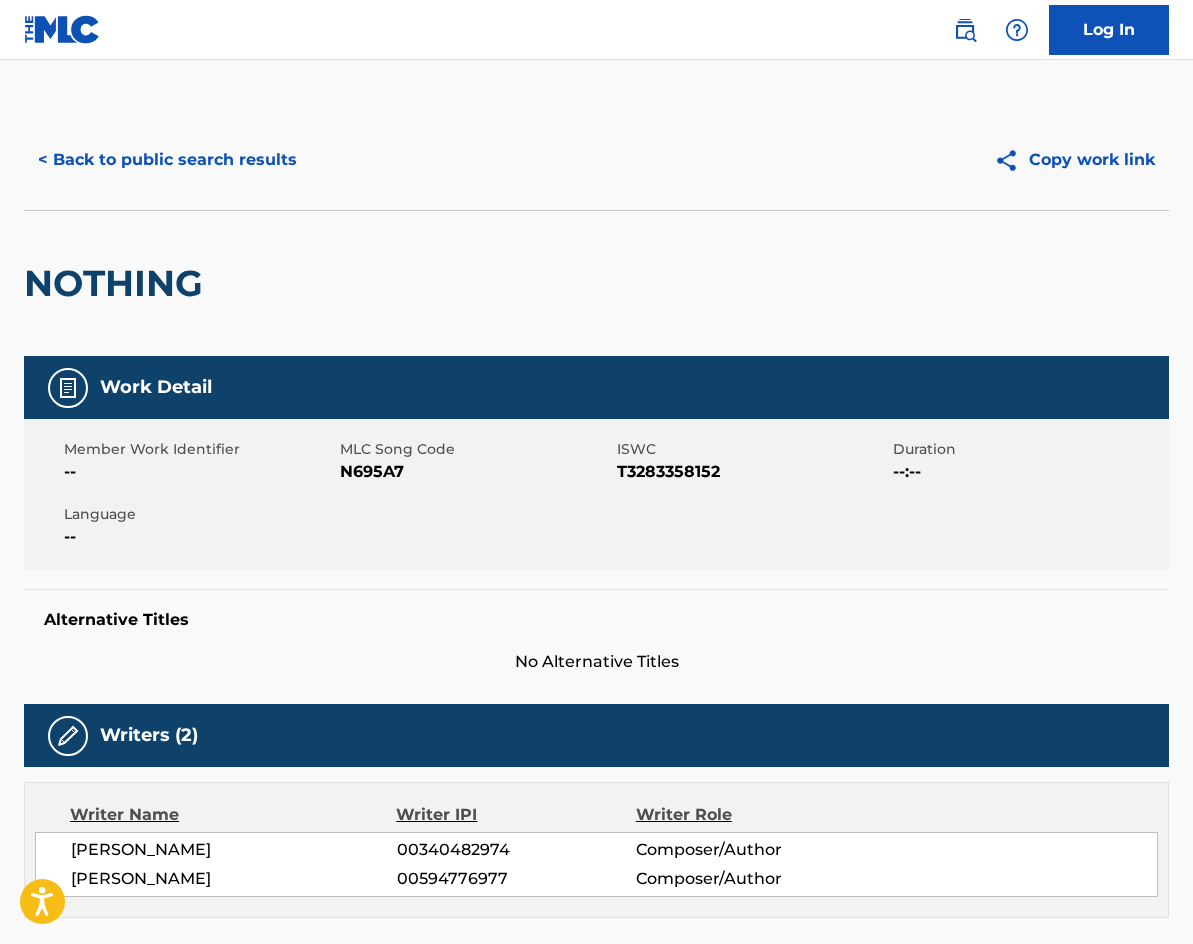 click on "< Back to public search results" at bounding box center (167, 160) 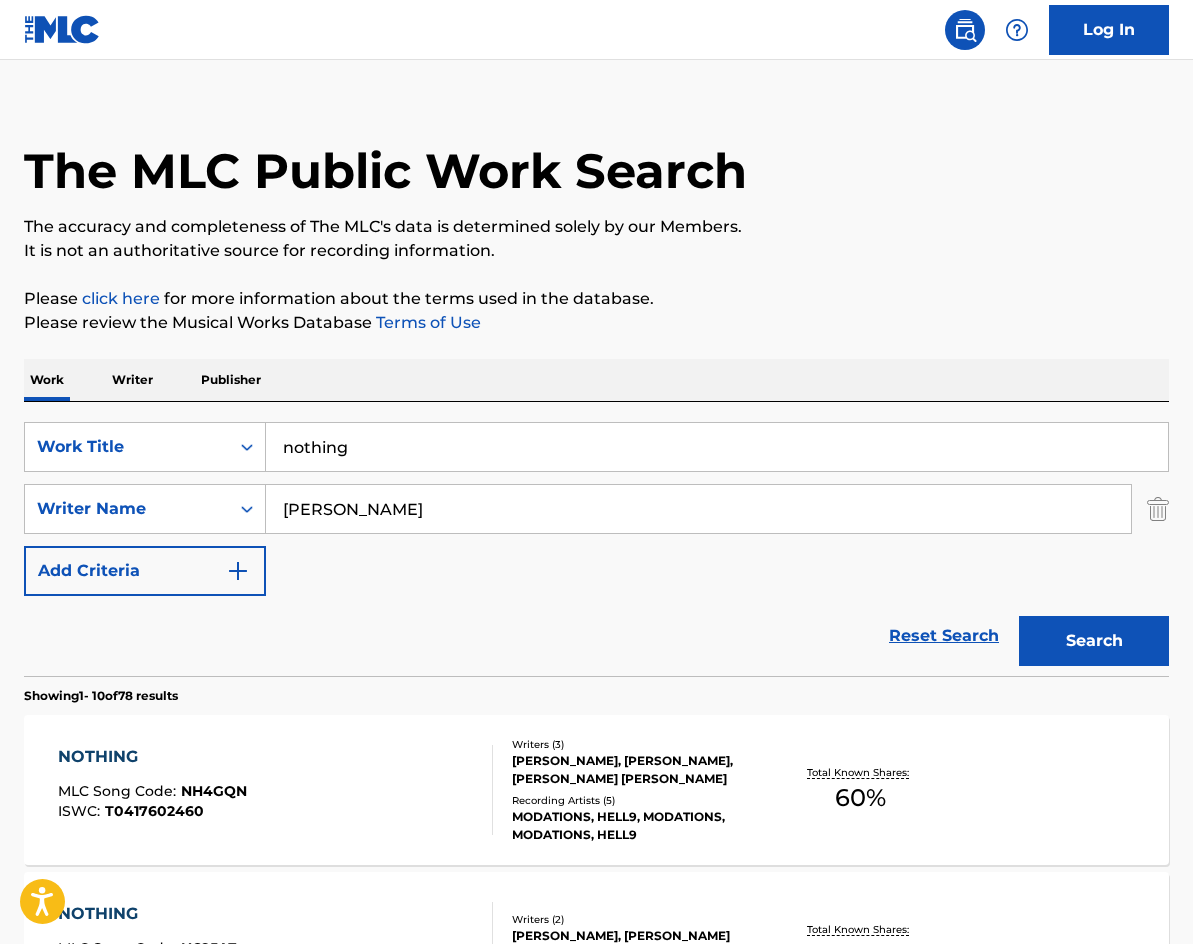 scroll, scrollTop: 0, scrollLeft: 0, axis: both 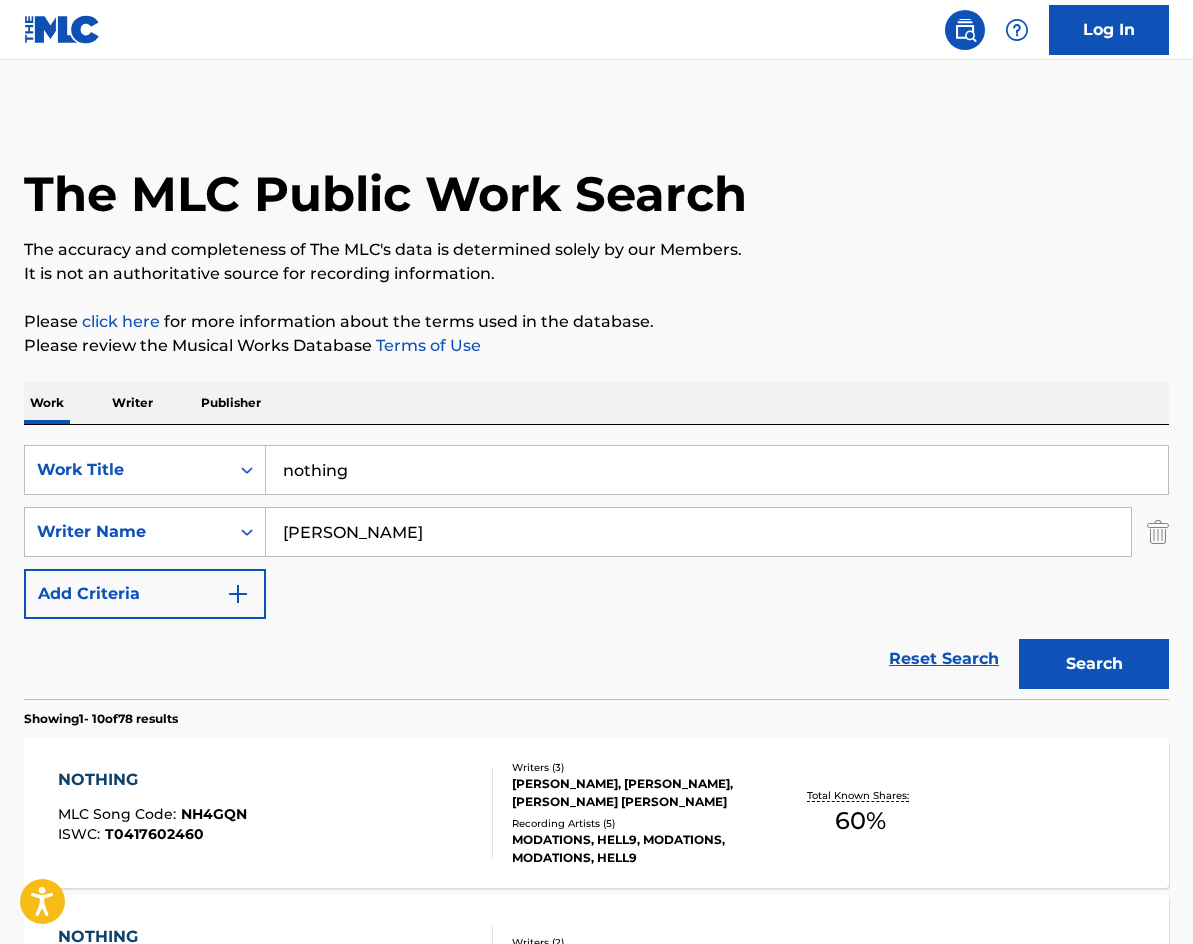 drag, startPoint x: 395, startPoint y: 467, endPoint x: -30, endPoint y: 370, distance: 435.9289 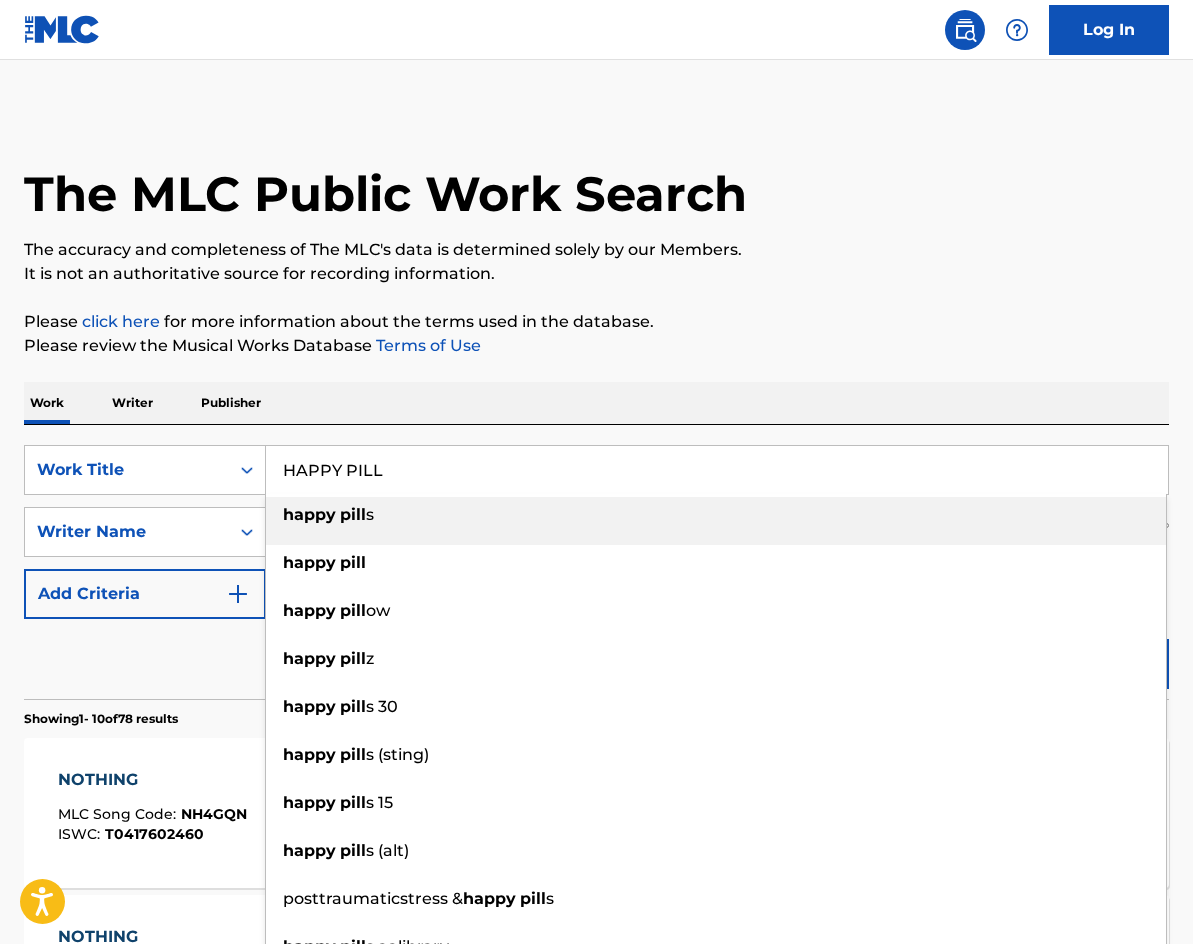 type on "HAPPY PILL" 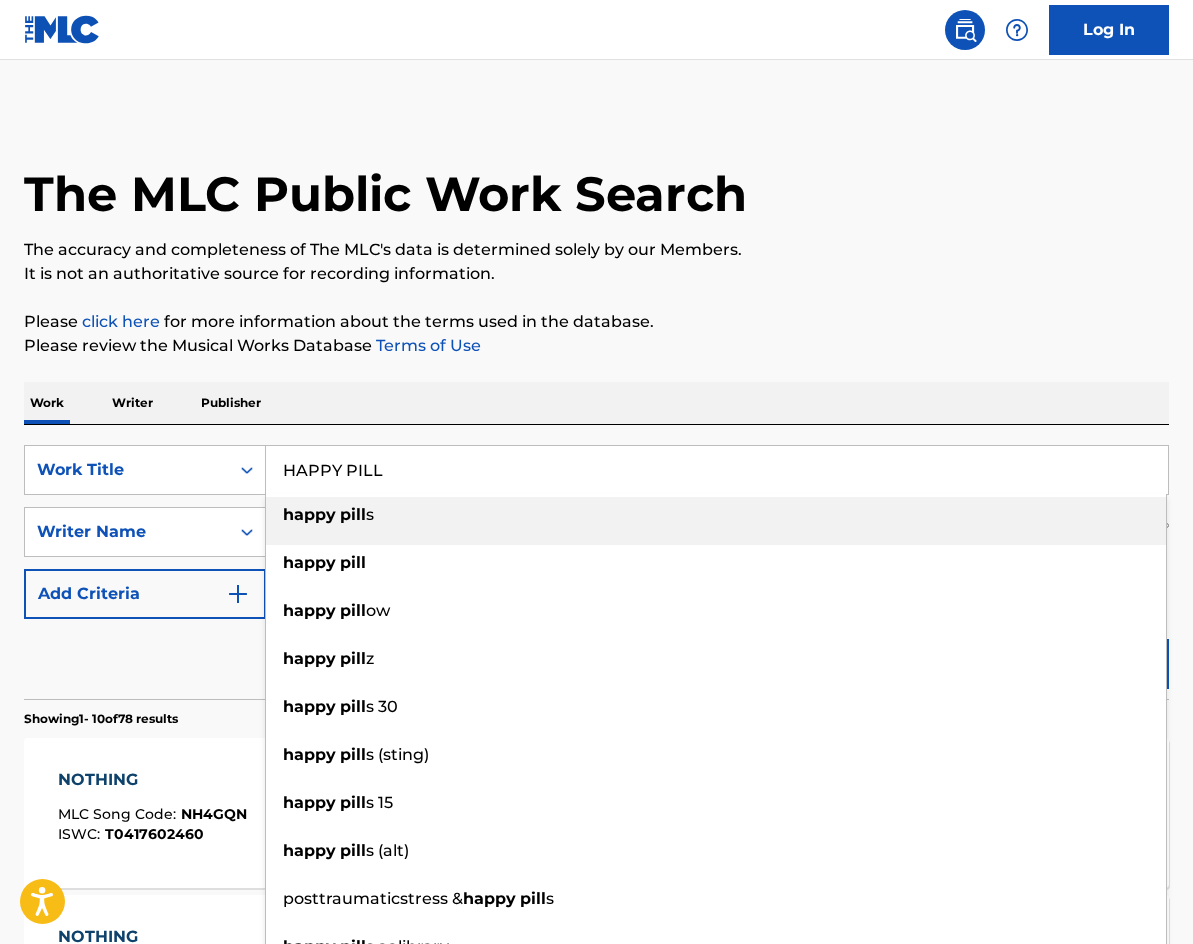 drag, startPoint x: 697, startPoint y: 369, endPoint x: 592, endPoint y: 439, distance: 126.1943 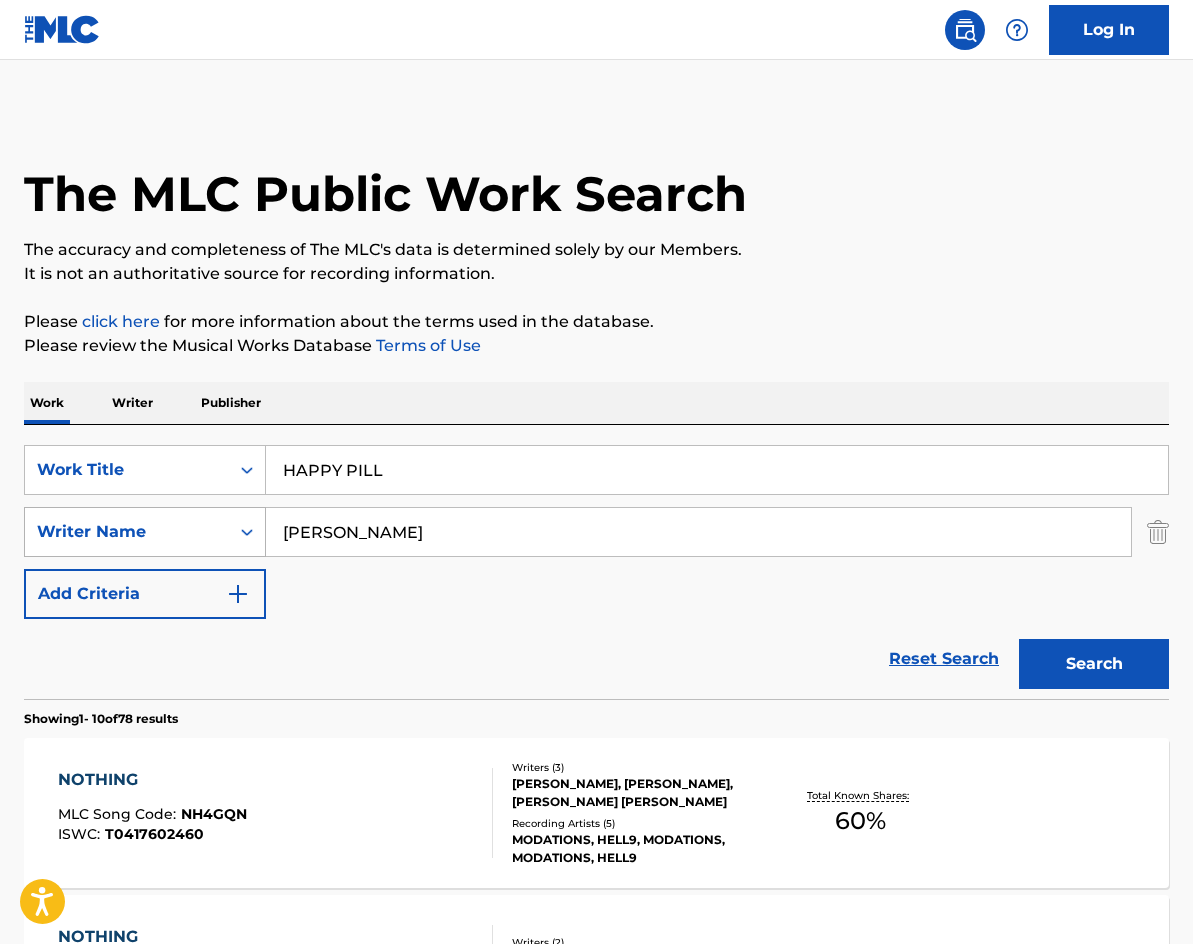 drag, startPoint x: 476, startPoint y: 513, endPoint x: 73, endPoint y: 531, distance: 403.4018 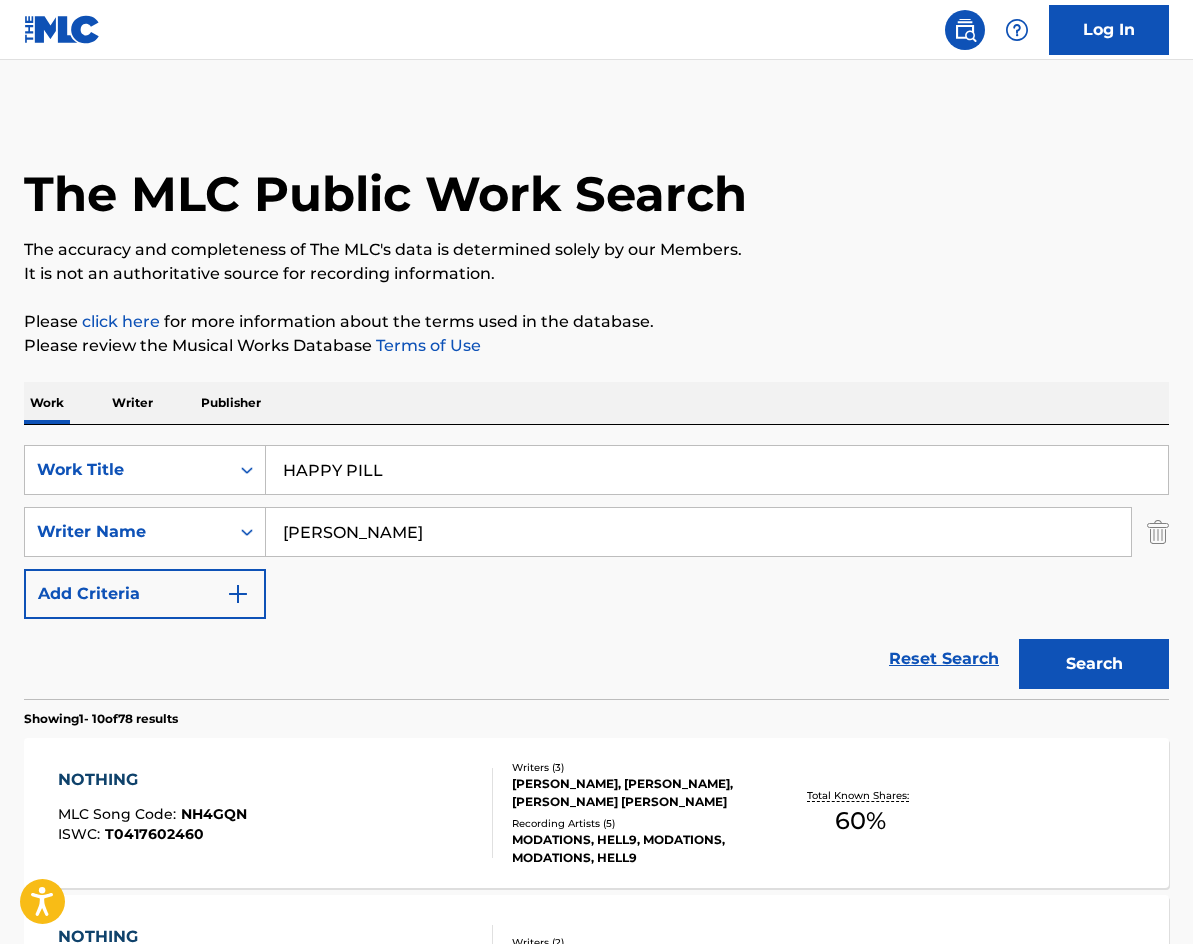 paste on "[PERSON_NAME] [PERSON_NAME] [PERSON_NAME]" 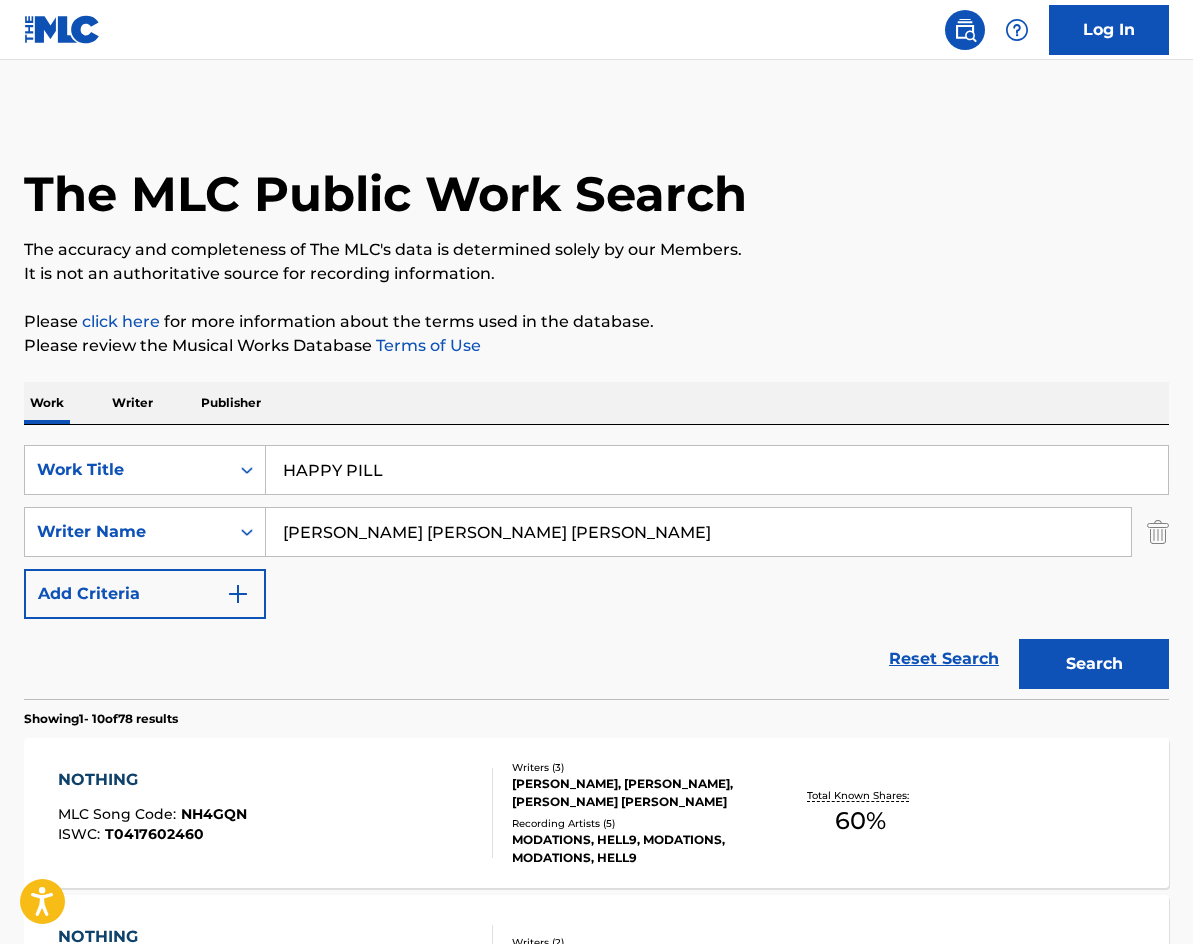 type on "[PERSON_NAME] [PERSON_NAME] [PERSON_NAME]" 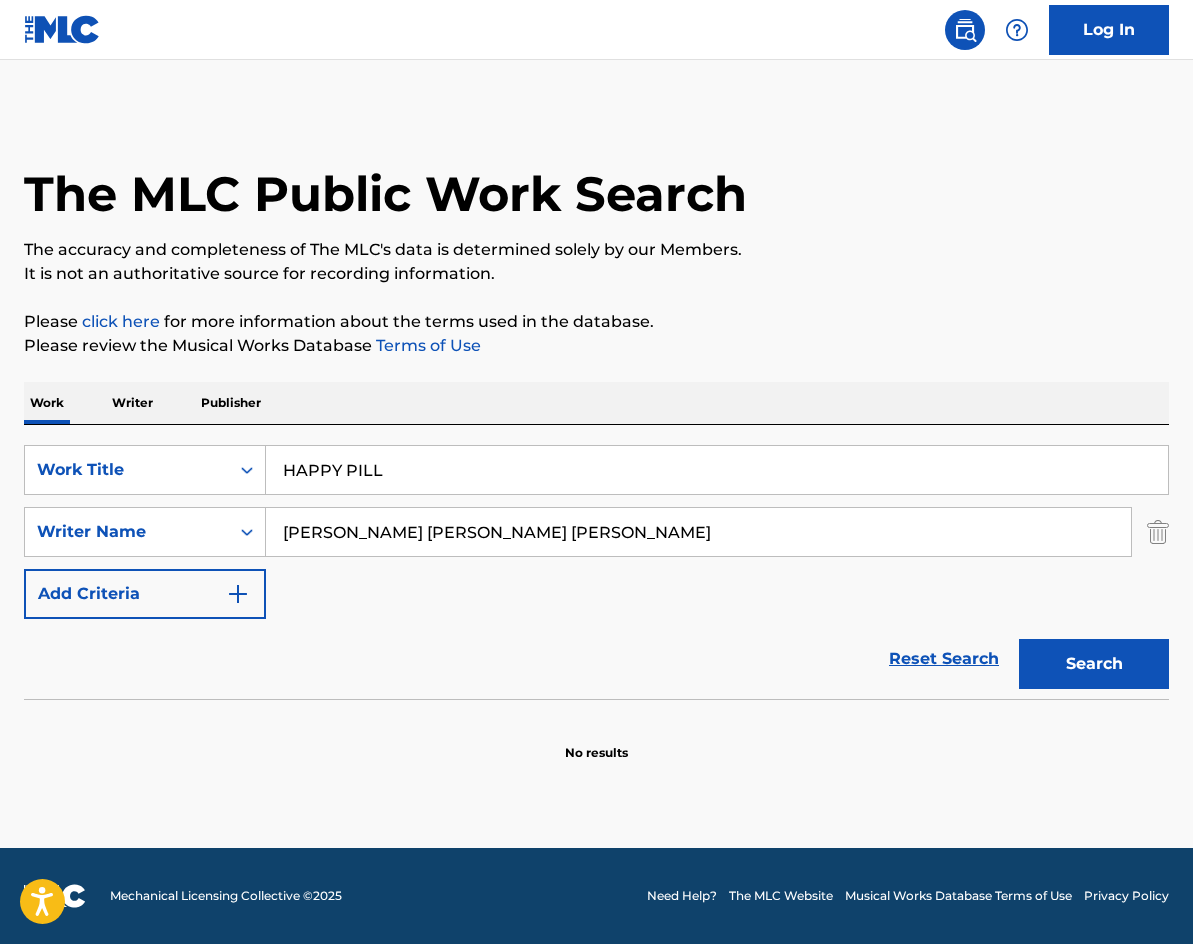 drag, startPoint x: 395, startPoint y: 445, endPoint x: 88, endPoint y: 412, distance: 308.76852 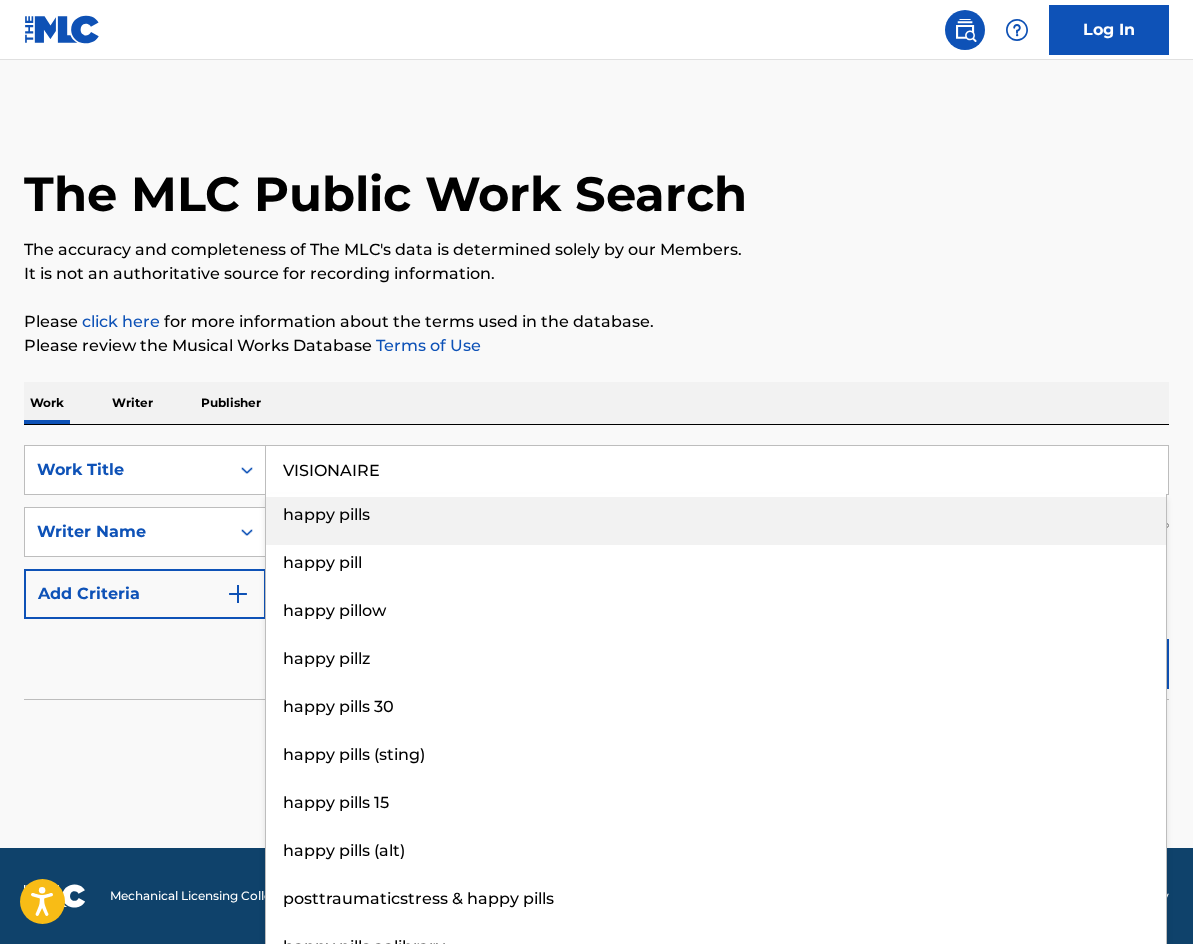 type on "VISIONAIRE" 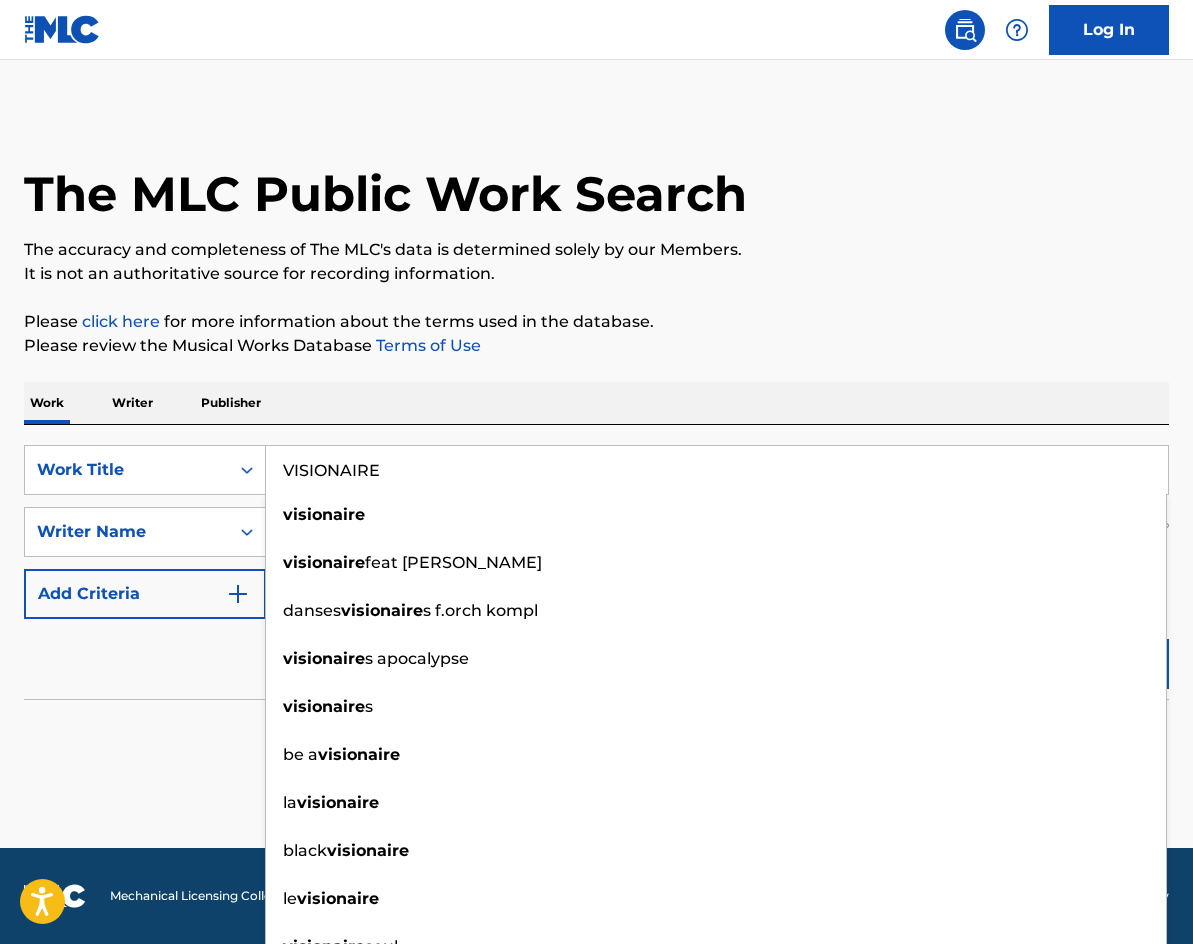 click on "The MLC Public Work Search The accuracy and completeness of The MLC's data is determined solely by our Members. It is not an authoritative source for recording information. Please   click here   for more information about the terms used in the database. Please review the Musical Works Database   Terms of Use Work Writer Publisher SearchWithCriteria14cf5872-c17b-4c81-bcff-941073c47fad Work Title VISIONAIRE visionaire visionaire  feat [PERSON_NAME] danses  visionaire s [PERSON_NAME][PERSON_NAME] kompl visionaire s apocalypse visionaire s be a  visionaire la  visionaire black  visionaire le  visionaire visionaire  soul SearchWithCriteriafa0ec57c-4ac8-4cf8-abfa-c6663a7dd77c Writer Name [PERSON_NAME] [PERSON_NAME] [PERSON_NAME] Add Criteria Reset Search Search No results" at bounding box center (596, 436) 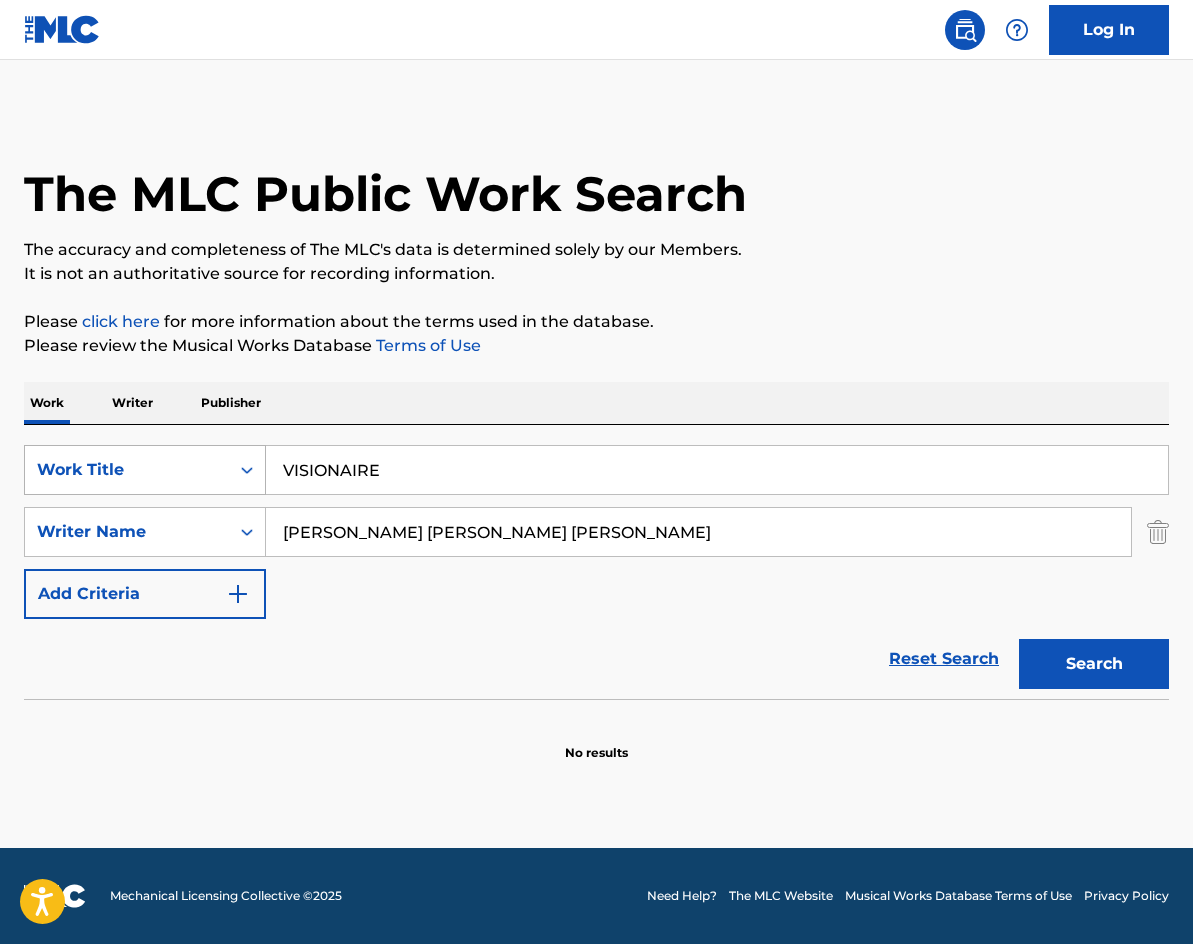 drag, startPoint x: 773, startPoint y: 521, endPoint x: 209, endPoint y: 476, distance: 565.79236 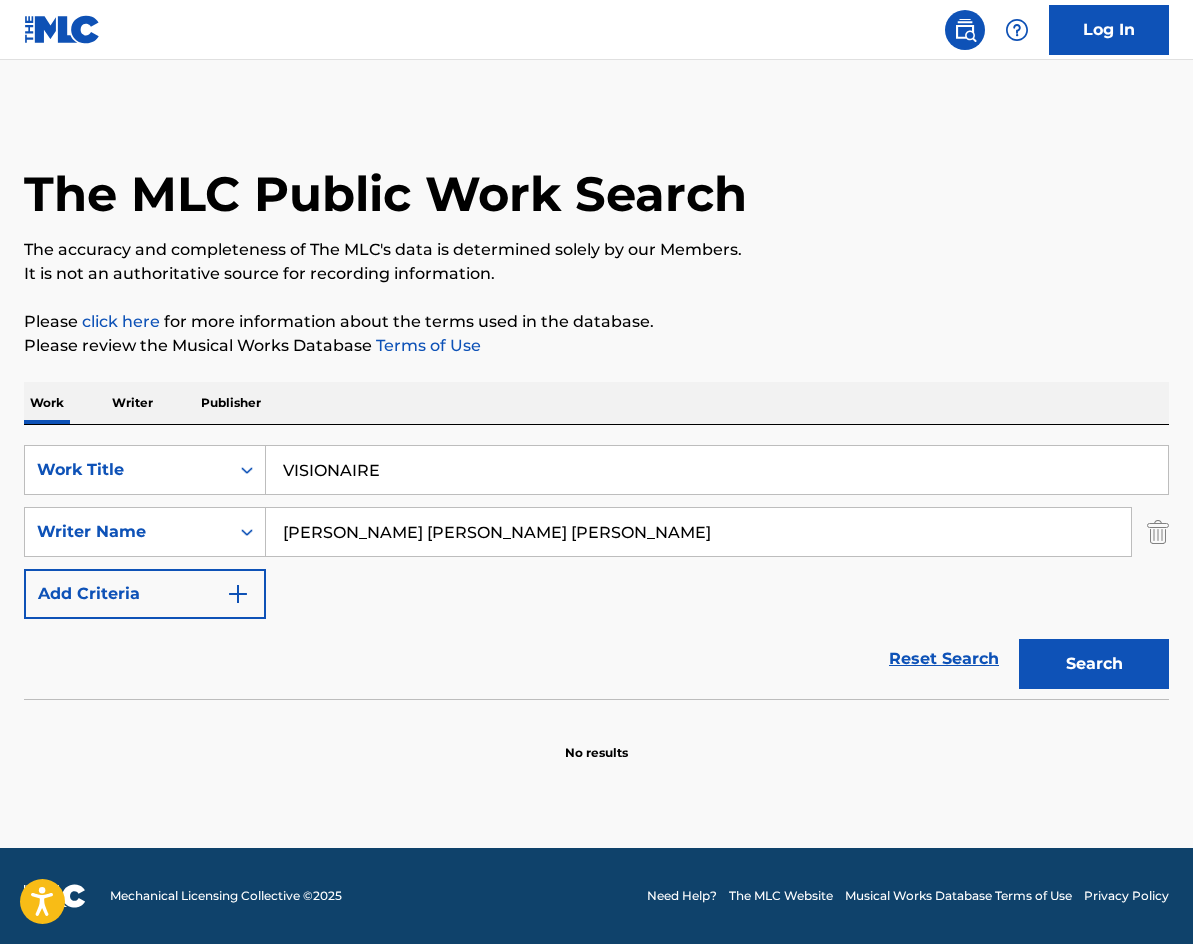 paste on "USINOL" 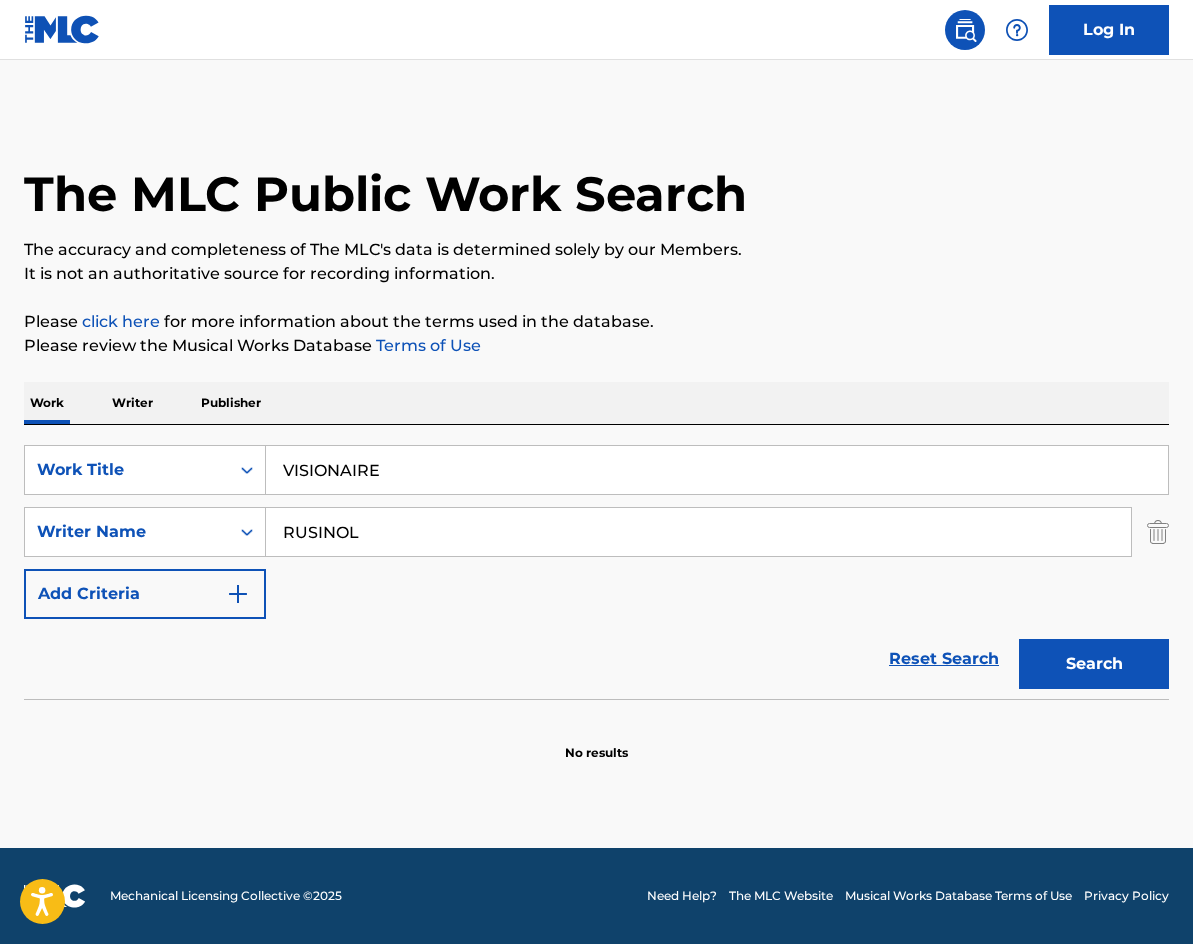 type on "RUSINOL" 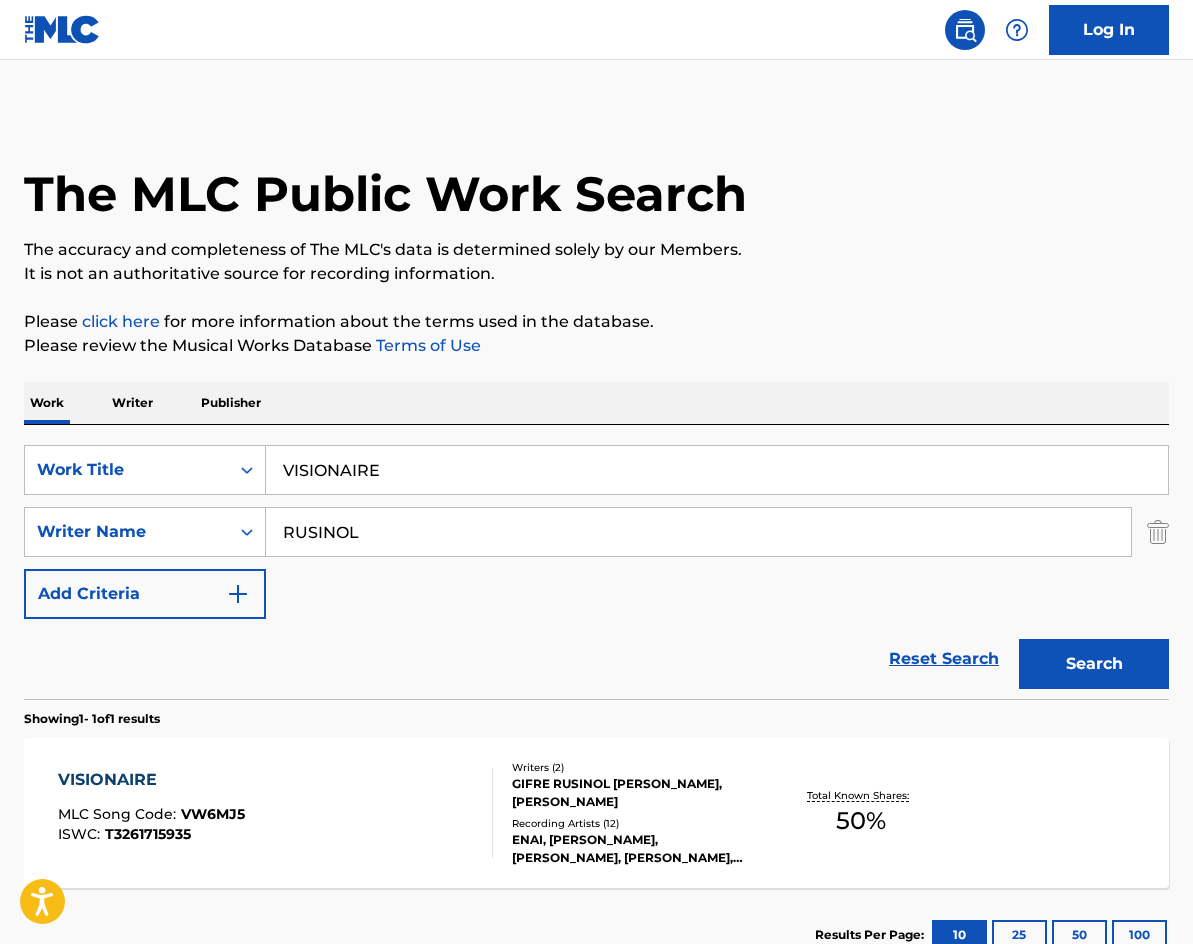 drag, startPoint x: 468, startPoint y: 459, endPoint x: 138, endPoint y: 441, distance: 330.49054 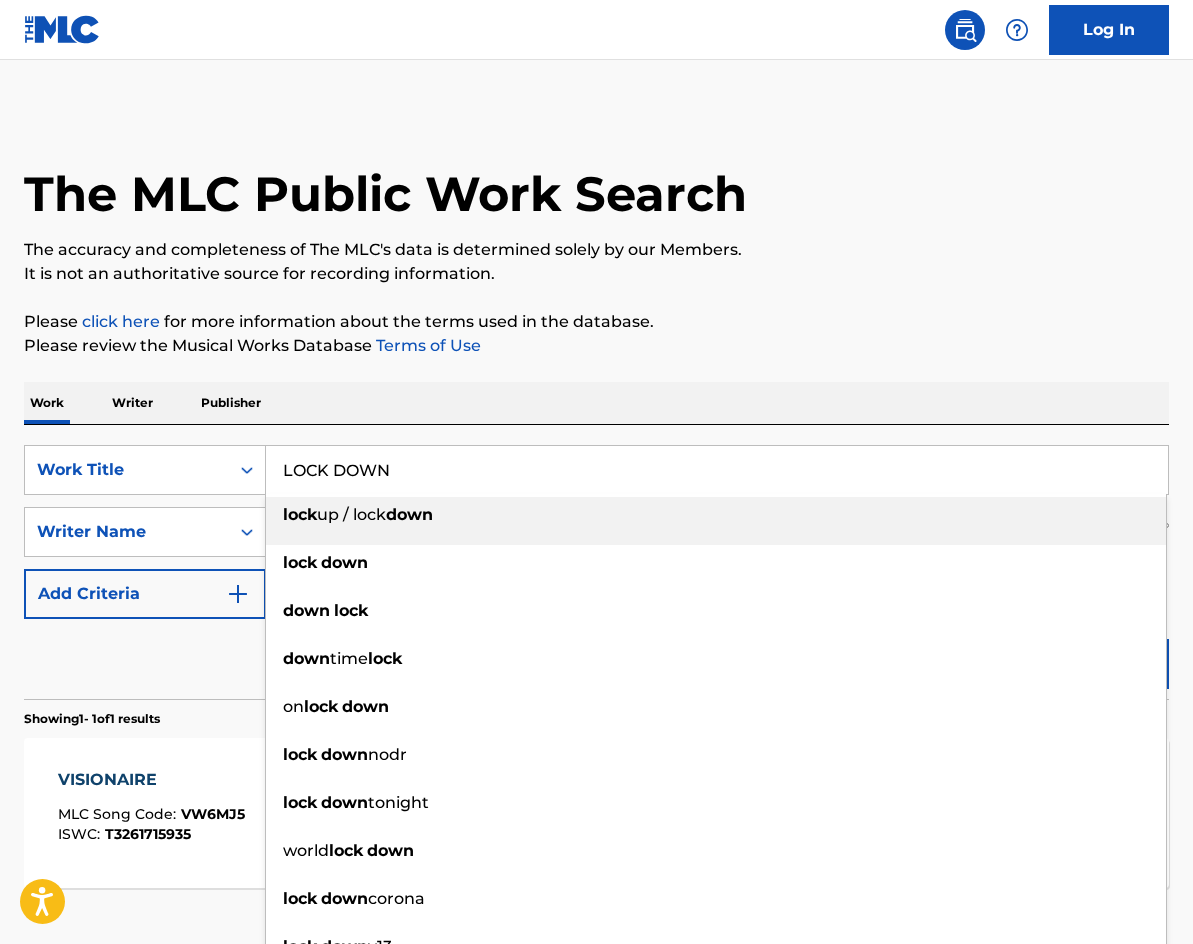 type on "LOCK DOWN" 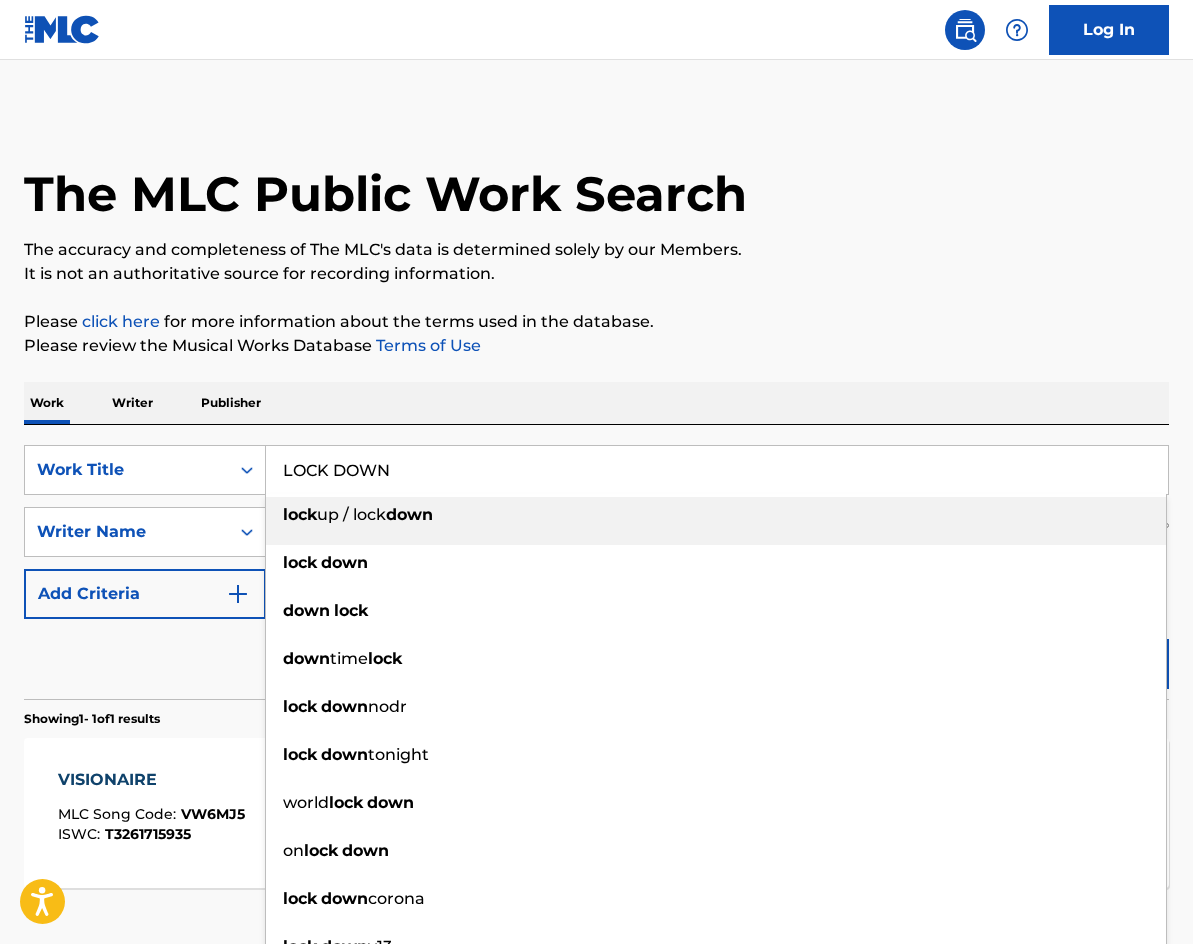 click on "Work Writer Publisher" at bounding box center [596, 403] 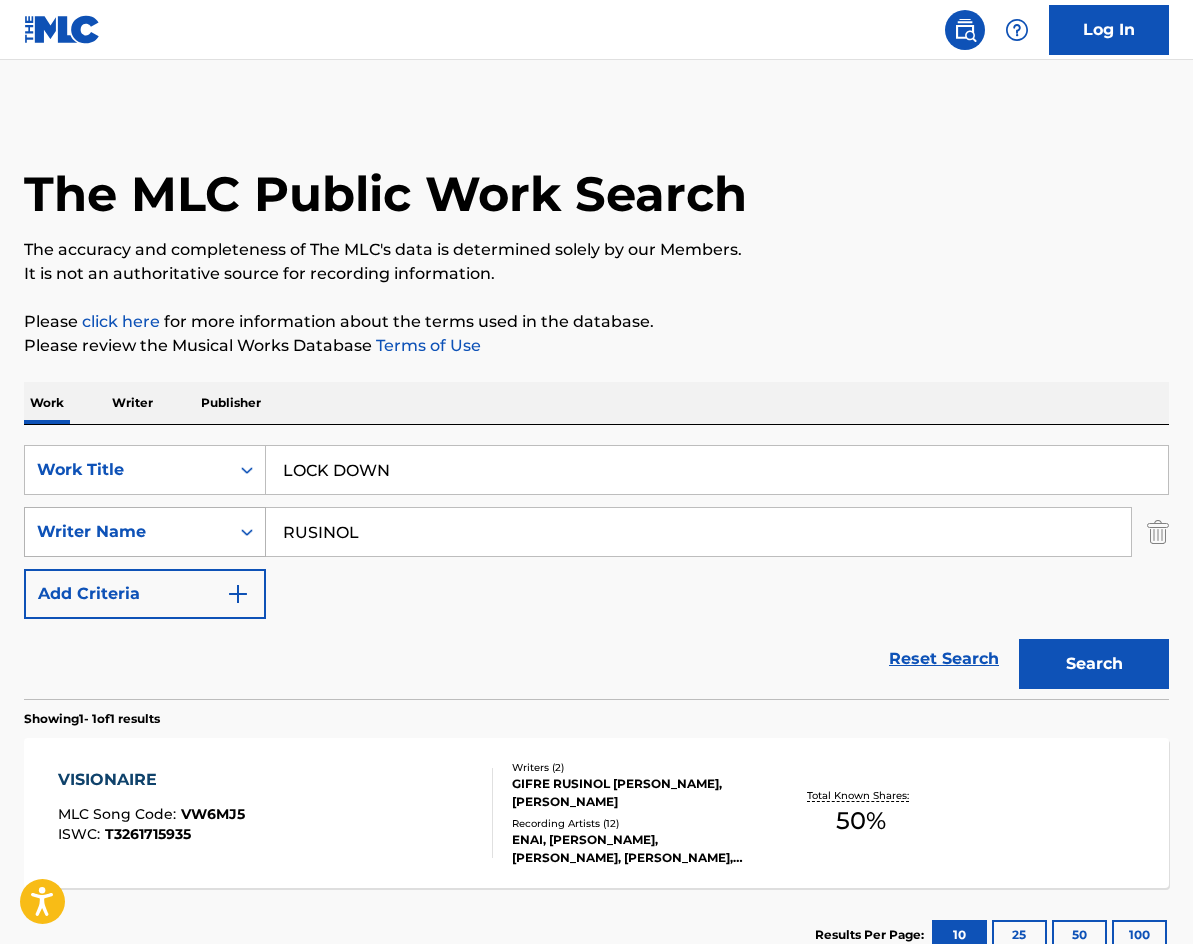 drag, startPoint x: 390, startPoint y: 544, endPoint x: 188, endPoint y: 535, distance: 202.2004 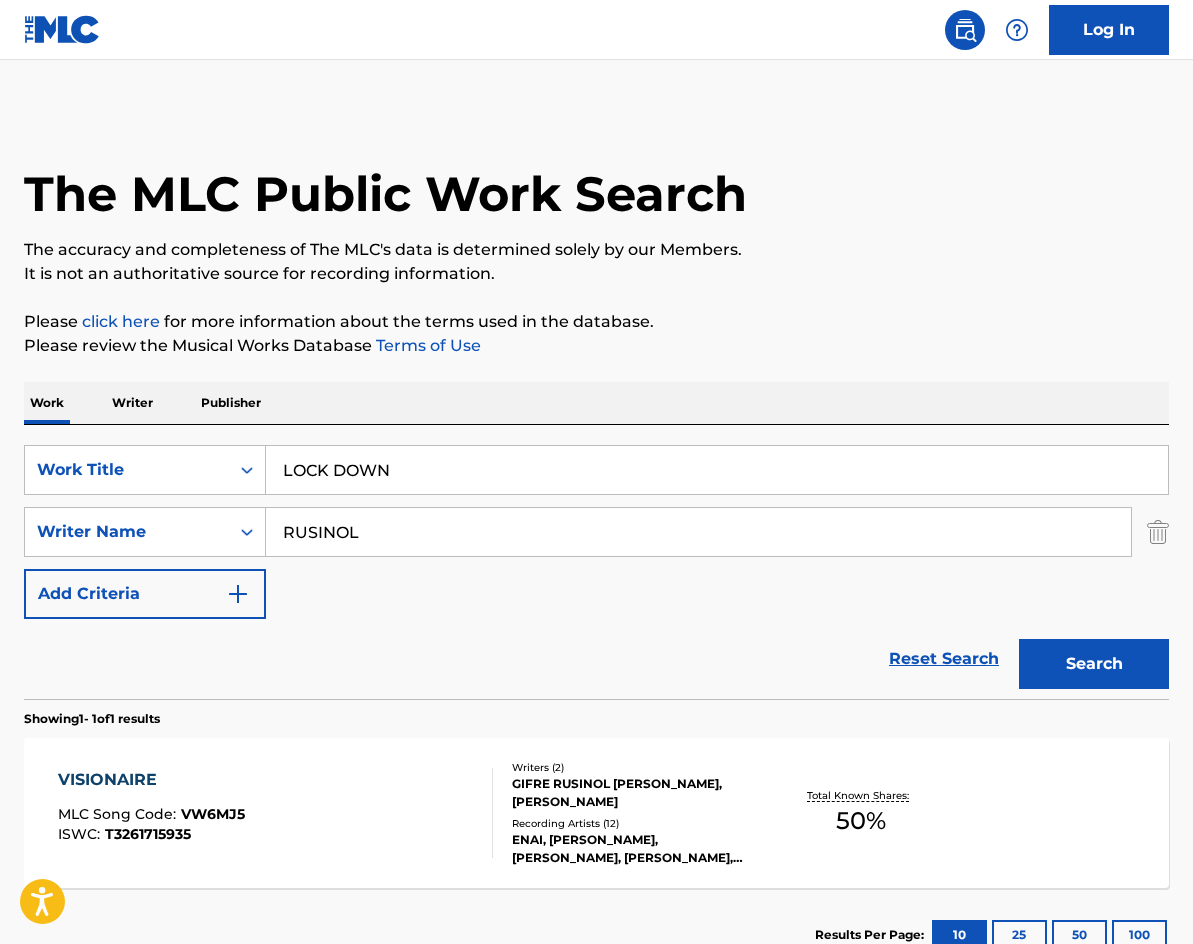 paste on "SE" 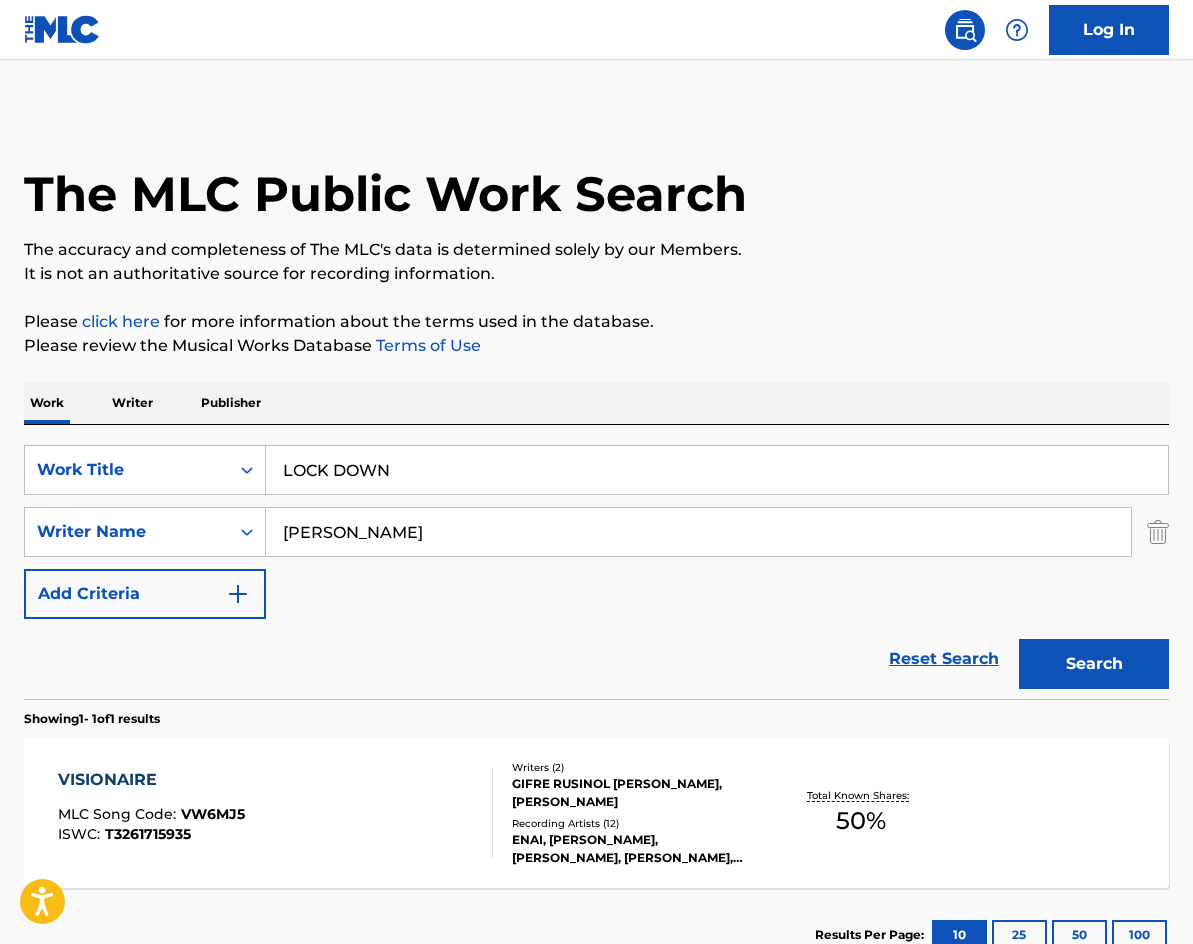 type on "[PERSON_NAME]" 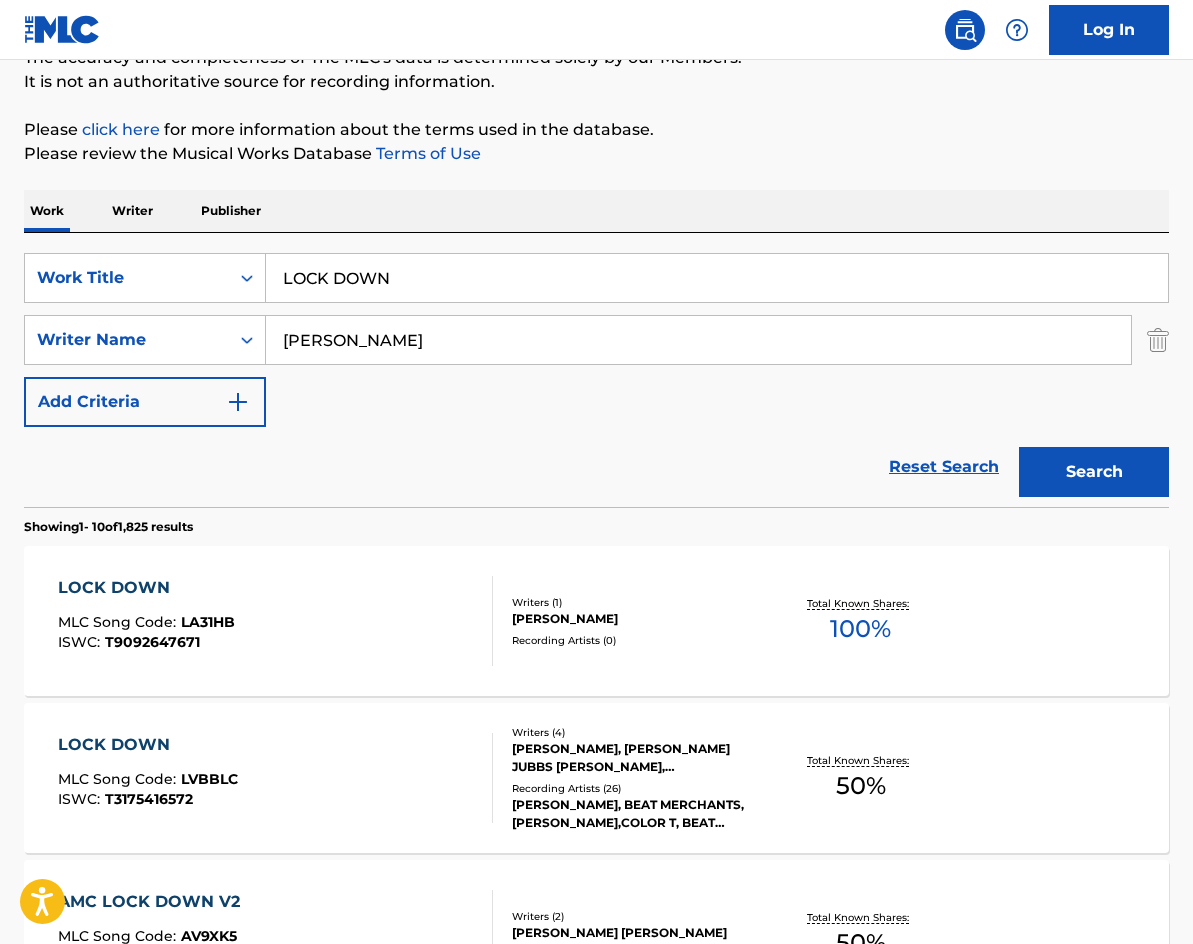 scroll, scrollTop: 200, scrollLeft: 0, axis: vertical 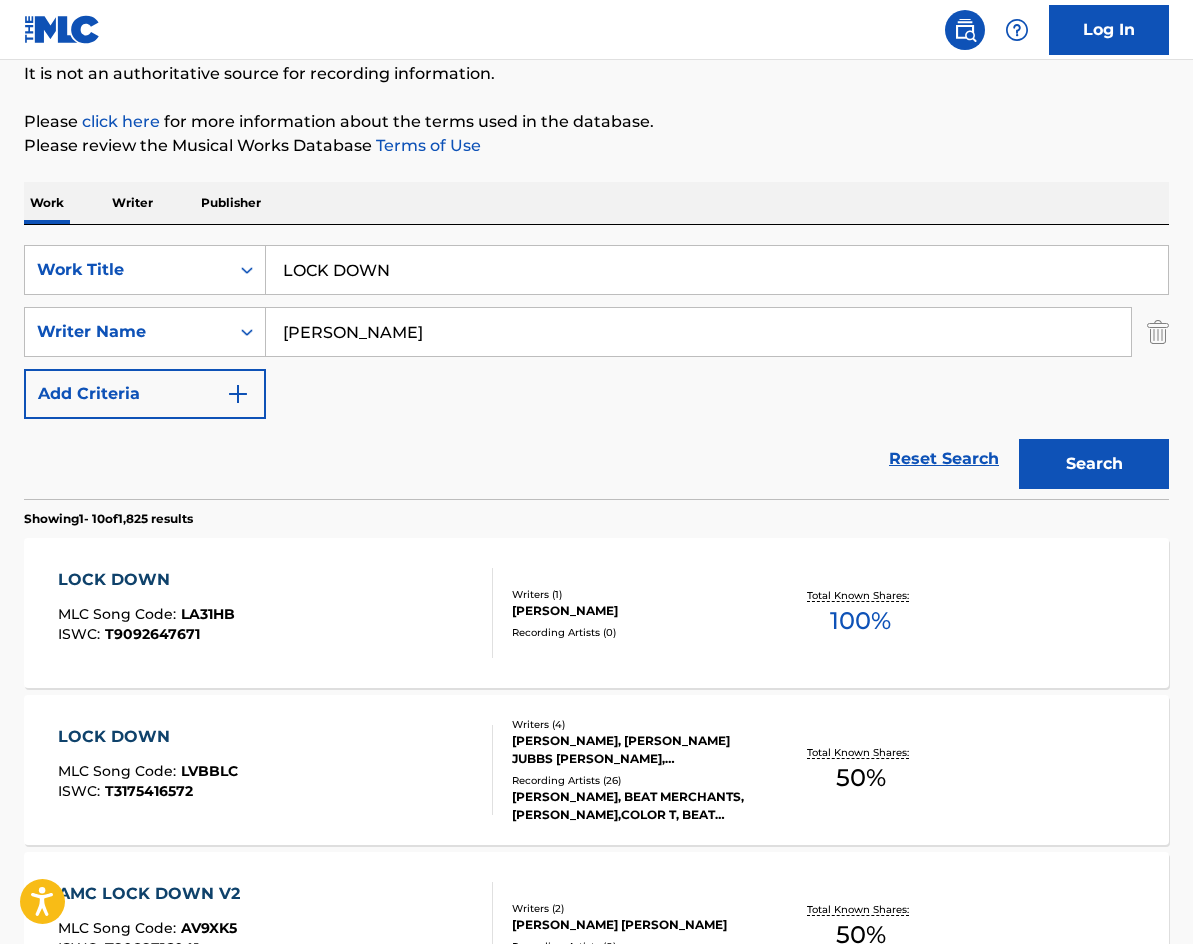 click on "LOCK DOWN MLC Song Code : LA31HB ISWC : T9092647671 Writers ( 1 ) [PERSON_NAME] Recording Artists ( 0 ) Total Known Shares: 100 %" at bounding box center [596, 613] 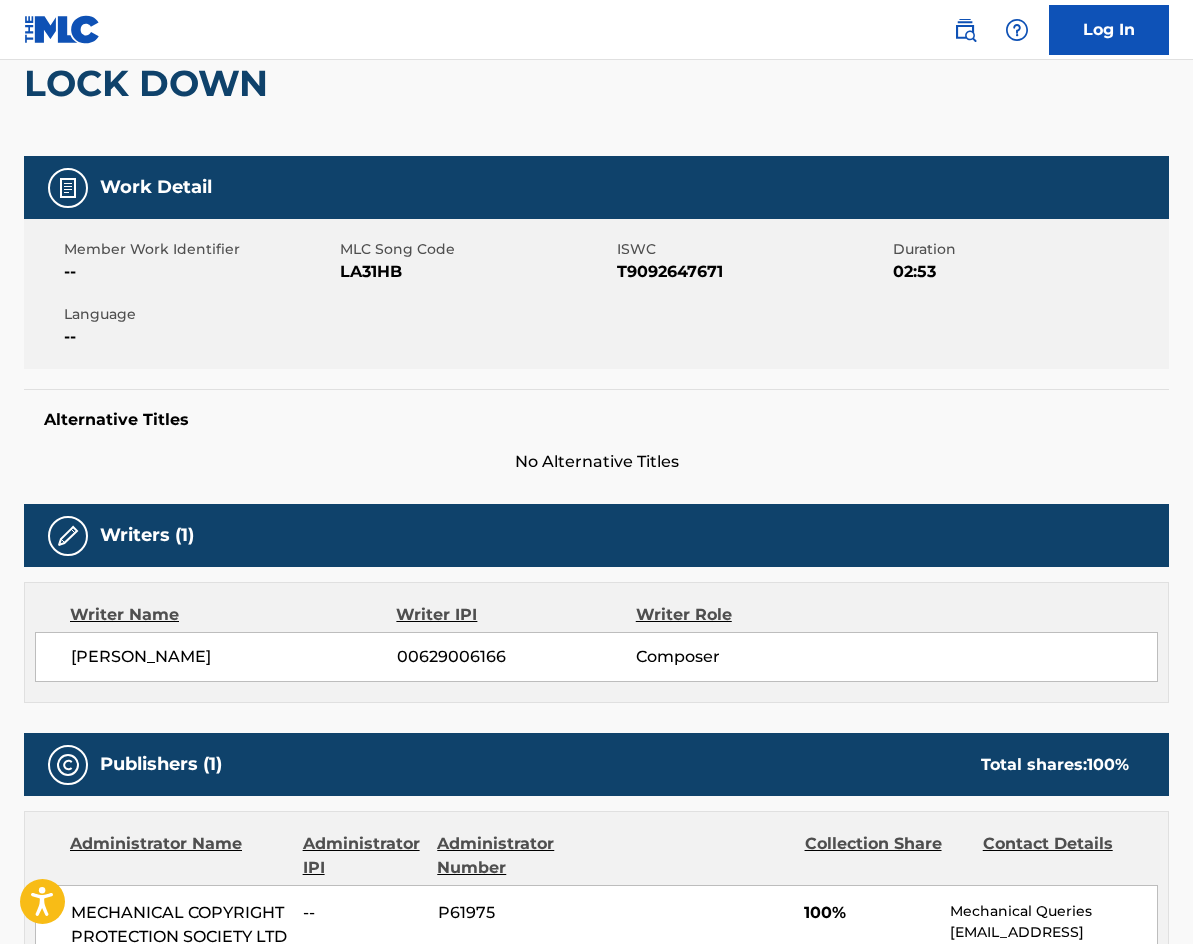 scroll, scrollTop: 0, scrollLeft: 0, axis: both 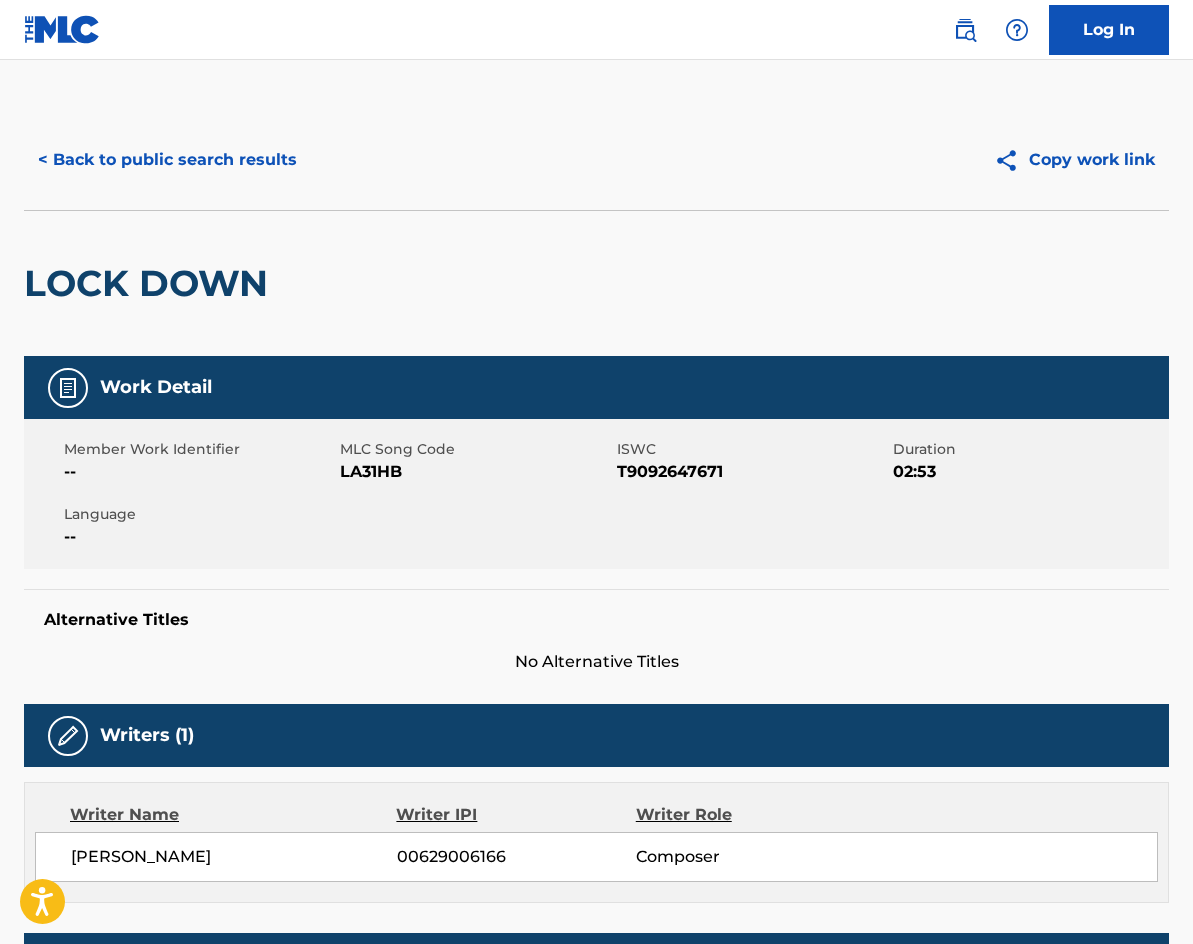click on "< Back to public search results" at bounding box center (167, 160) 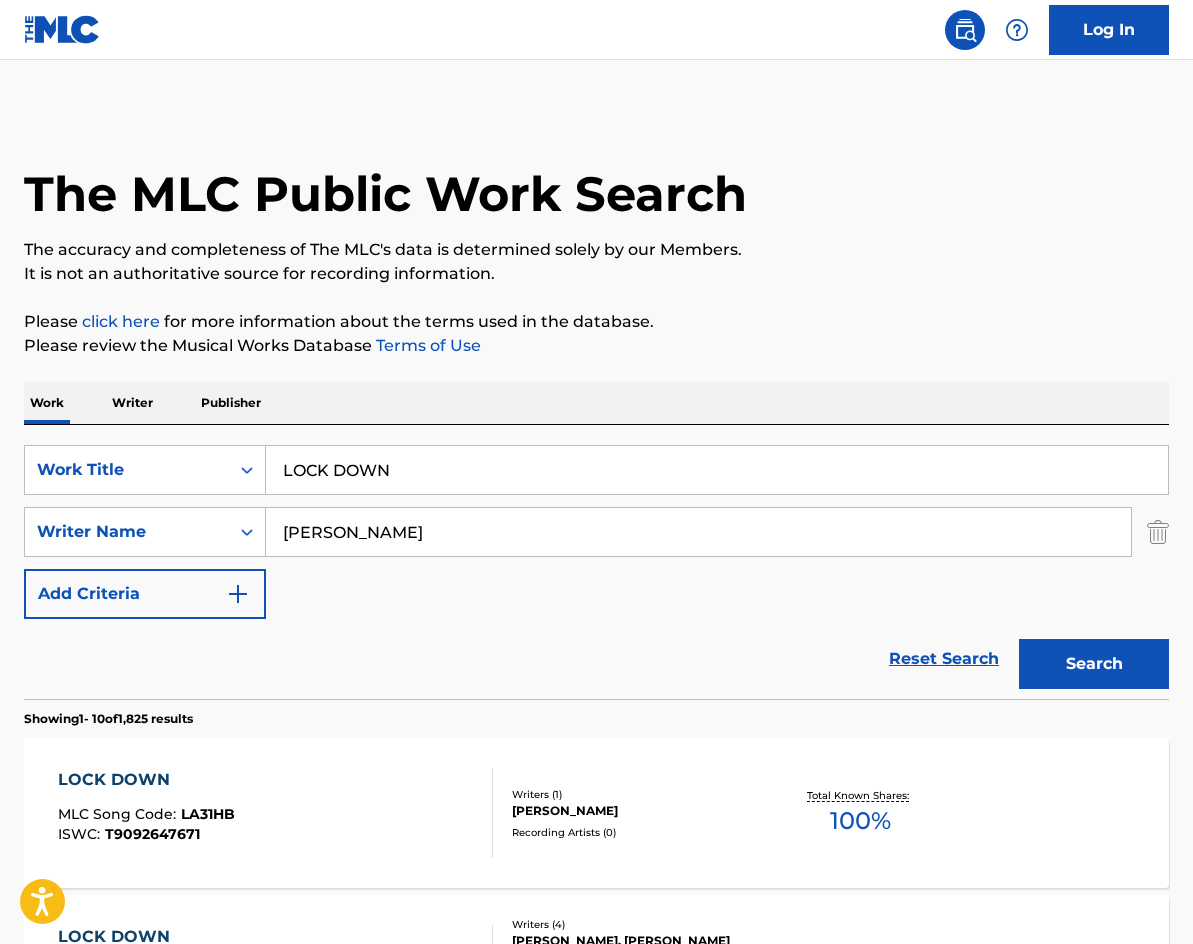 scroll, scrollTop: 200, scrollLeft: 0, axis: vertical 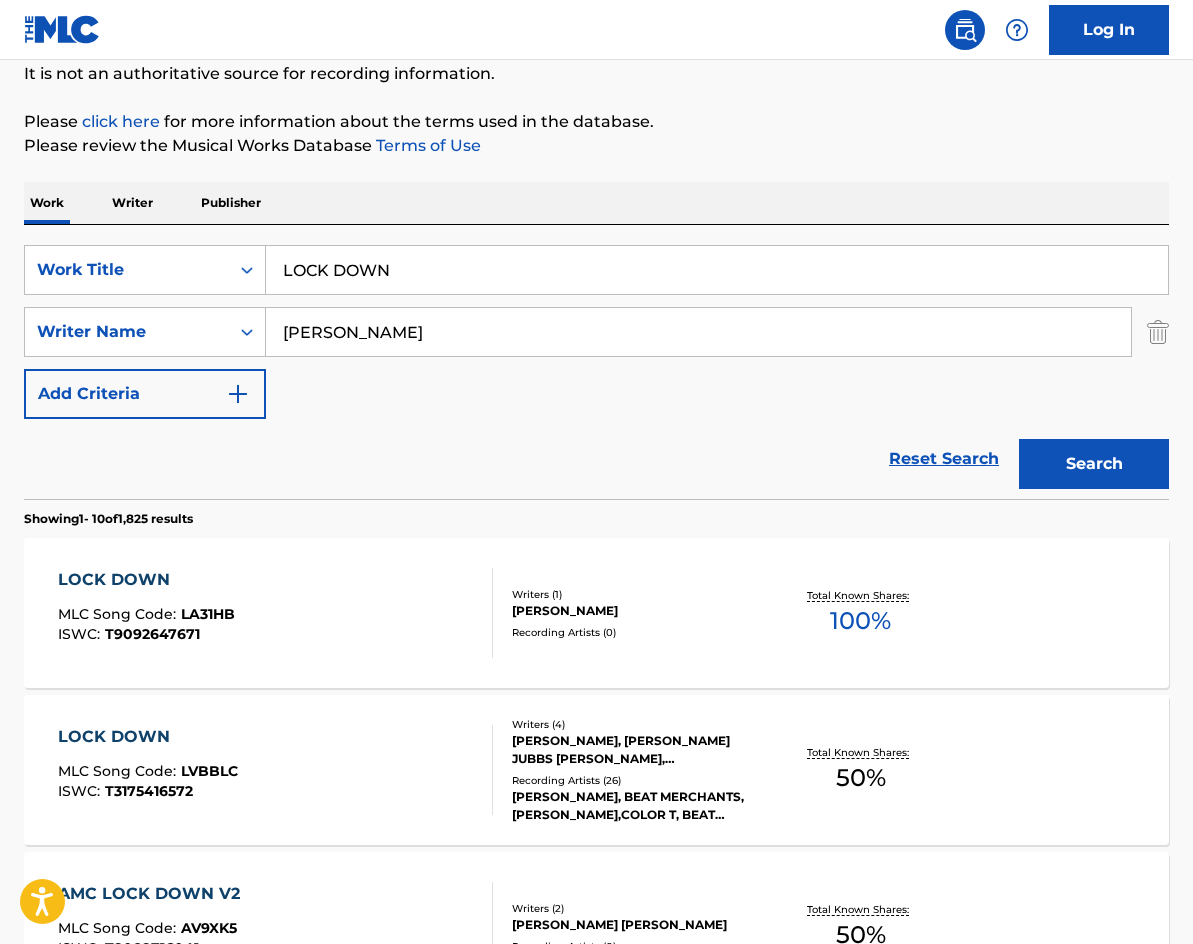 drag, startPoint x: 487, startPoint y: 266, endPoint x: 157, endPoint y: 109, distance: 365.44357 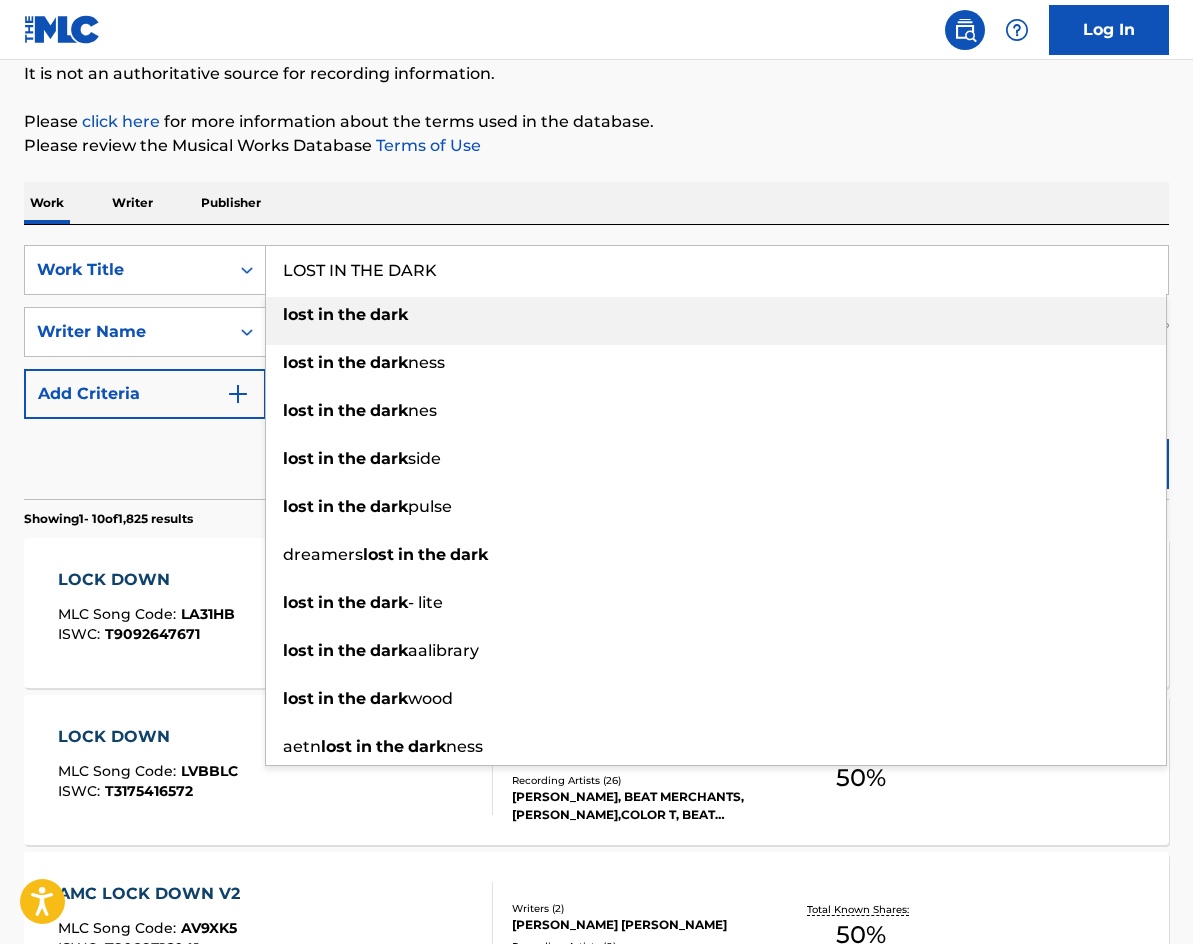 type on "LOST IN THE DARK" 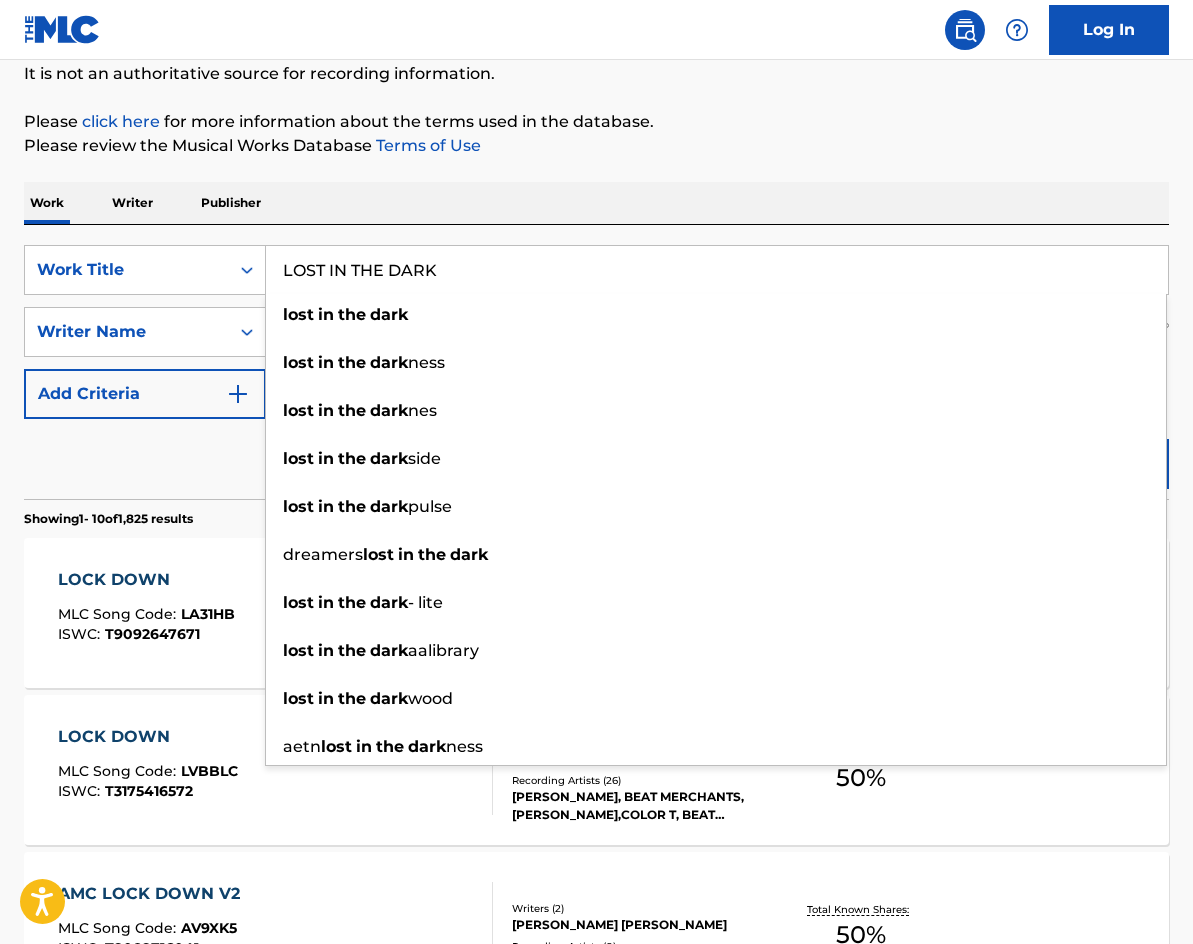 click on "Work Writer Publisher" at bounding box center (596, 203) 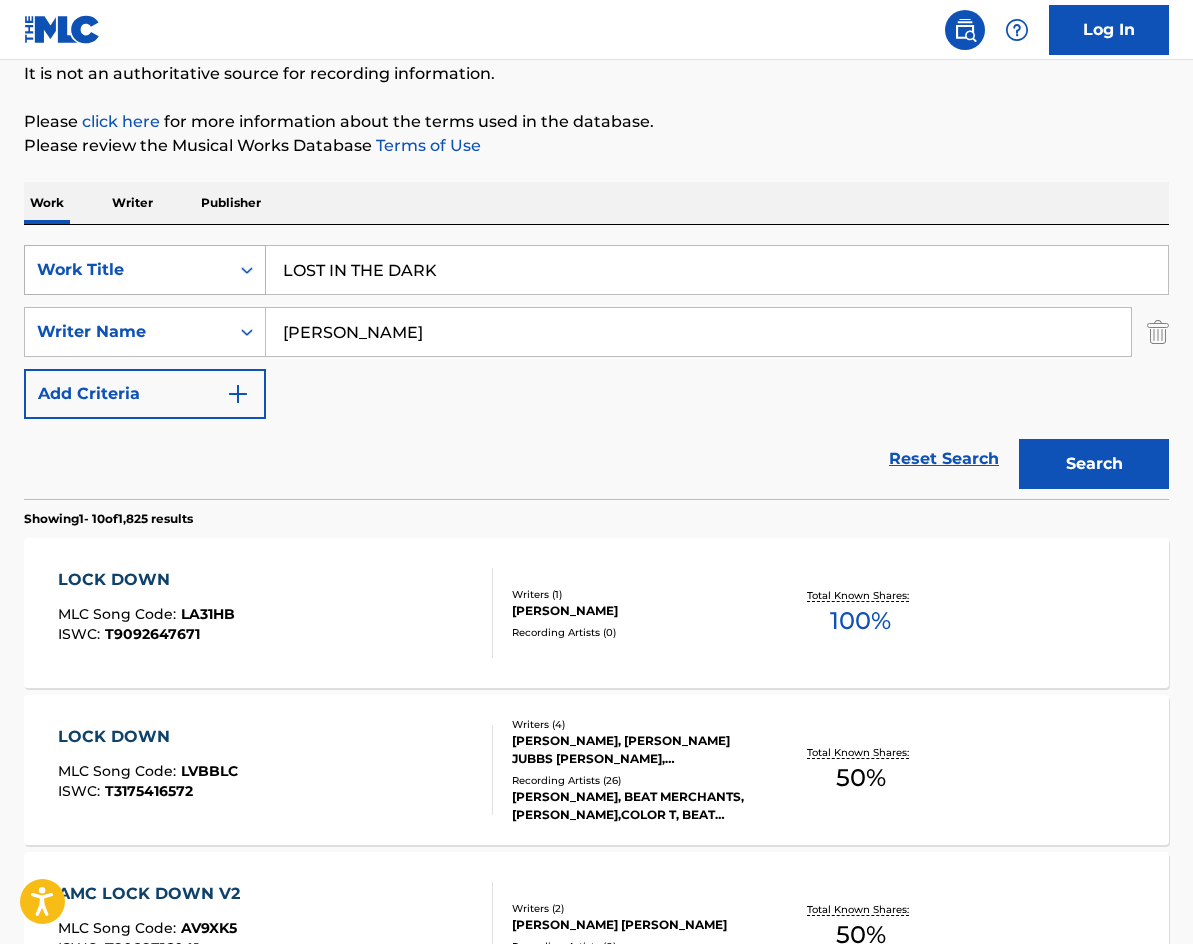 drag, startPoint x: 185, startPoint y: 278, endPoint x: 144, endPoint y: 267, distance: 42.44997 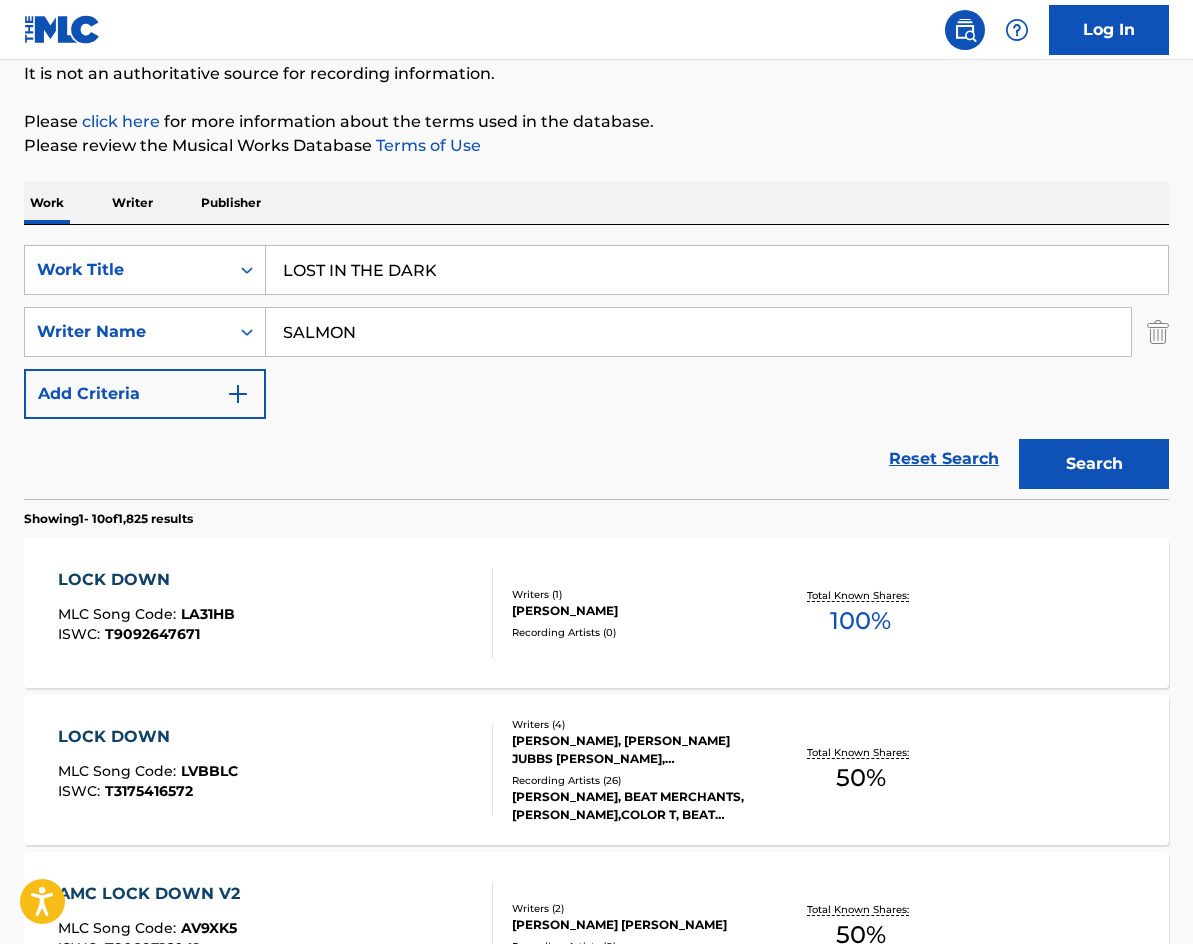 type on "SALMON" 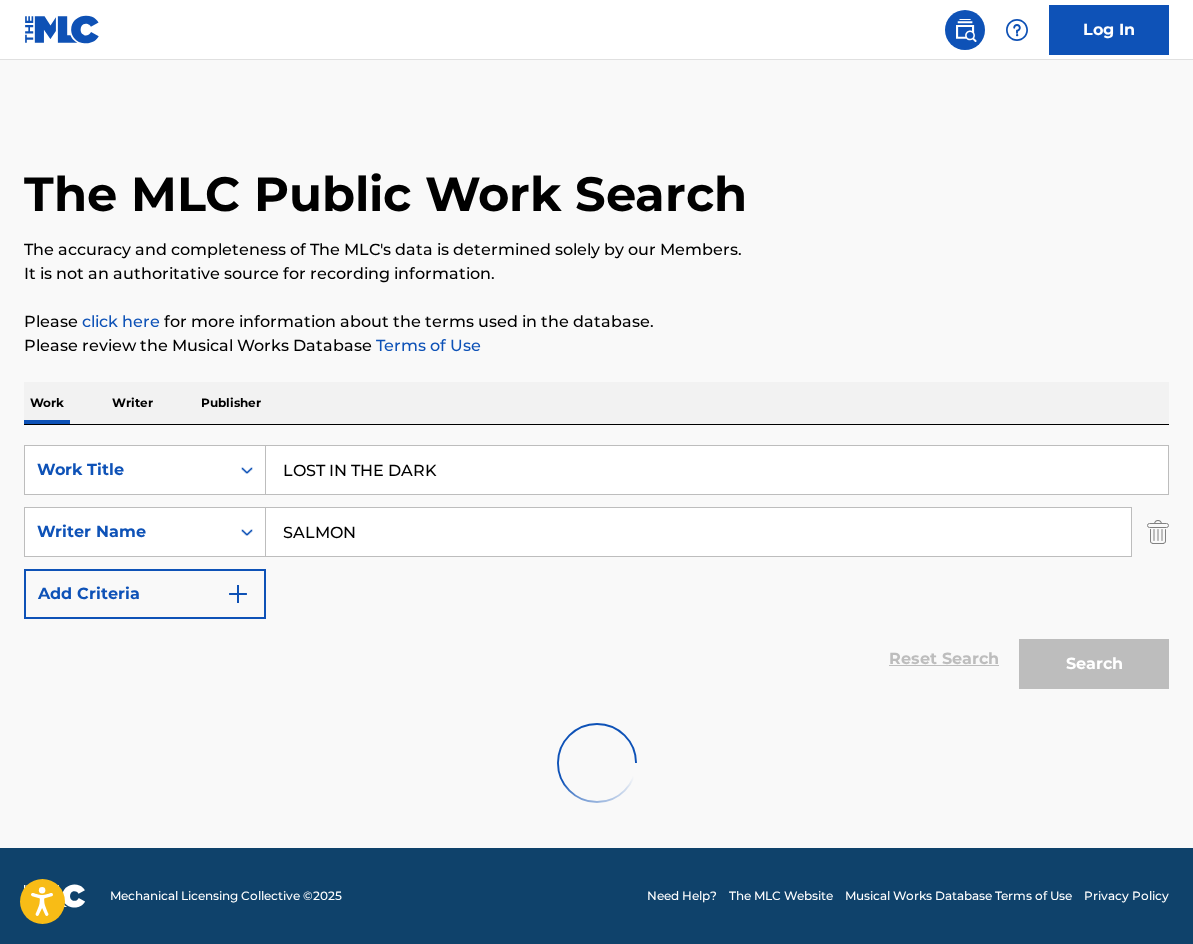 scroll, scrollTop: 0, scrollLeft: 0, axis: both 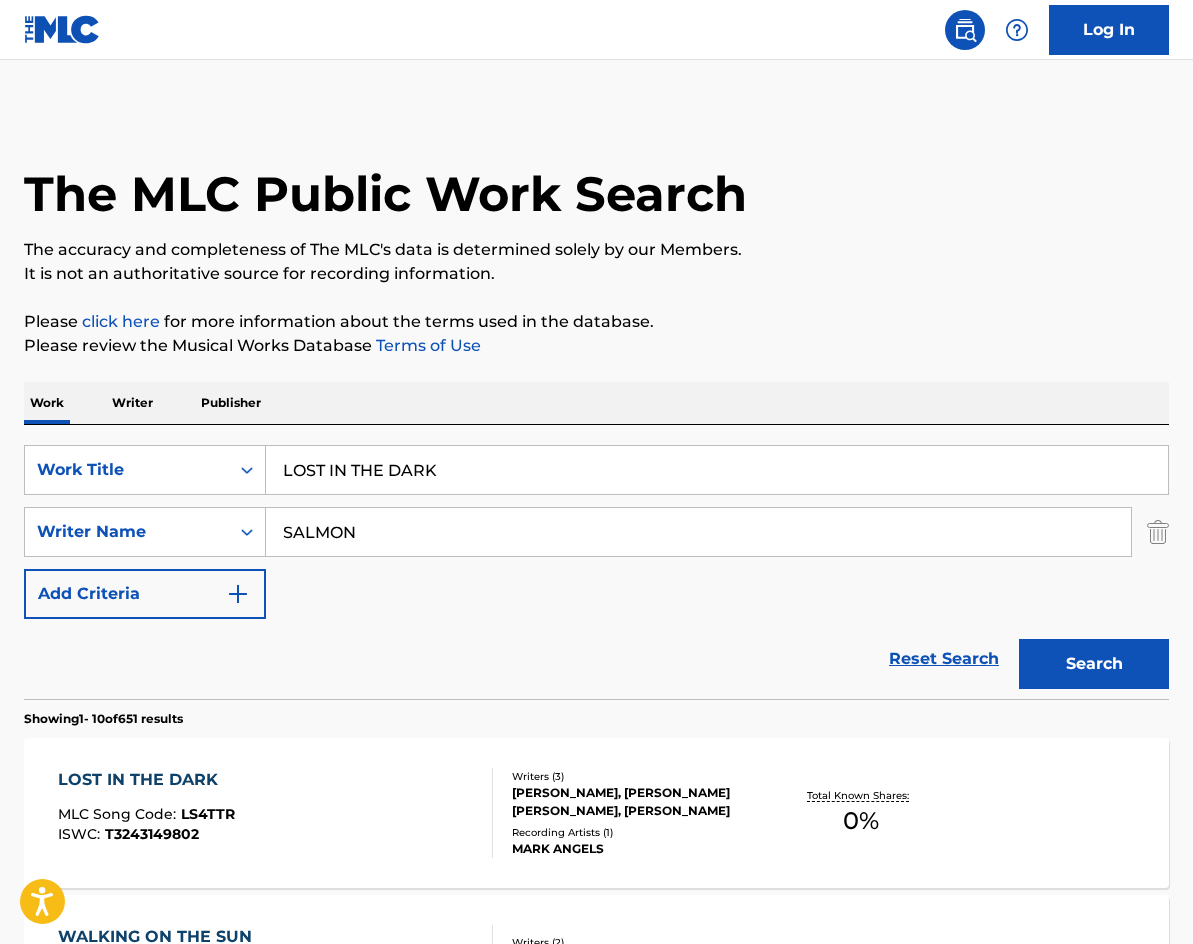 drag, startPoint x: 521, startPoint y: 477, endPoint x: 92, endPoint y: 396, distance: 436.5799 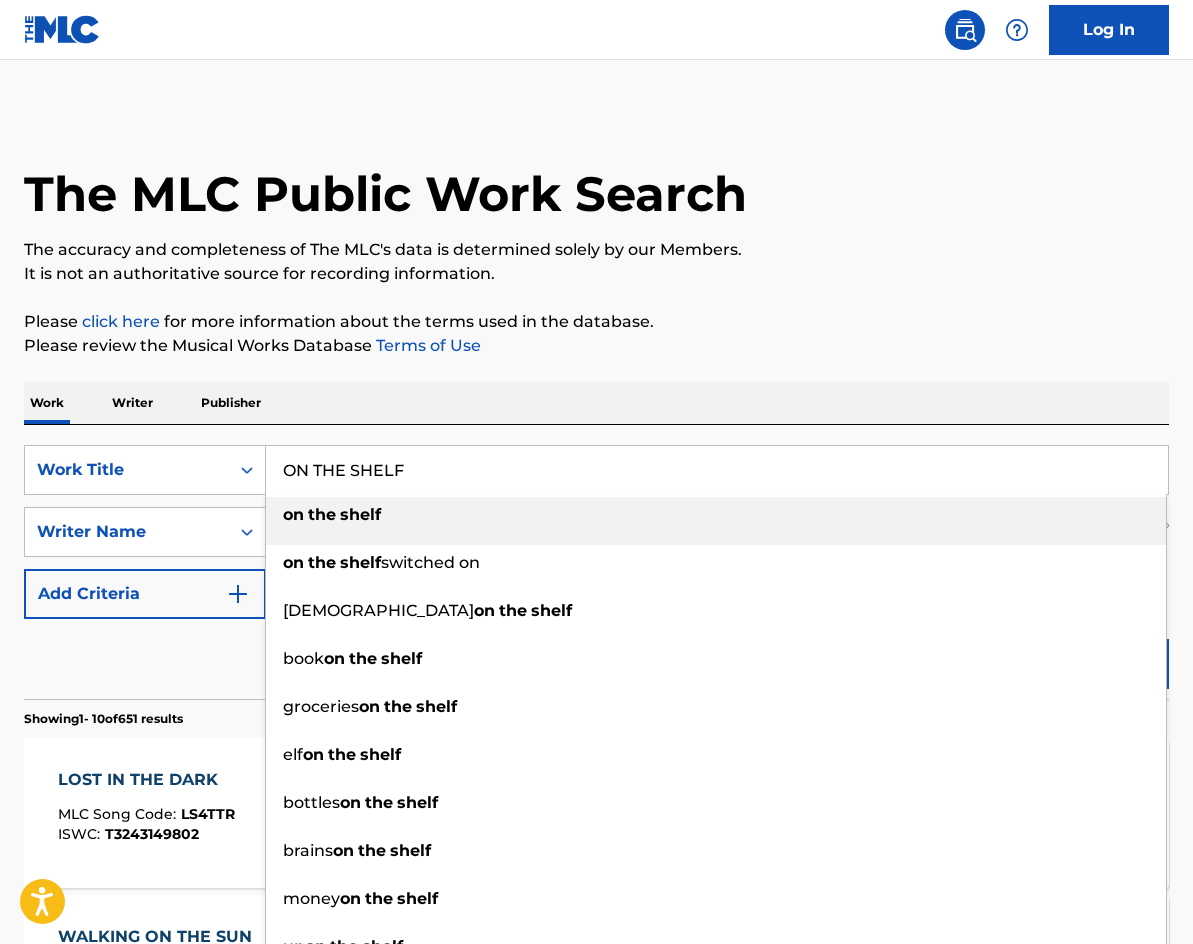 type on "ON THE SHELF" 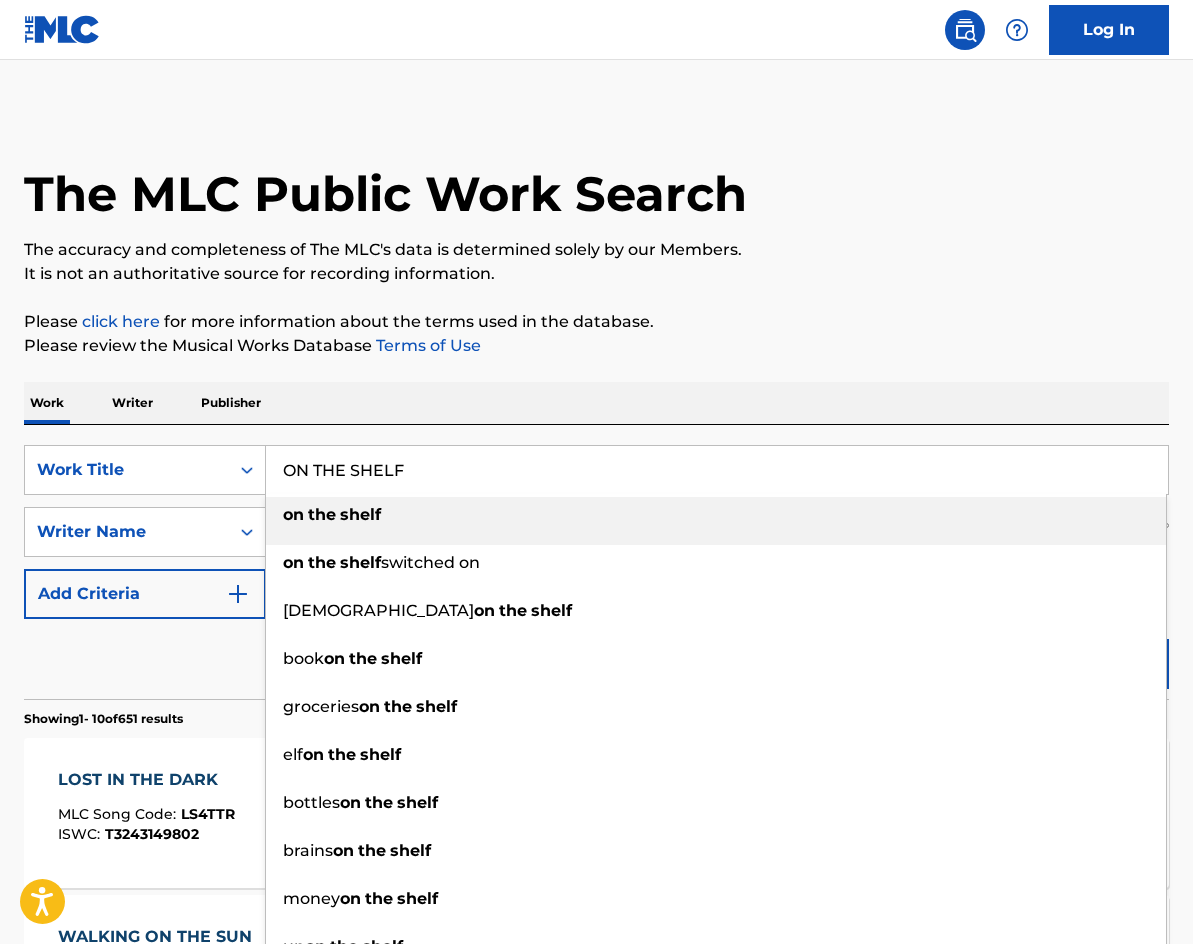 click on "Please review the Musical Works Database   Terms of Use" at bounding box center [596, 346] 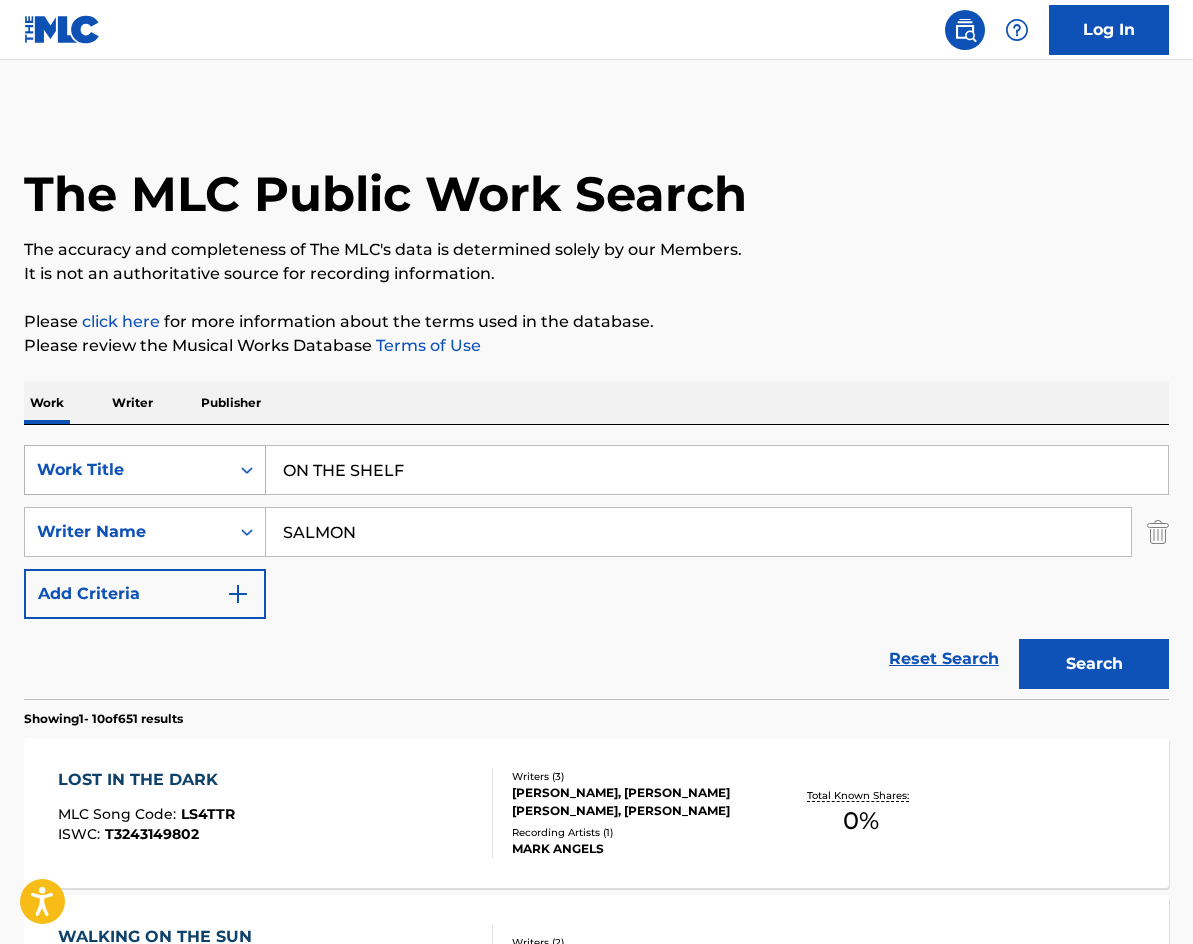 drag, startPoint x: 457, startPoint y: 543, endPoint x: 109, endPoint y: 463, distance: 357.07703 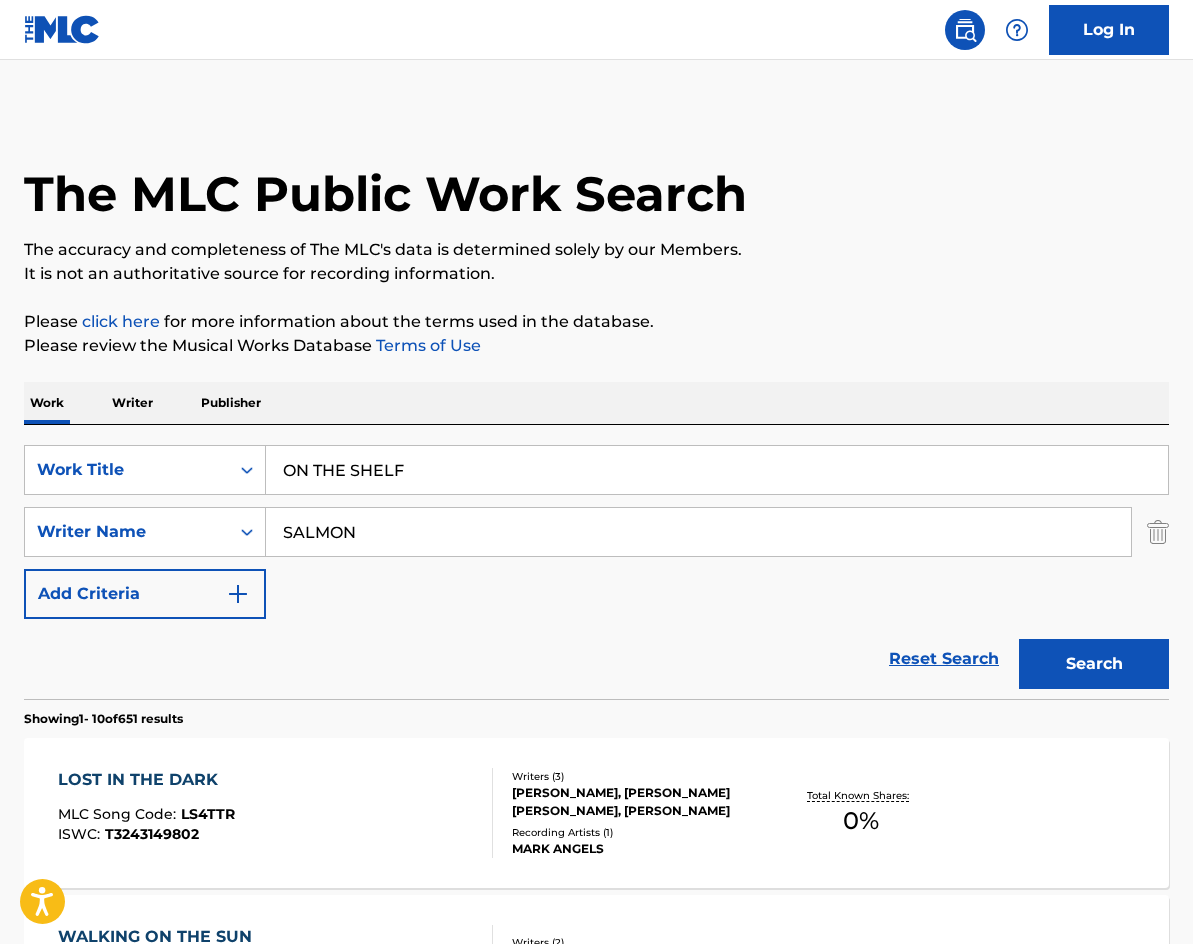 paste on "NTOSUSSO" 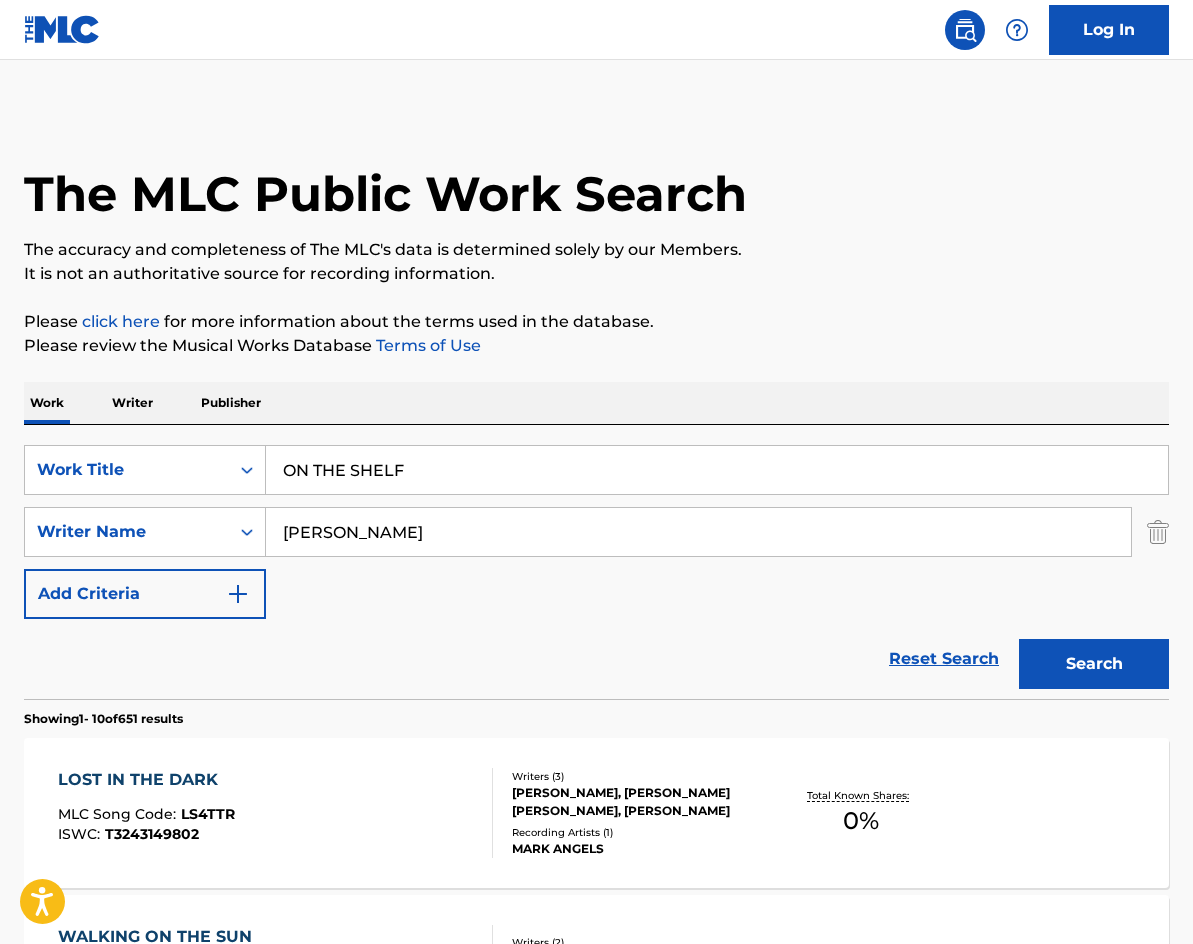type on "[PERSON_NAME]" 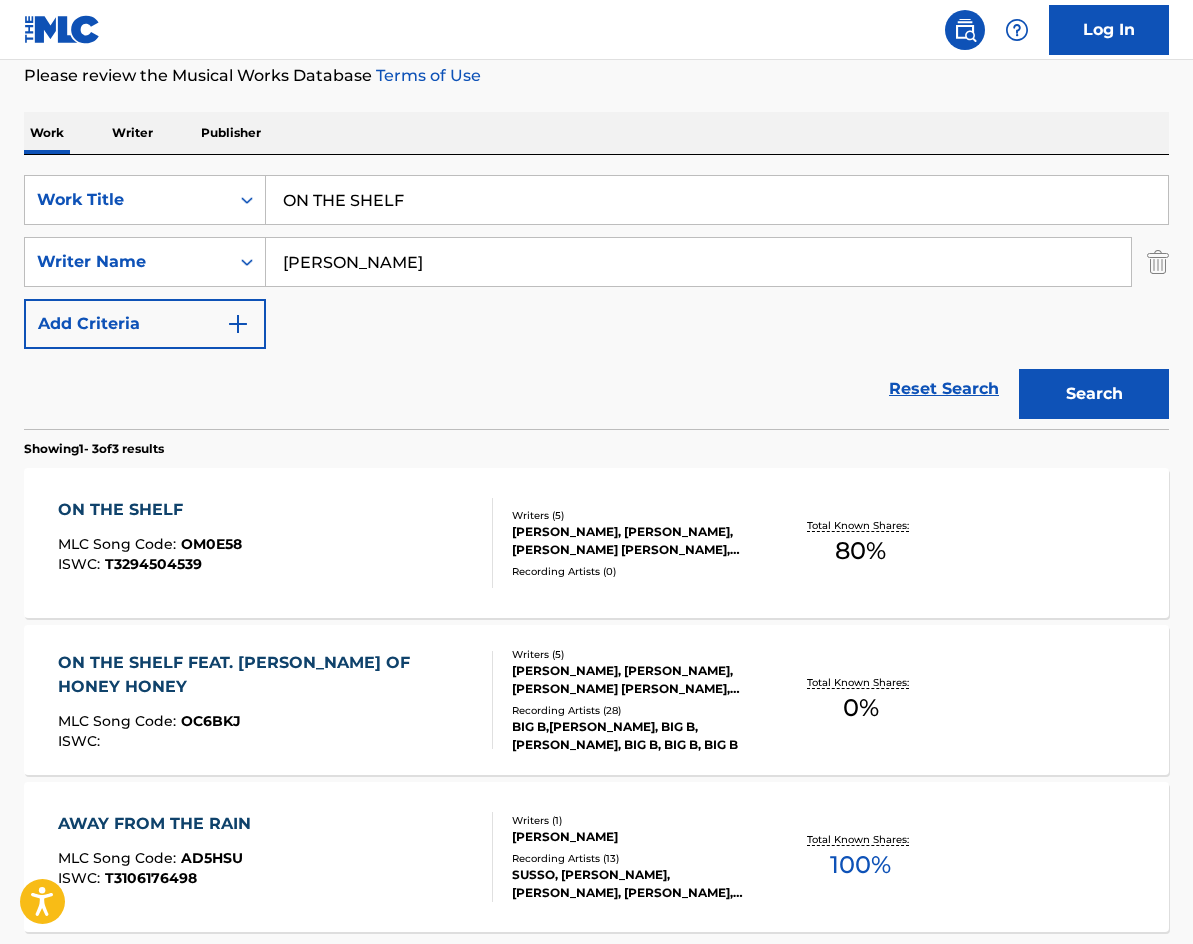 scroll, scrollTop: 300, scrollLeft: 0, axis: vertical 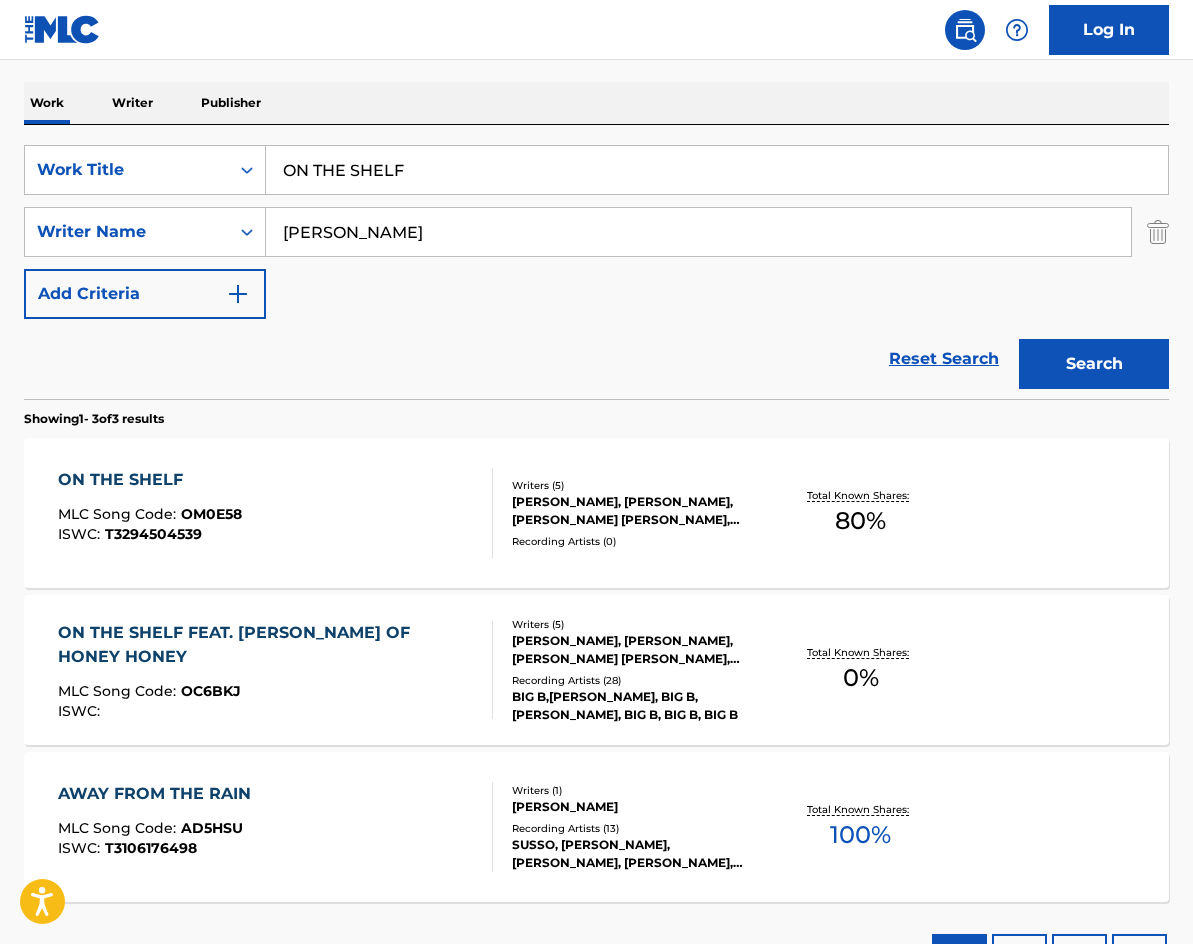 click on "ON THE SHELF" at bounding box center [150, 480] 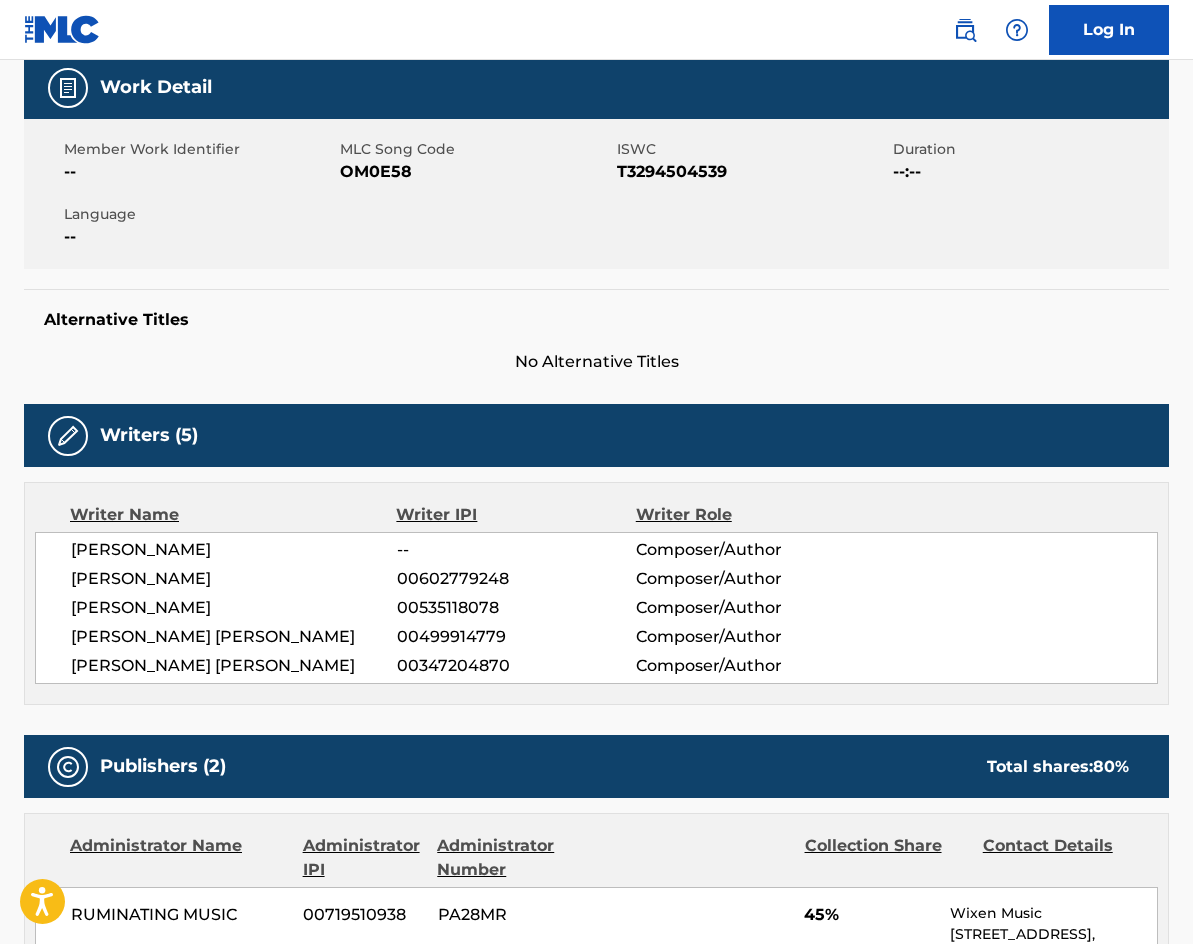 scroll, scrollTop: 0, scrollLeft: 0, axis: both 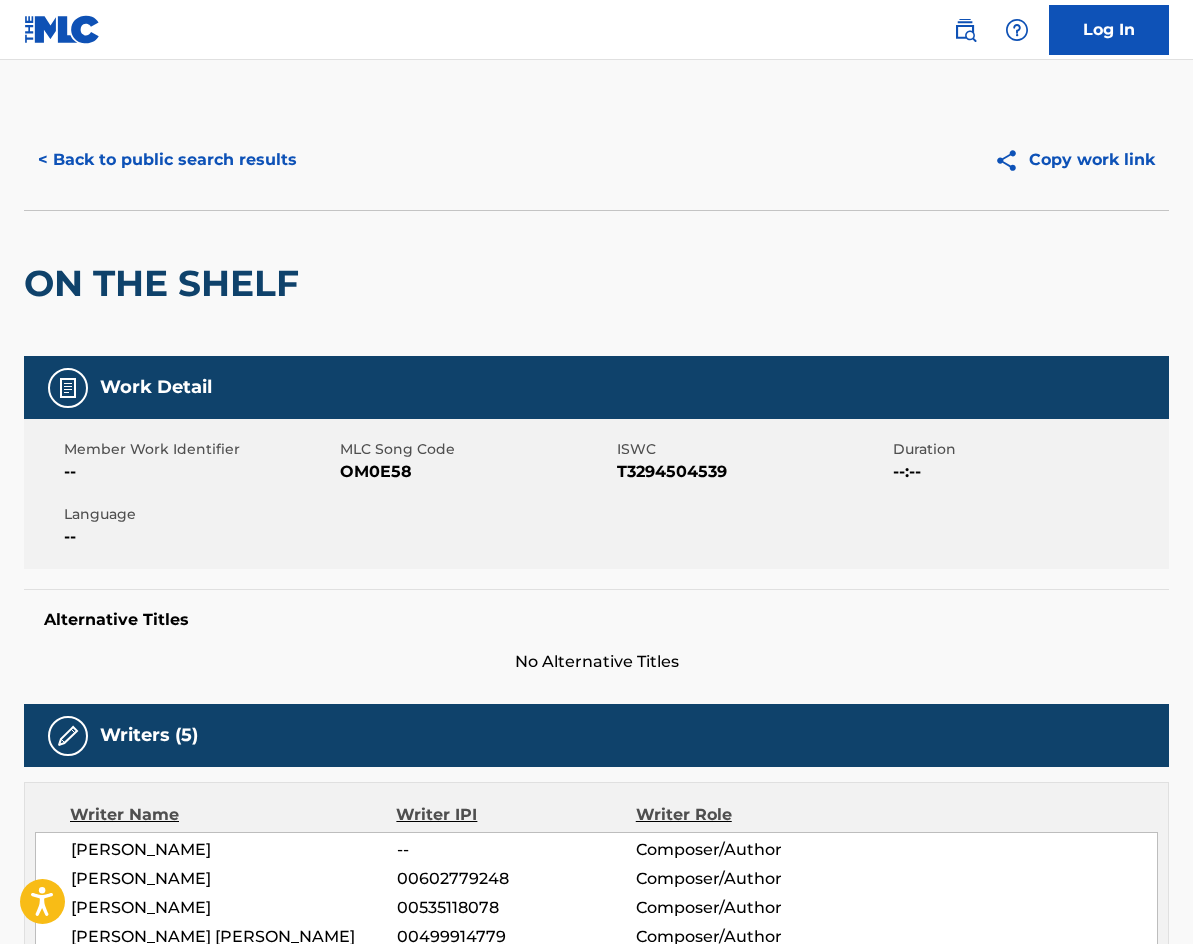 click on "< Back to public search results" at bounding box center [167, 160] 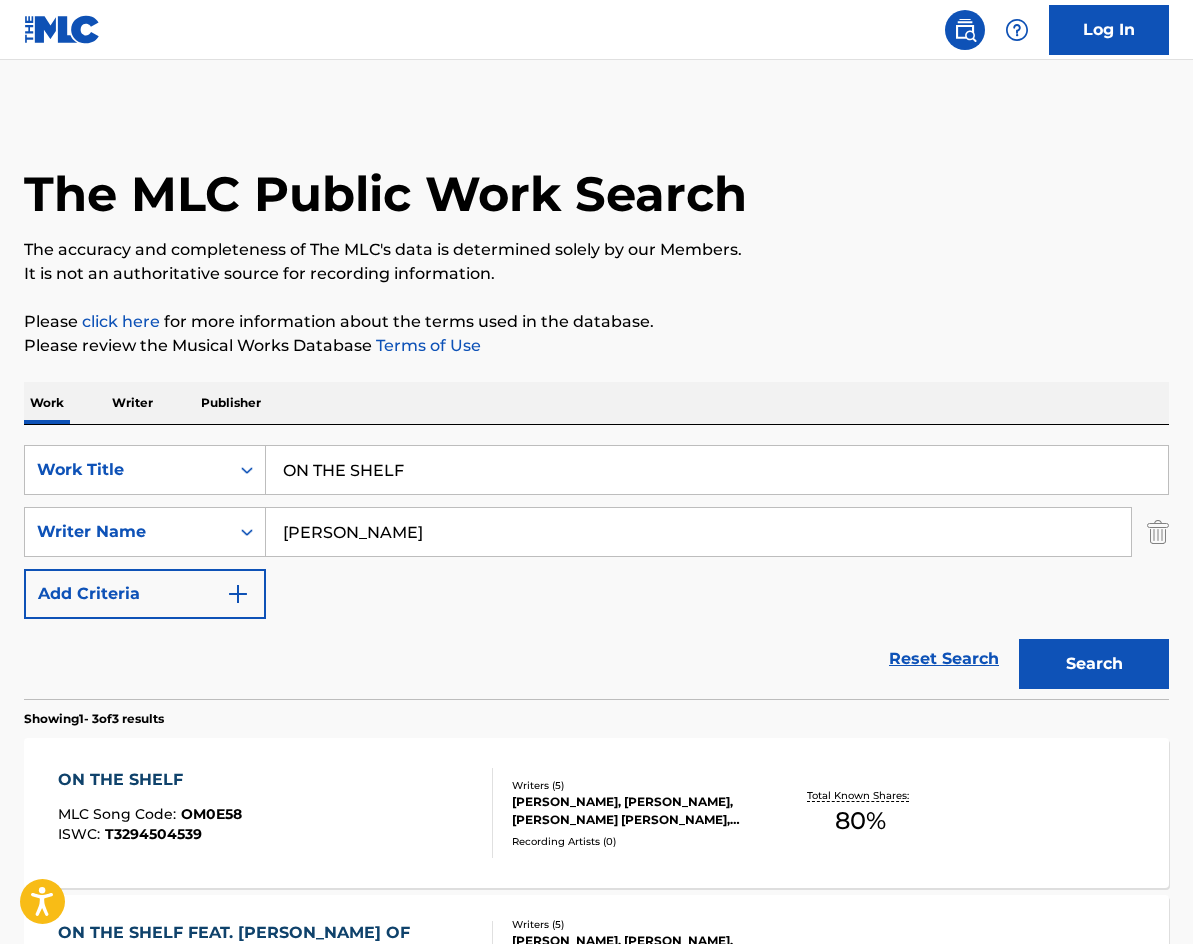 scroll, scrollTop: 300, scrollLeft: 0, axis: vertical 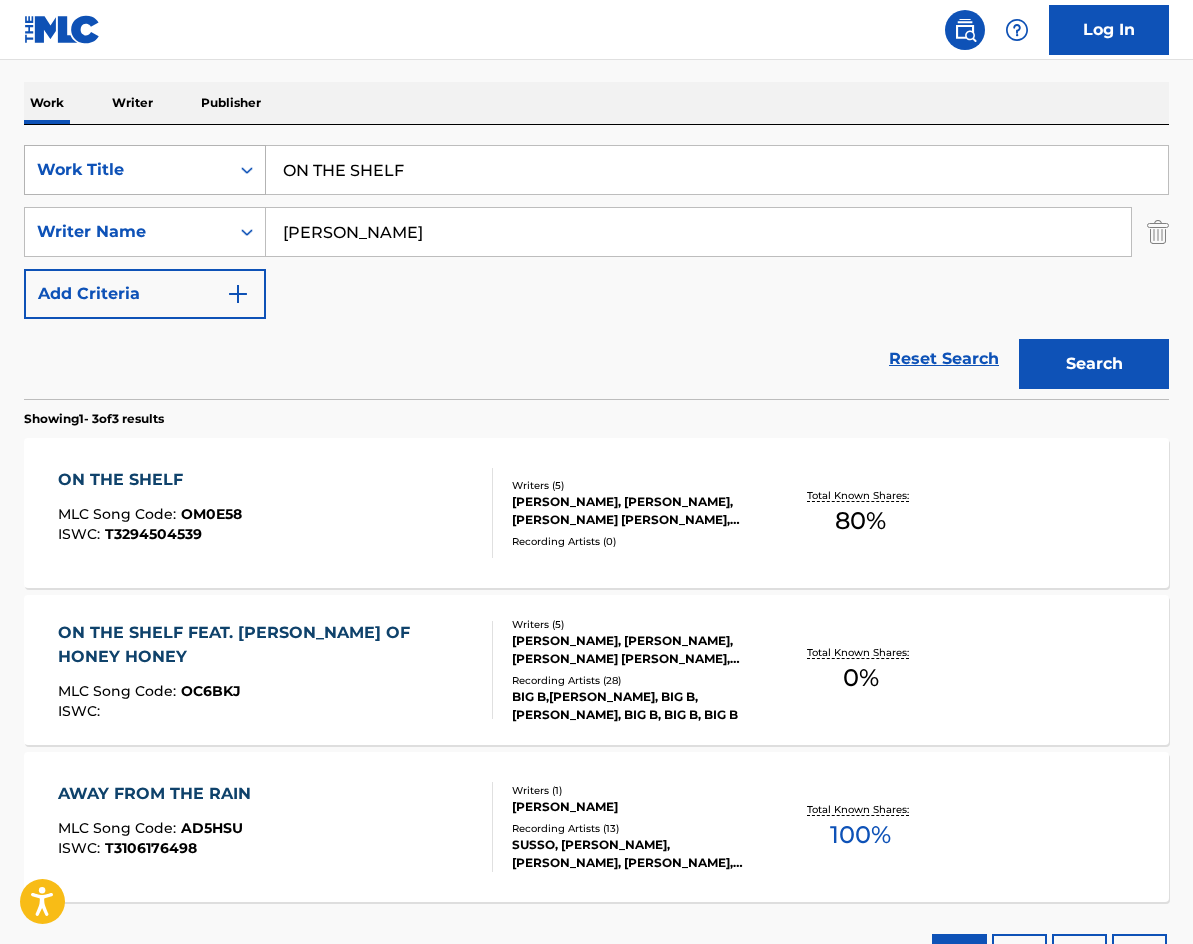 drag, startPoint x: 383, startPoint y: 167, endPoint x: 217, endPoint y: 163, distance: 166.04819 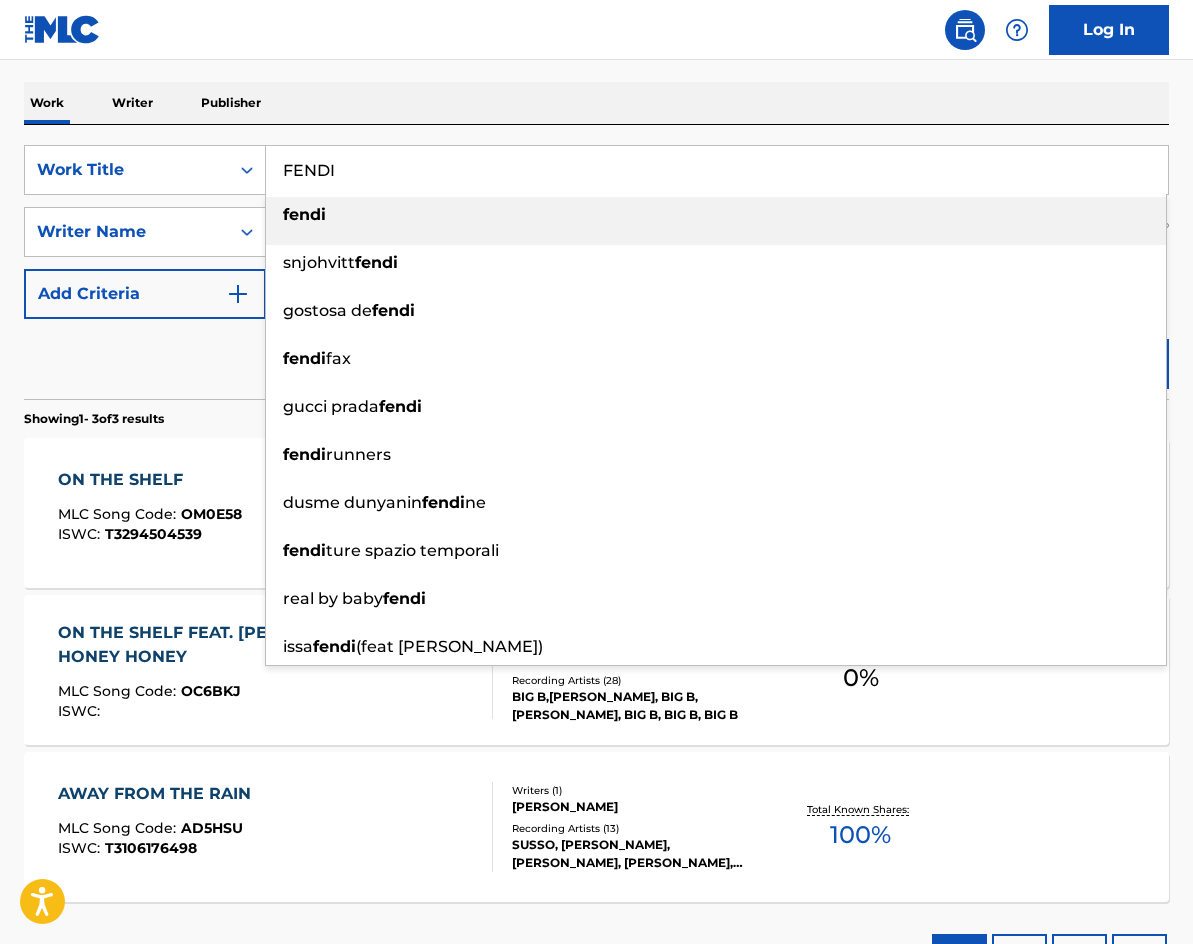 type on "FENDI" 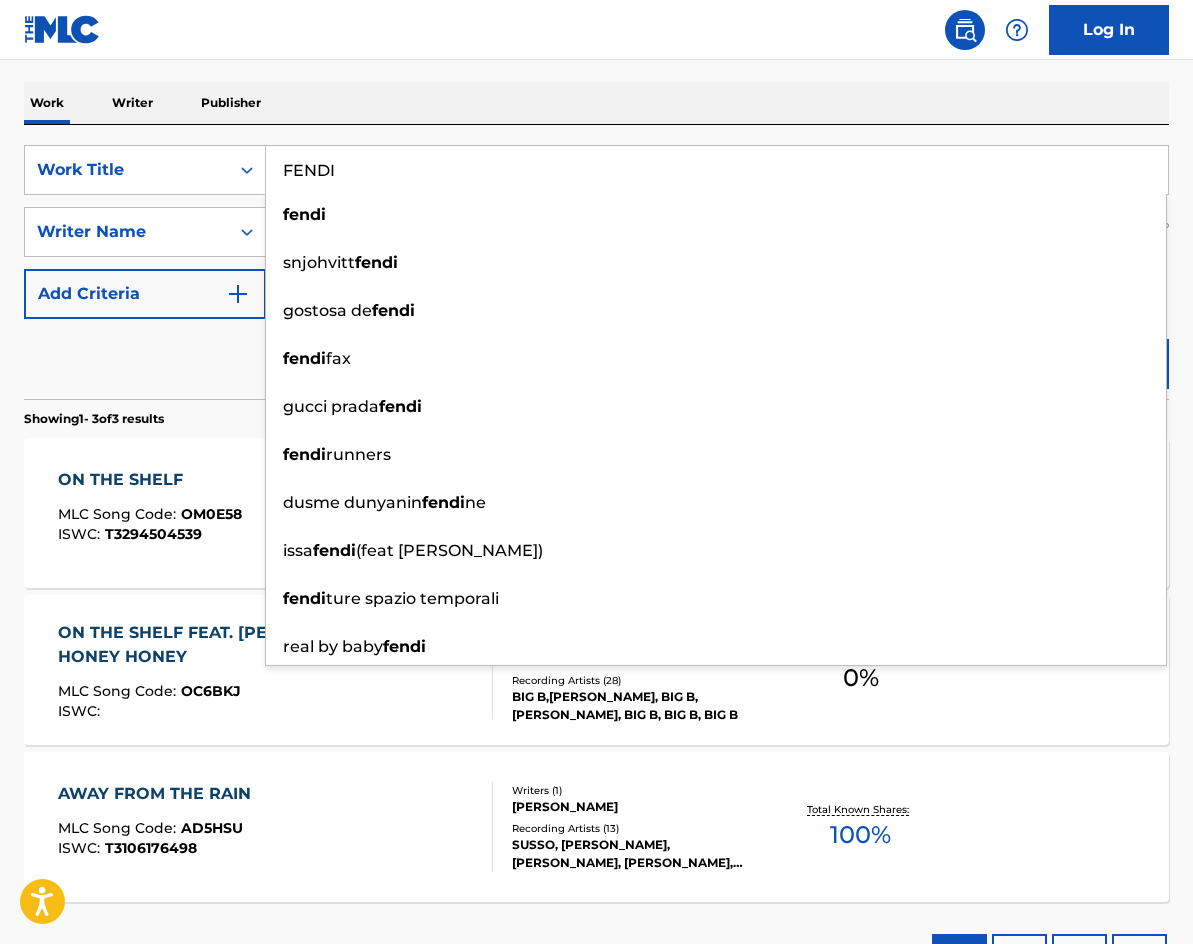 click on "The MLC Public Work Search The accuracy and completeness of The MLC's data is determined solely by our Members. It is not an authoritative source for recording information. Please   click here   for more information about the terms used in the database. Please review the Musical Works Database   Terms of Use Work Writer Publisher SearchWithCriteria14cf5872-c17b-4c81-bcff-941073c47fad Work Title FENDI fendi snjohvitt  fendi gostosa de  fendi fendi  fax gucci prada  fendi fendi  runners dusme dunyanin  fendi ne issa  fendi  (feat black diamond) fendi ture spazio temporali real by baby  fendi SearchWithCriteriafa0ec57c-4ac8-4cf8-abfa-c6663a7dd77c Writer Name [PERSON_NAME] Add Criteria Reset Search Search Showing  1  -   3  of  3   results   ON THE SHELF MLC Song Code : OM0E58 ISWC : T3294504539 Writers ( 5 ) [PERSON_NAME], [PERSON_NAME], [PERSON_NAME] [PERSON_NAME], [PERSON_NAME] [PERSON_NAME] Recording Artists ( 0 ) Total Known Shares: 80 % ON THE SHELF FEAT. [PERSON_NAME] OF HONEY HONEY MLC Song Code" at bounding box center (596, 403) 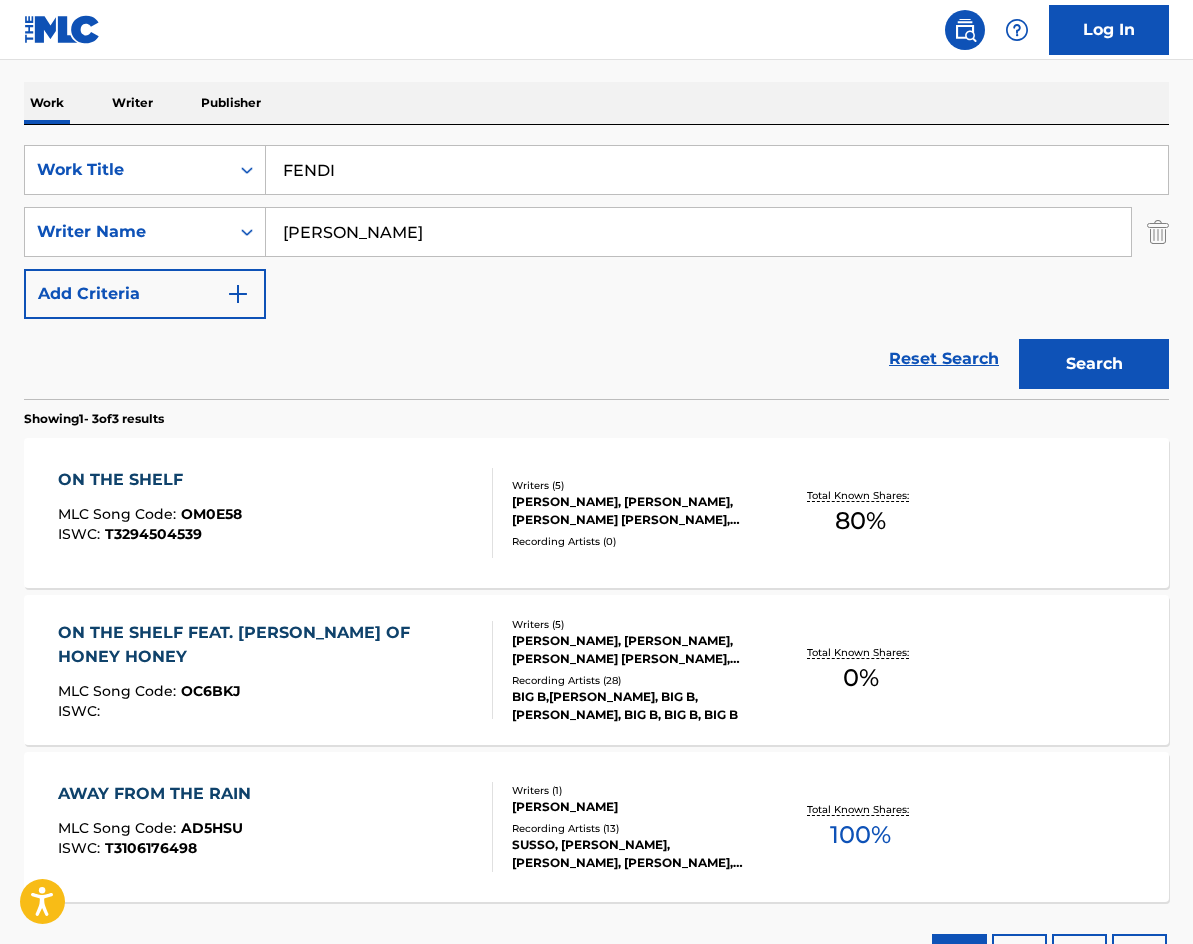 drag, startPoint x: 455, startPoint y: 244, endPoint x: 466, endPoint y: 240, distance: 11.7046995 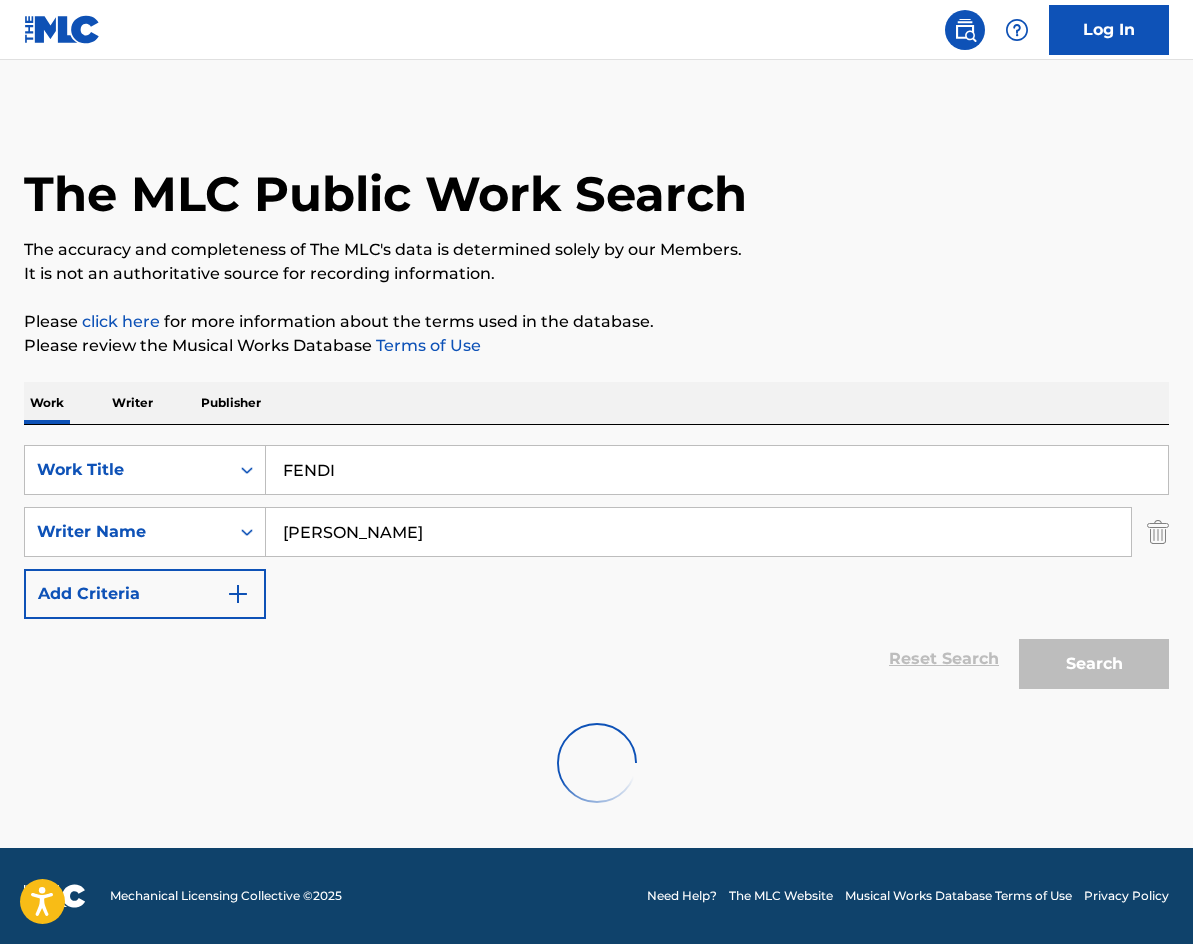 scroll, scrollTop: 0, scrollLeft: 0, axis: both 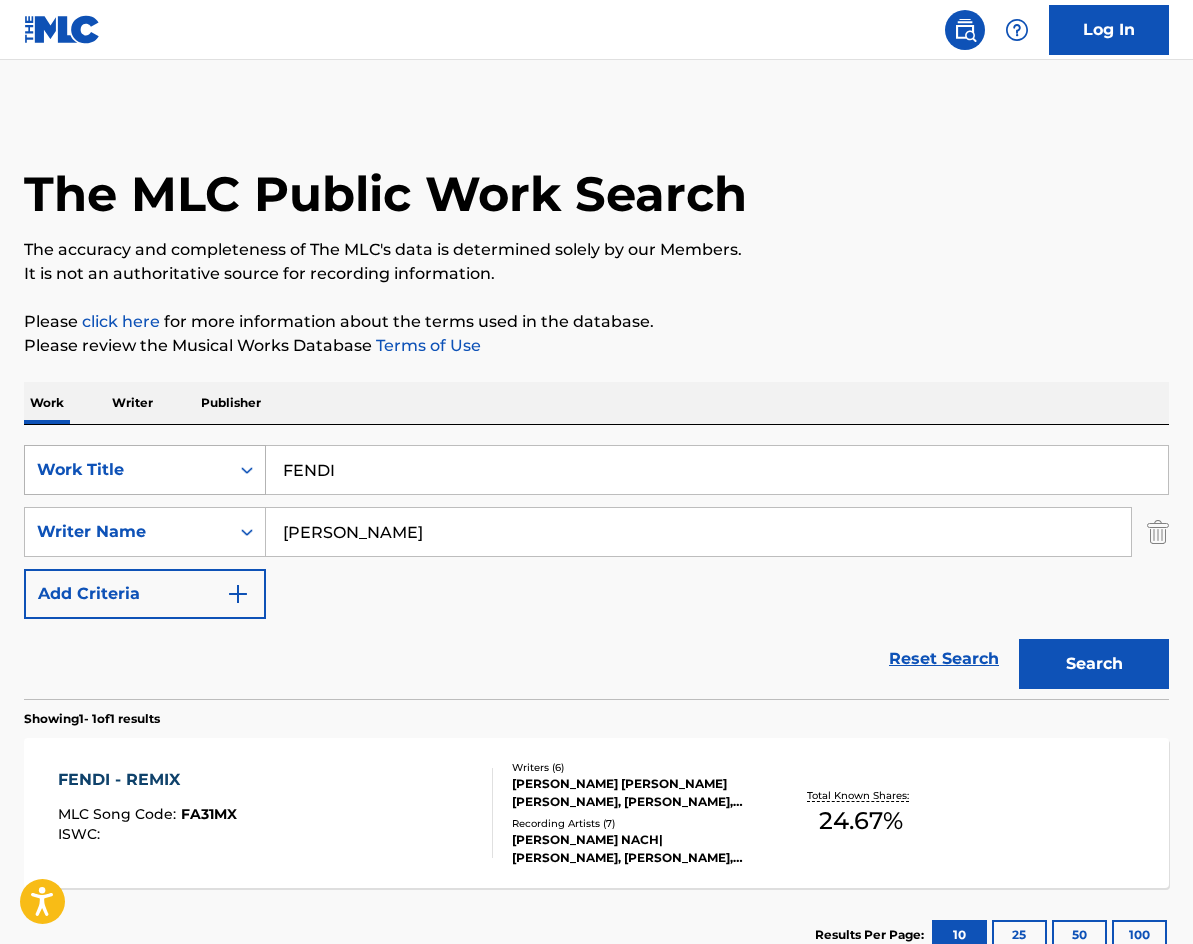 drag, startPoint x: 384, startPoint y: 476, endPoint x: 163, endPoint y: 453, distance: 222.1936 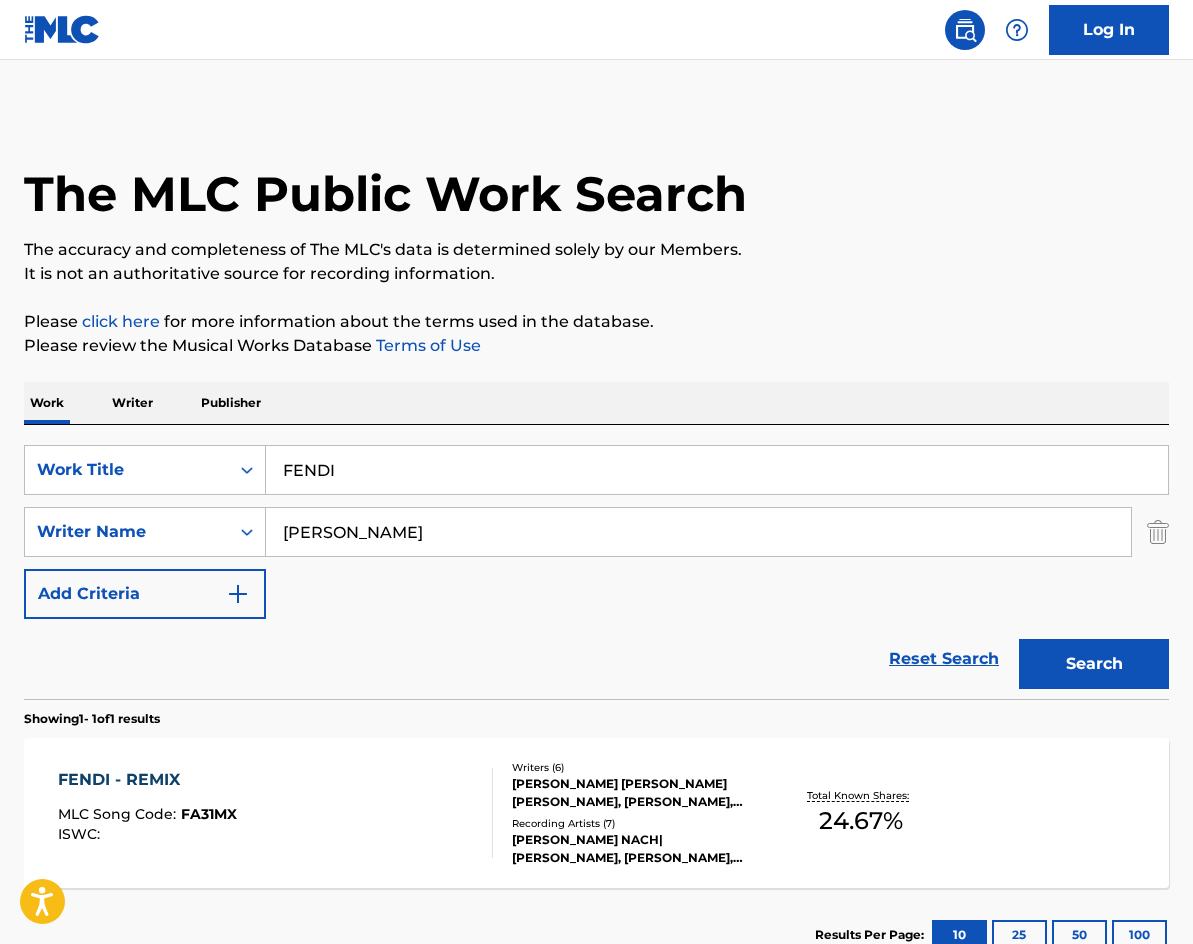 paste on "TAKE MY HAND" 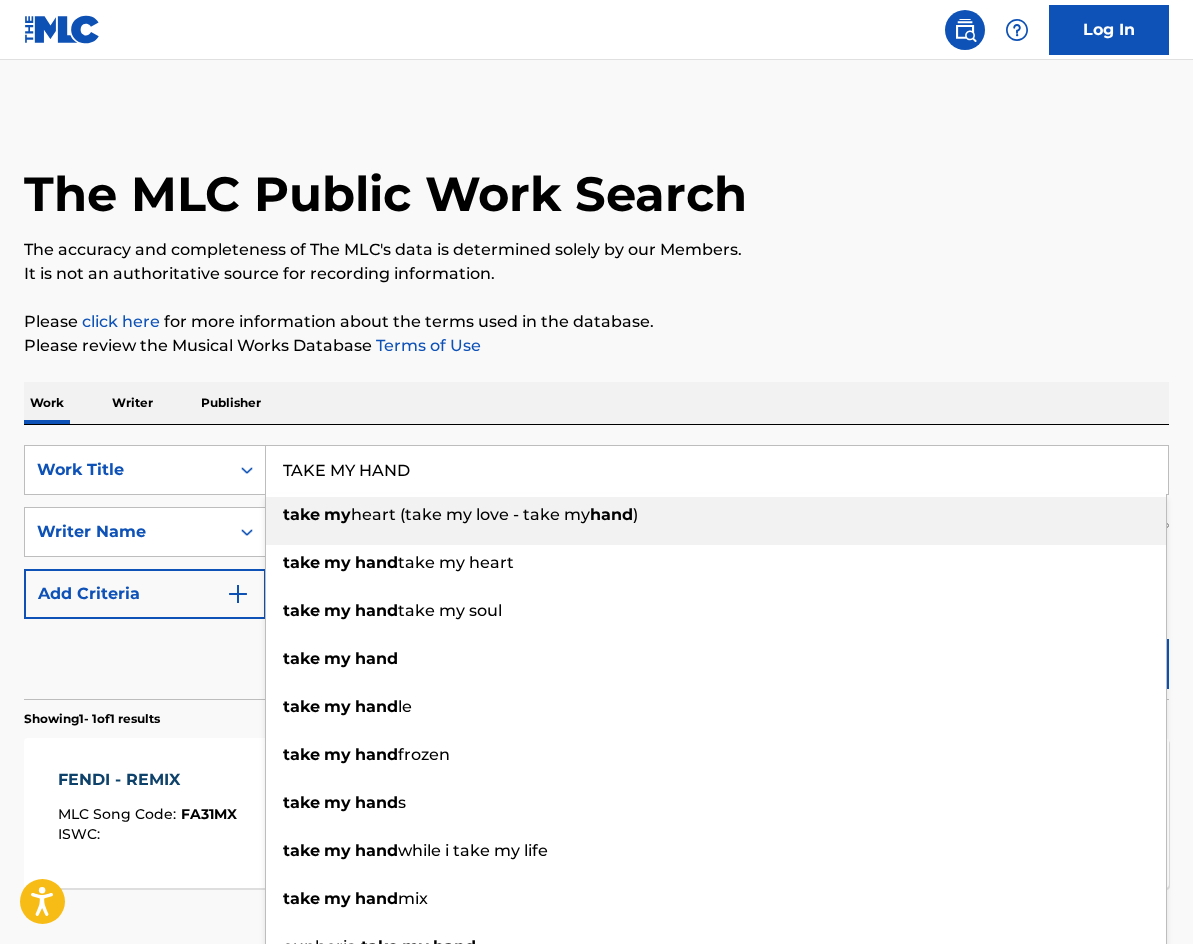 type on "TAKE MY HAND" 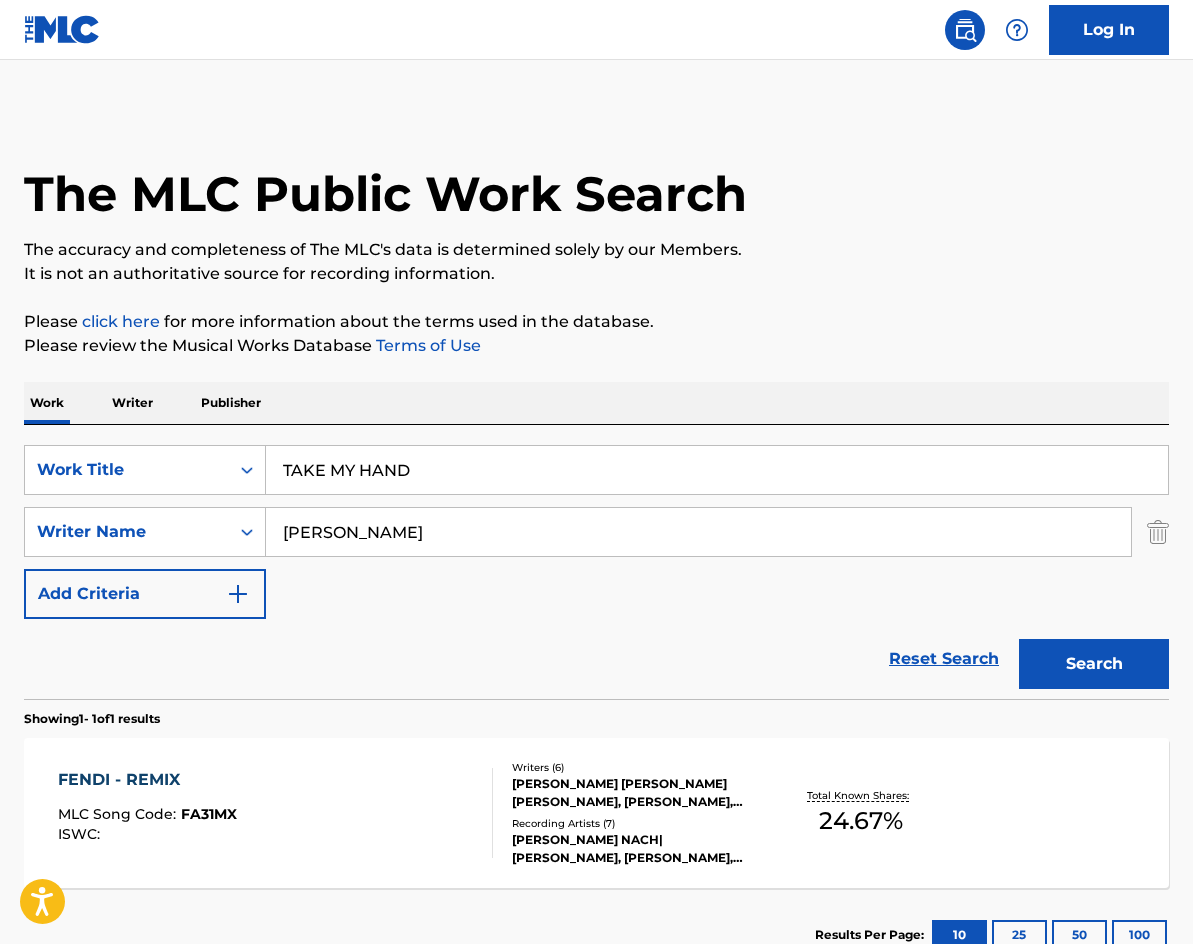 drag, startPoint x: 669, startPoint y: 353, endPoint x: 465, endPoint y: 493, distance: 247.41867 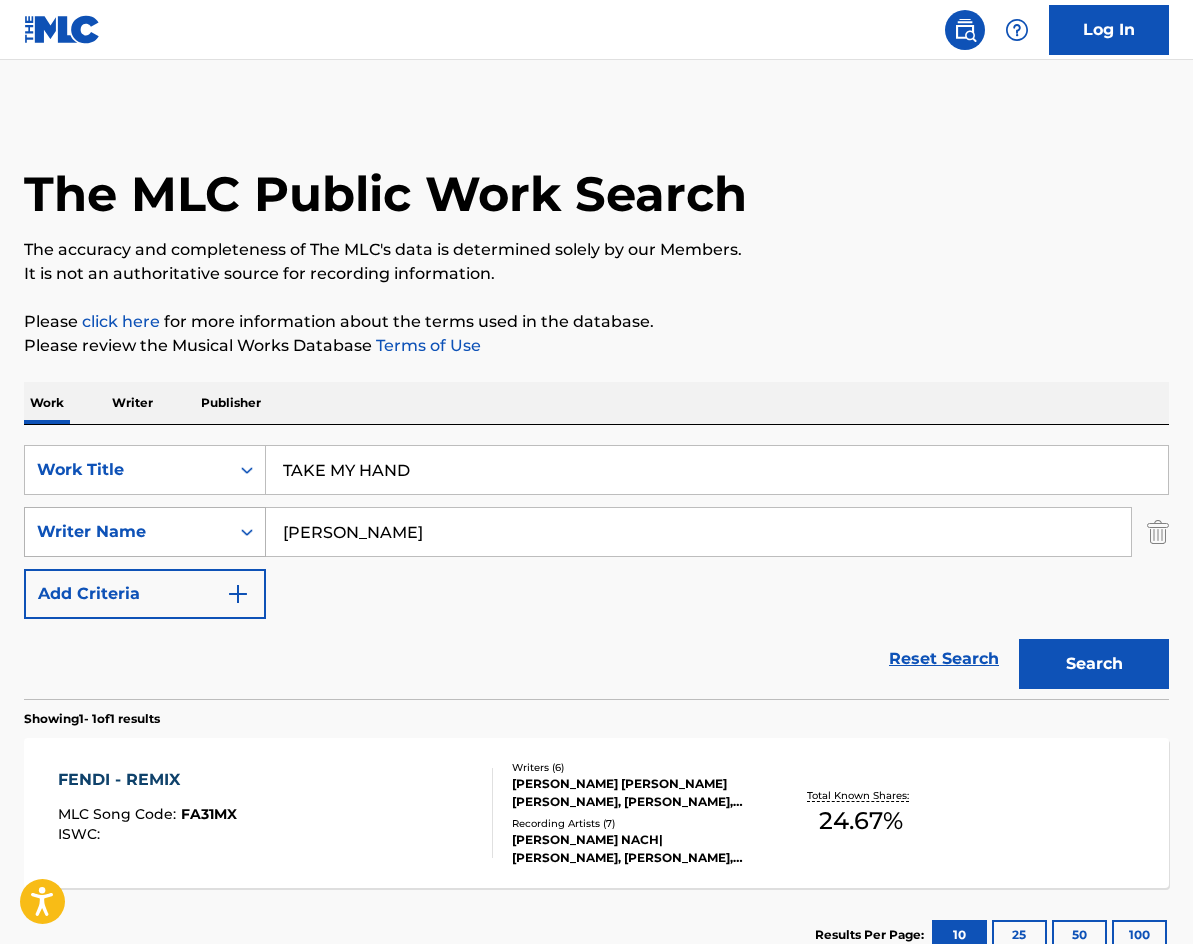 drag, startPoint x: 418, startPoint y: 534, endPoint x: 149, endPoint y: 542, distance: 269.11893 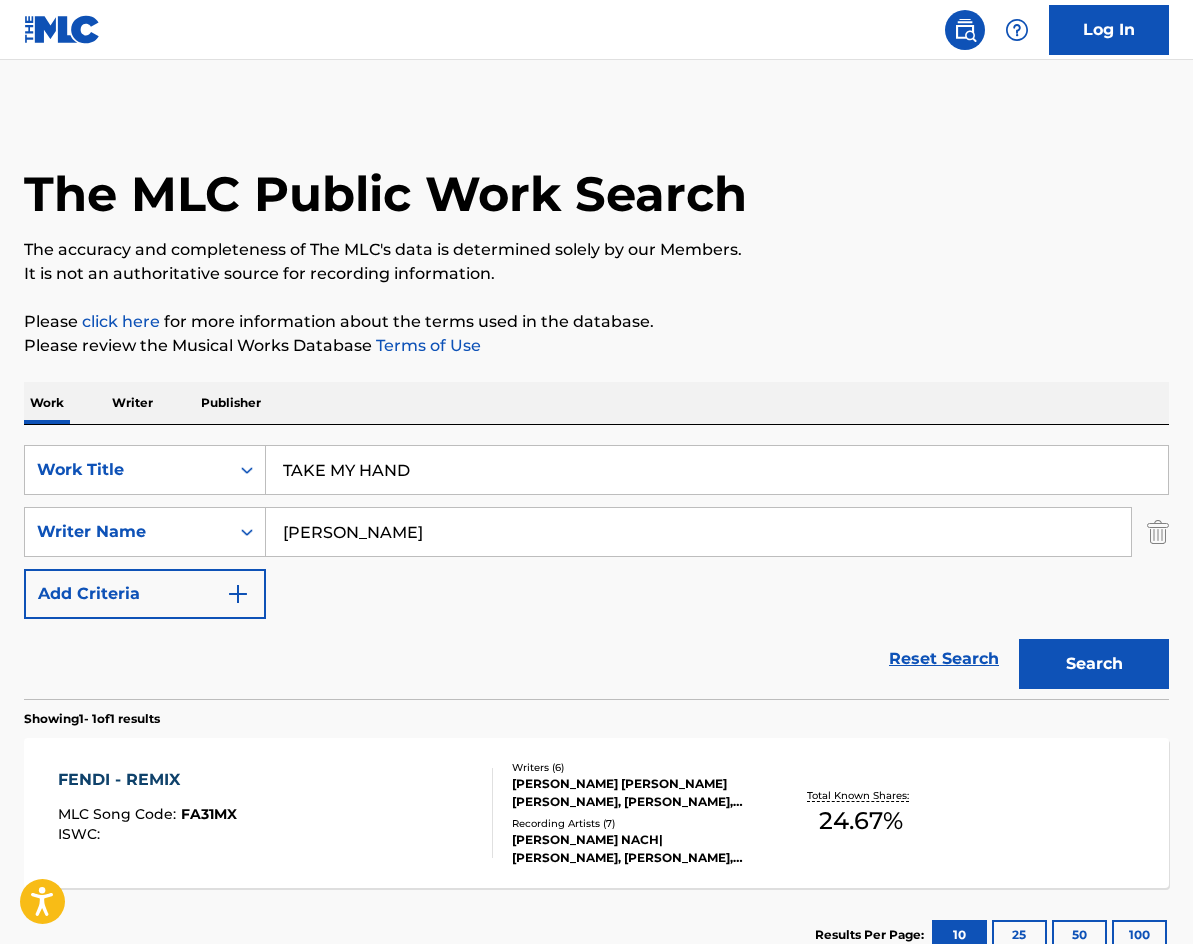 paste on "CHUMPERLI" 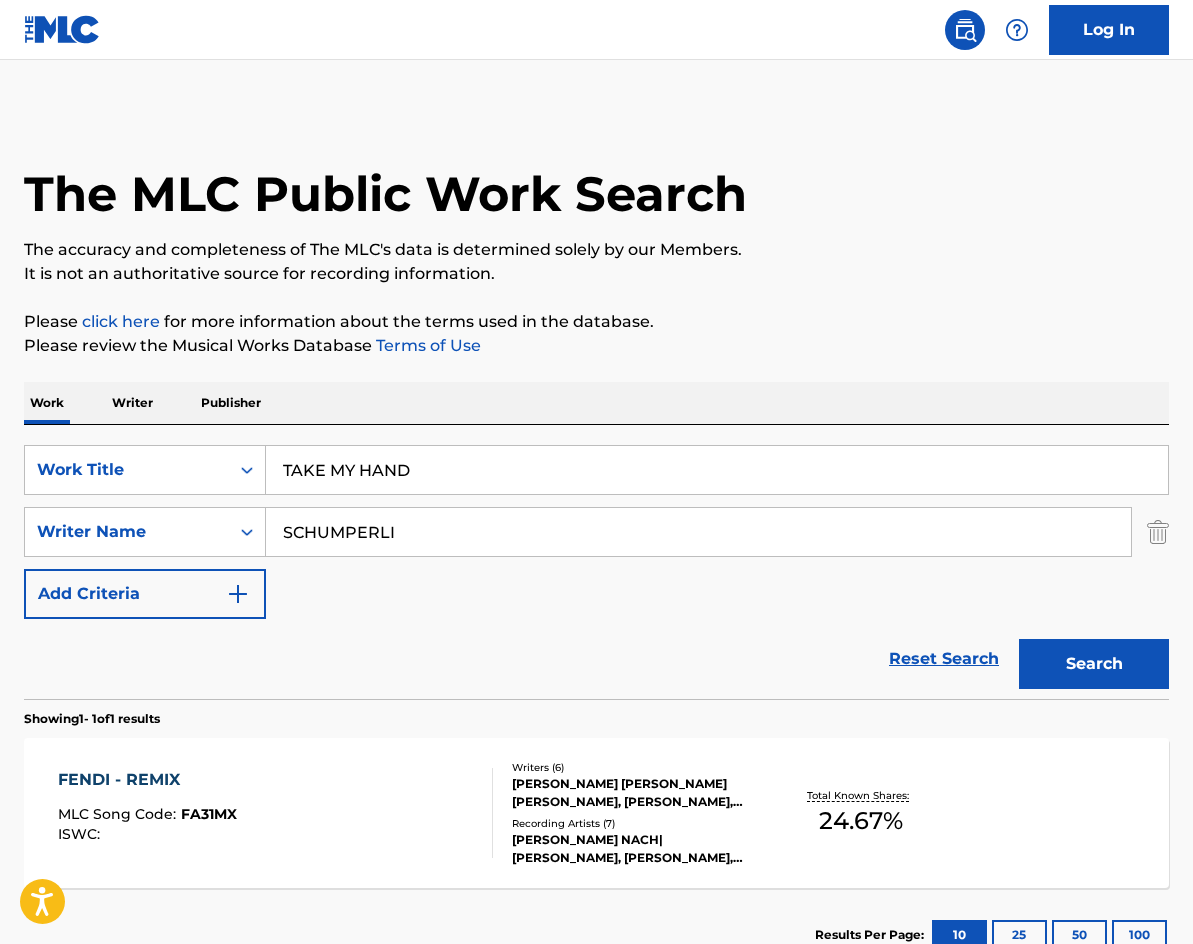 type on "SCHUMPERLI" 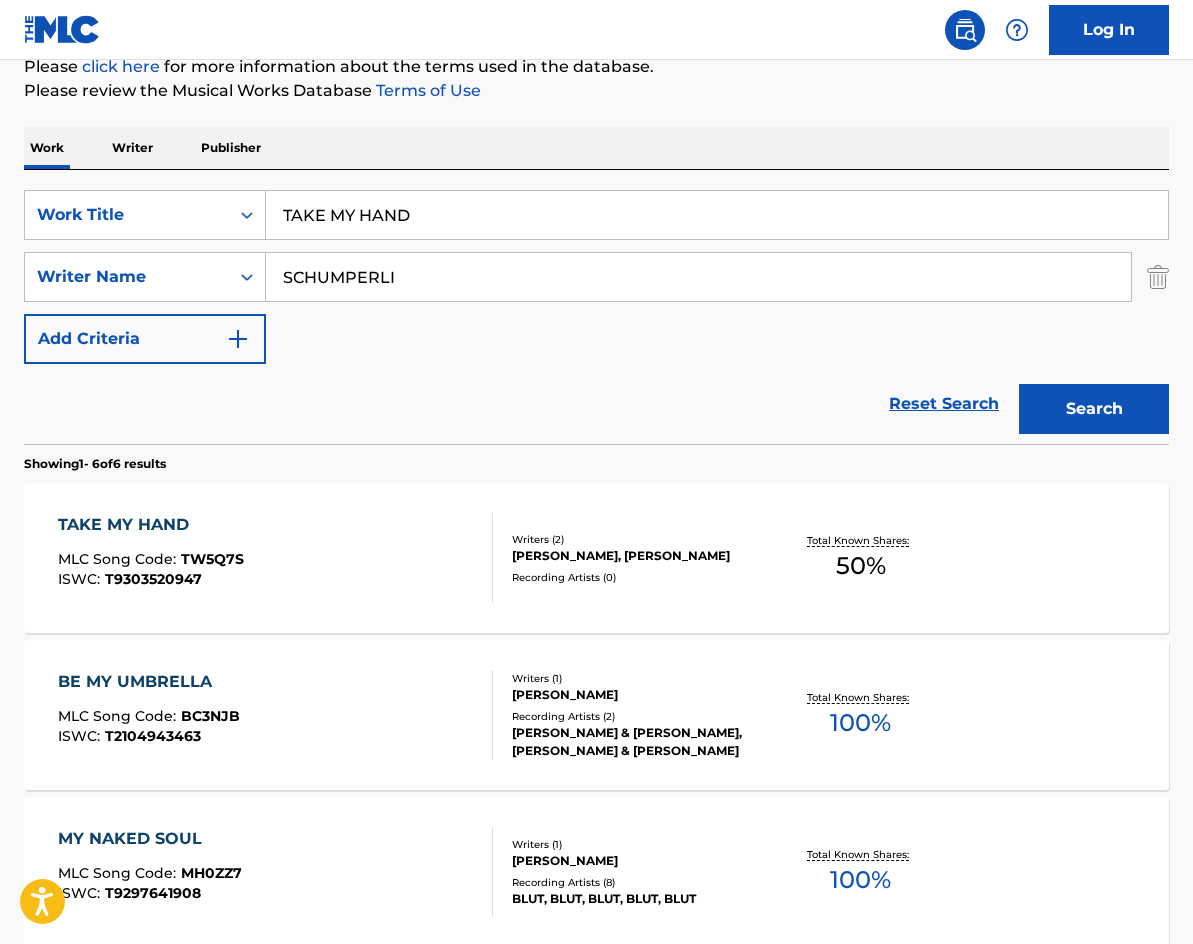 scroll, scrollTop: 300, scrollLeft: 0, axis: vertical 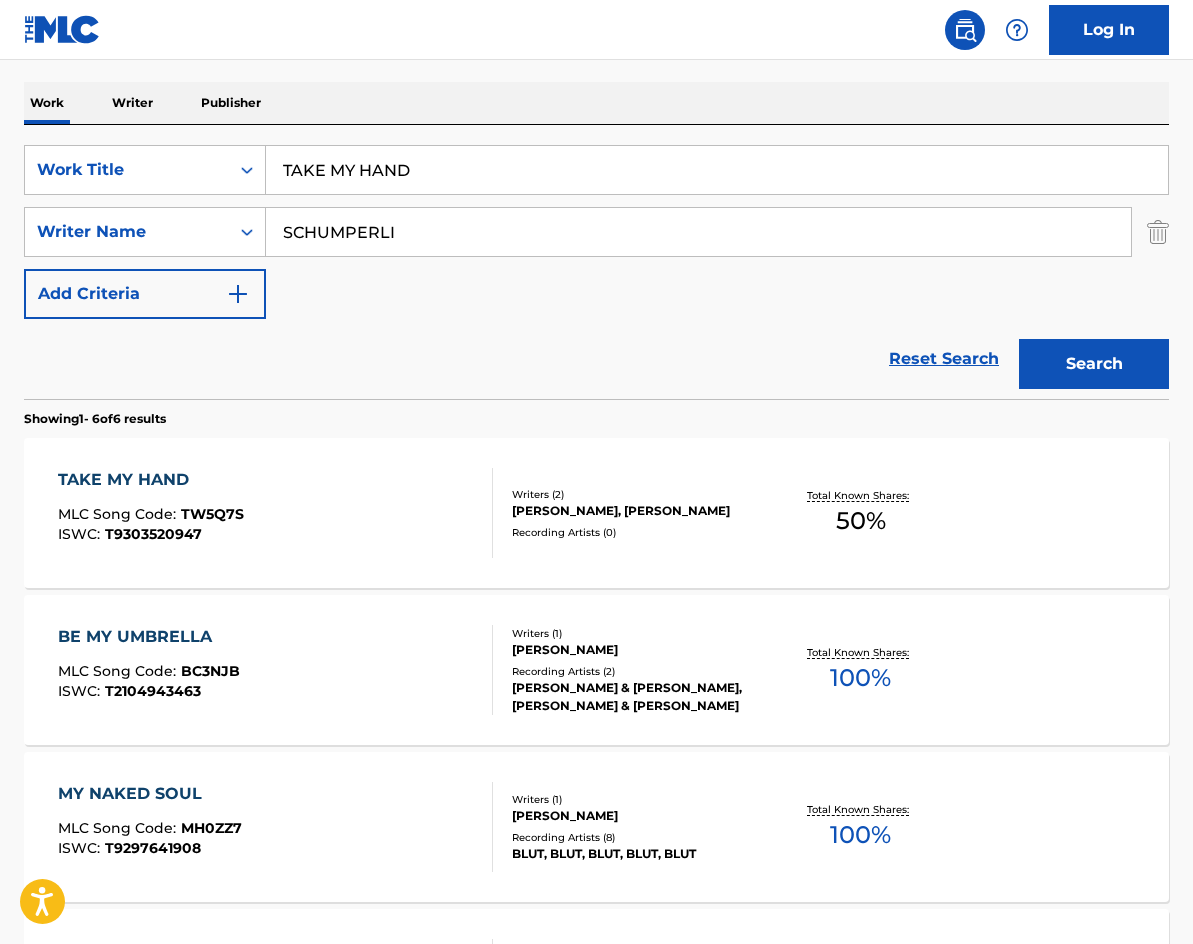 click on "TAKE MY HAND" at bounding box center [151, 480] 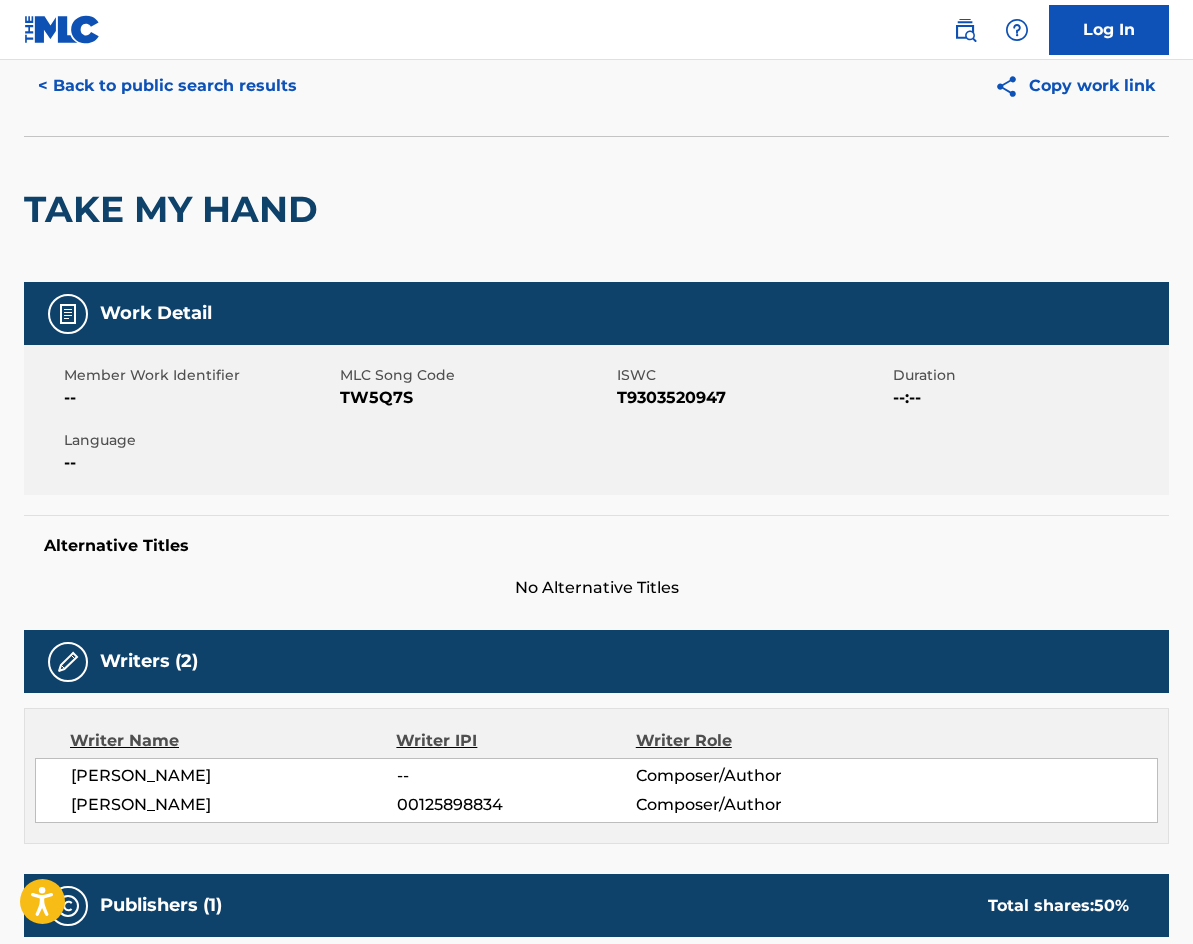 scroll, scrollTop: 0, scrollLeft: 0, axis: both 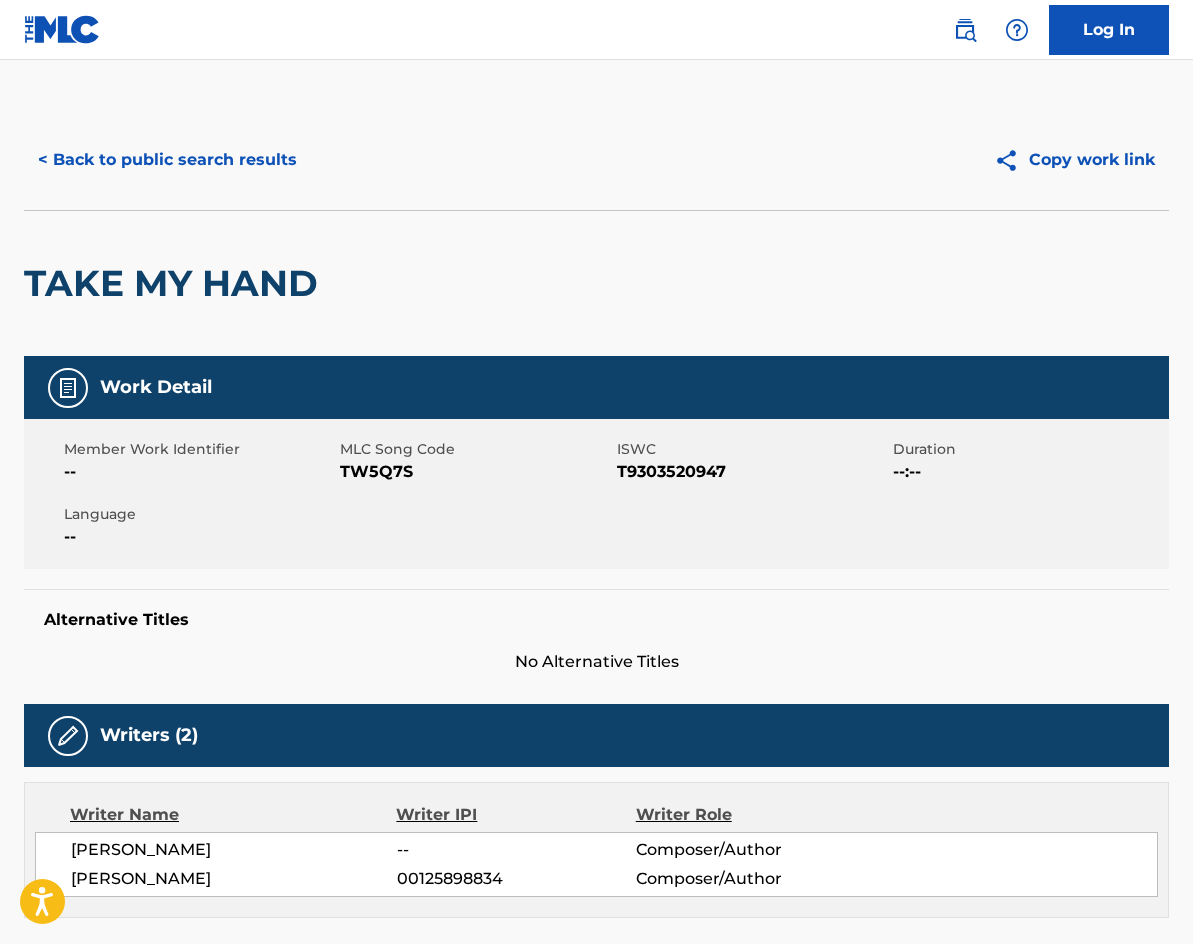 click on "< Back to public search results" at bounding box center [167, 160] 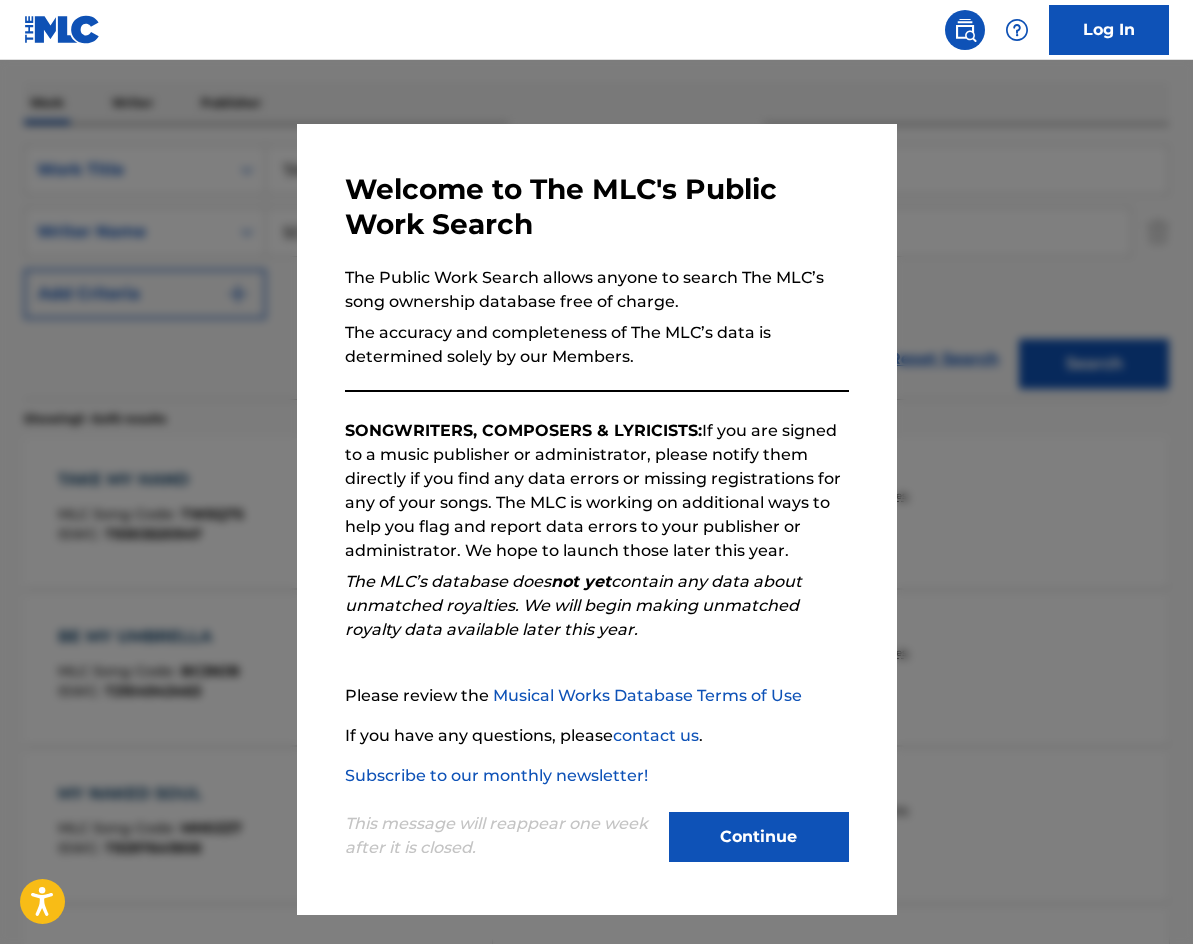 drag, startPoint x: 734, startPoint y: 836, endPoint x: 657, endPoint y: 721, distance: 138.39798 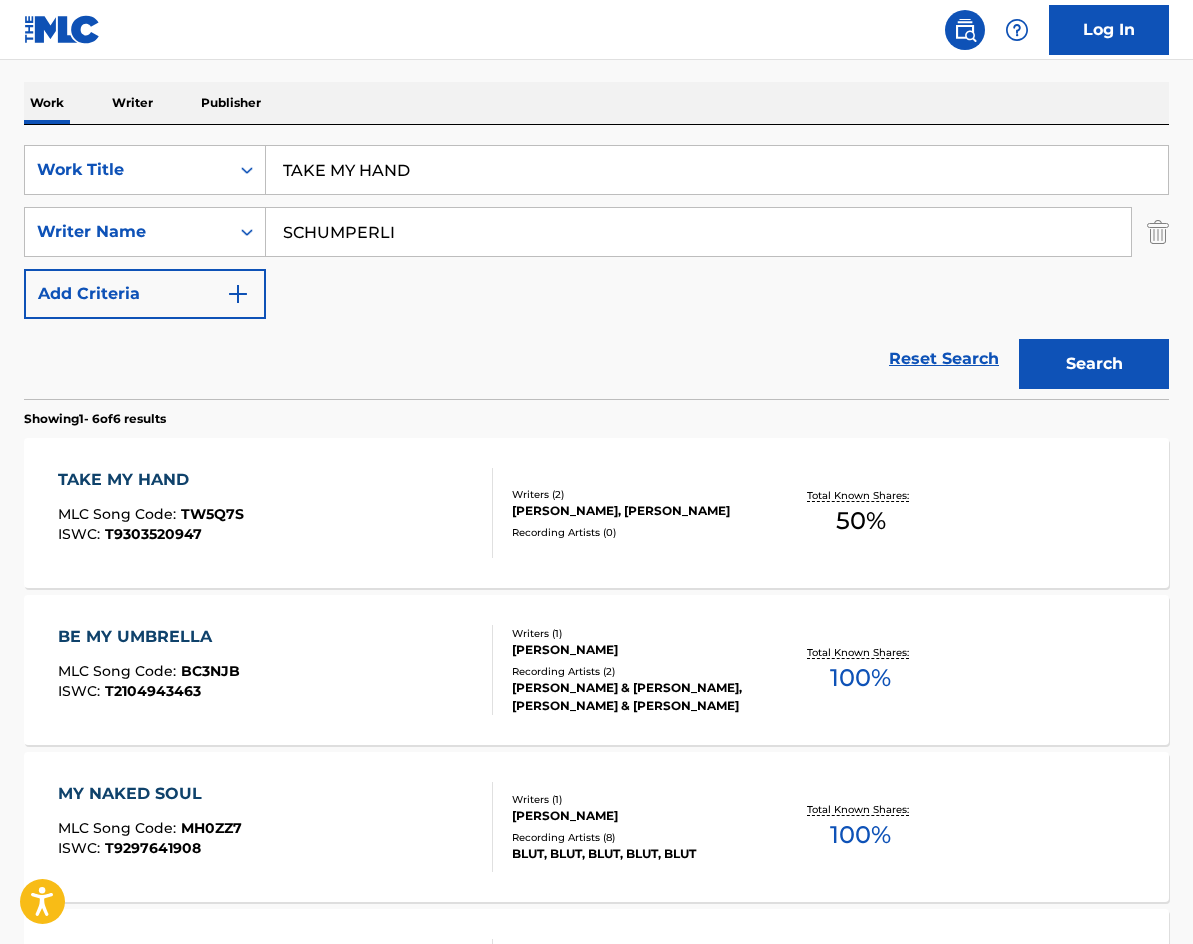 drag, startPoint x: 481, startPoint y: 174, endPoint x: 266, endPoint y: 42, distance: 252.28754 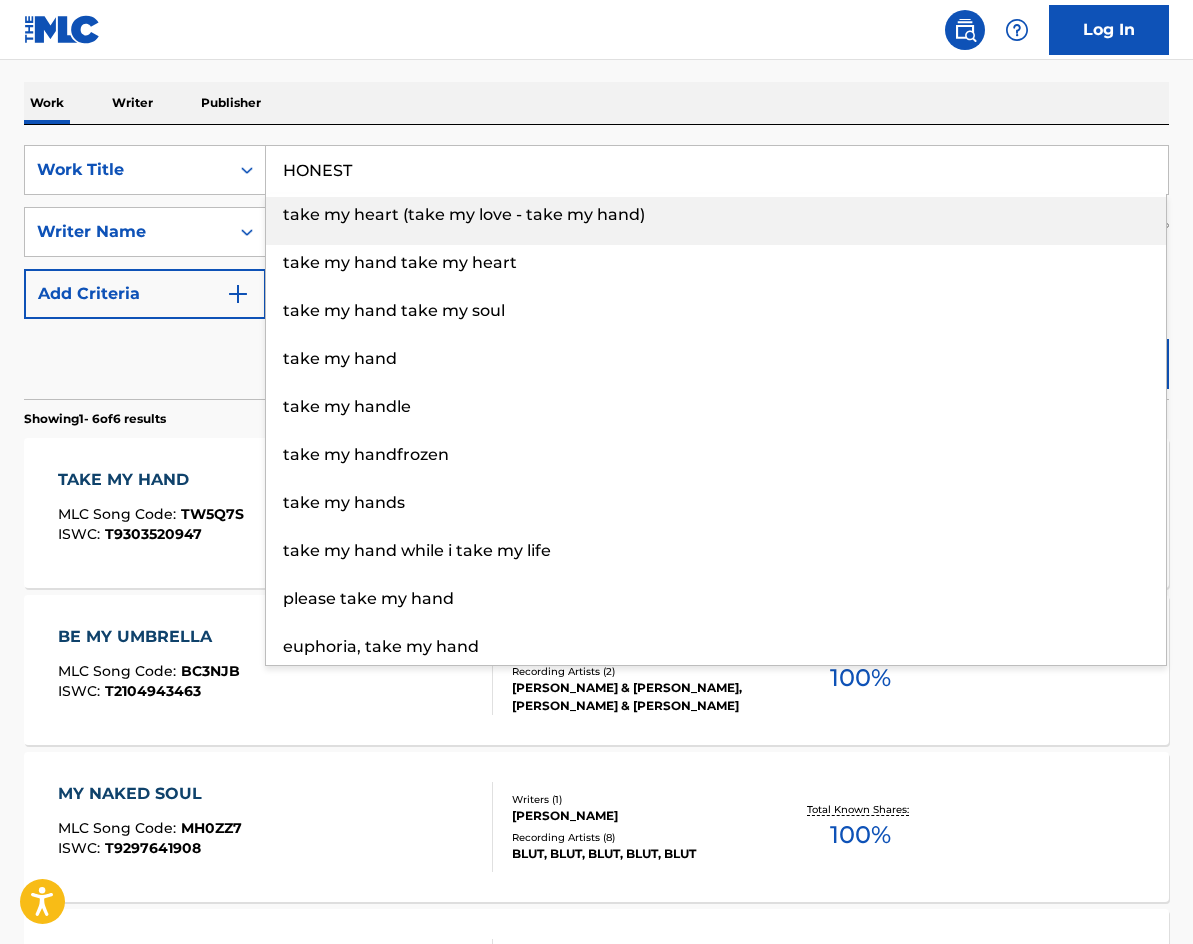 type on "HONEST" 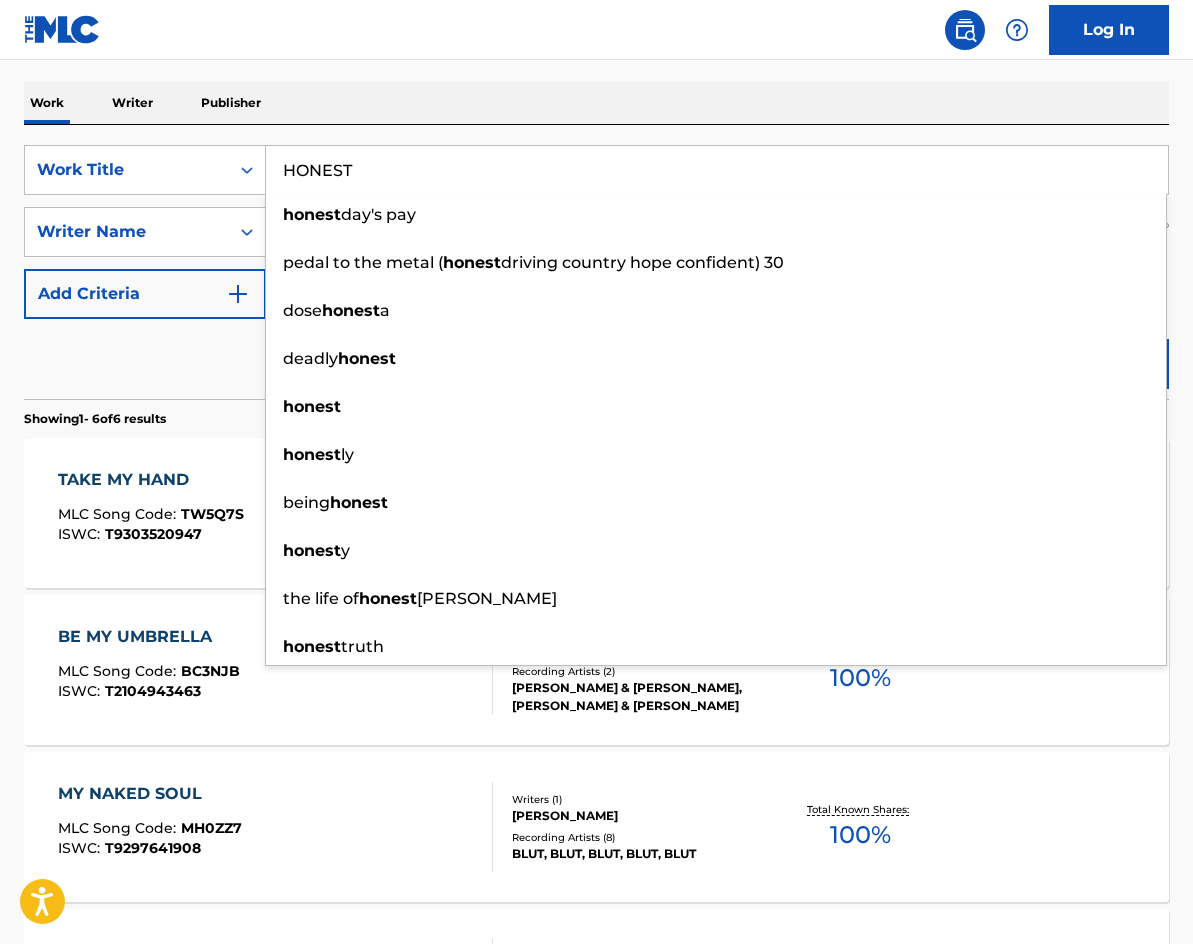 click on "Work Writer Publisher" at bounding box center (596, 103) 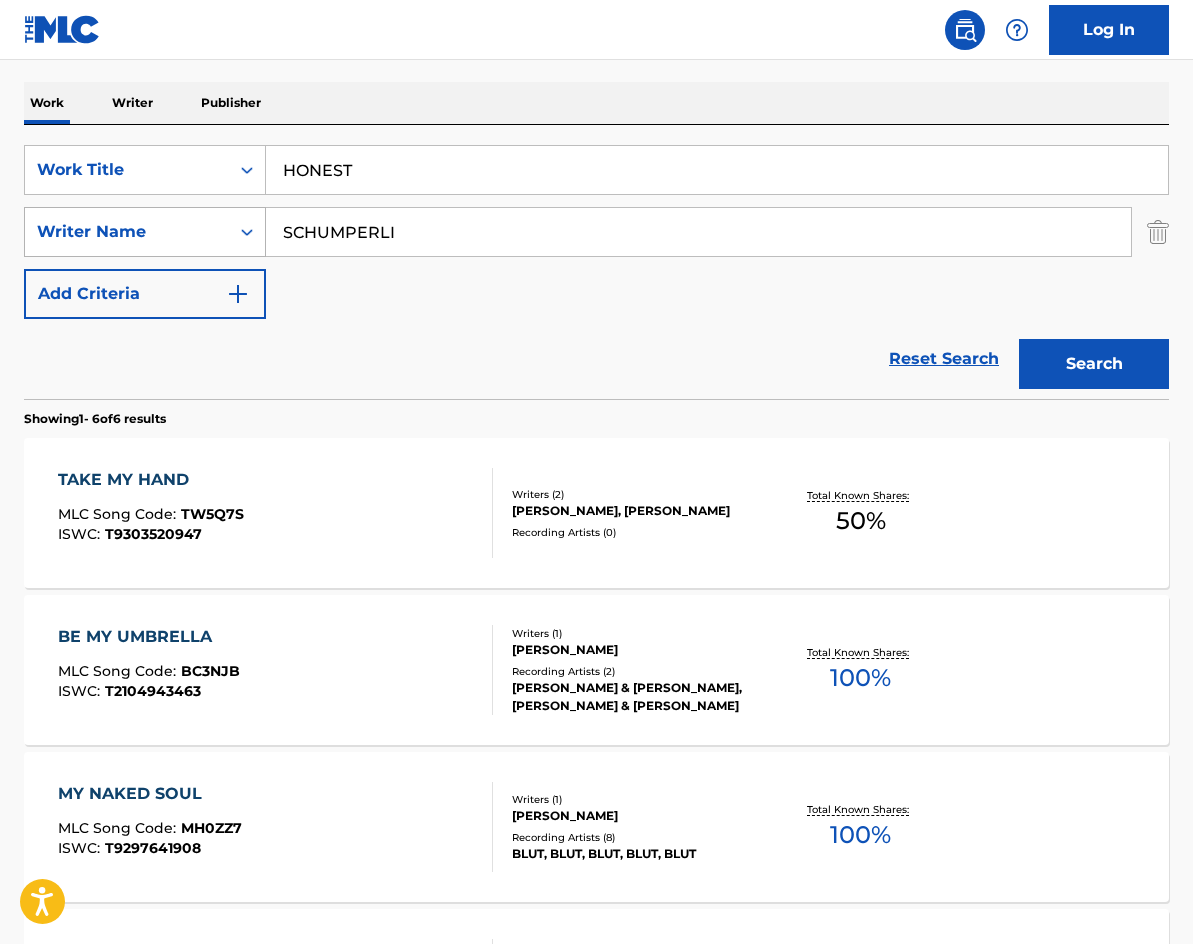 drag, startPoint x: 415, startPoint y: 237, endPoint x: 166, endPoint y: 225, distance: 249.28899 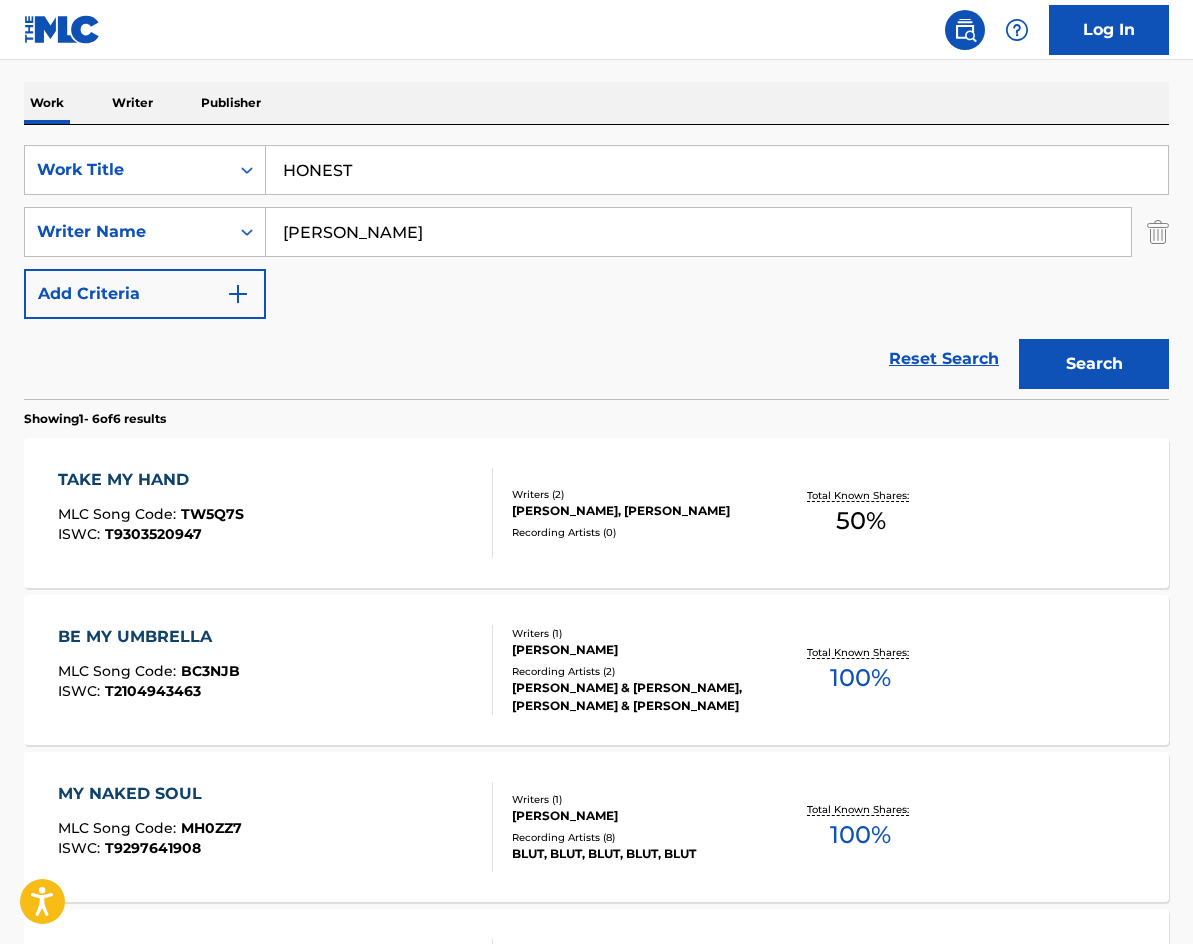 type on "[PERSON_NAME]" 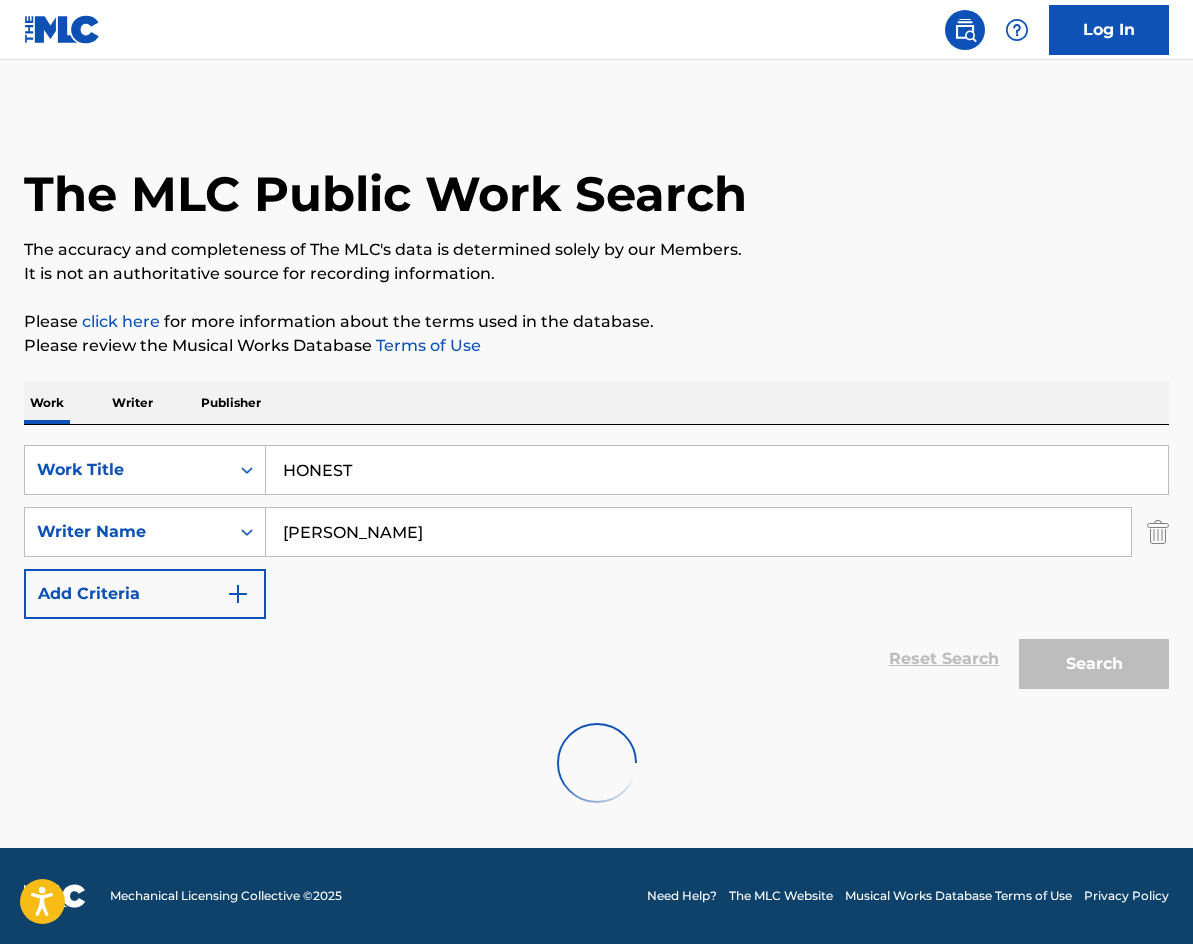 scroll, scrollTop: 0, scrollLeft: 0, axis: both 